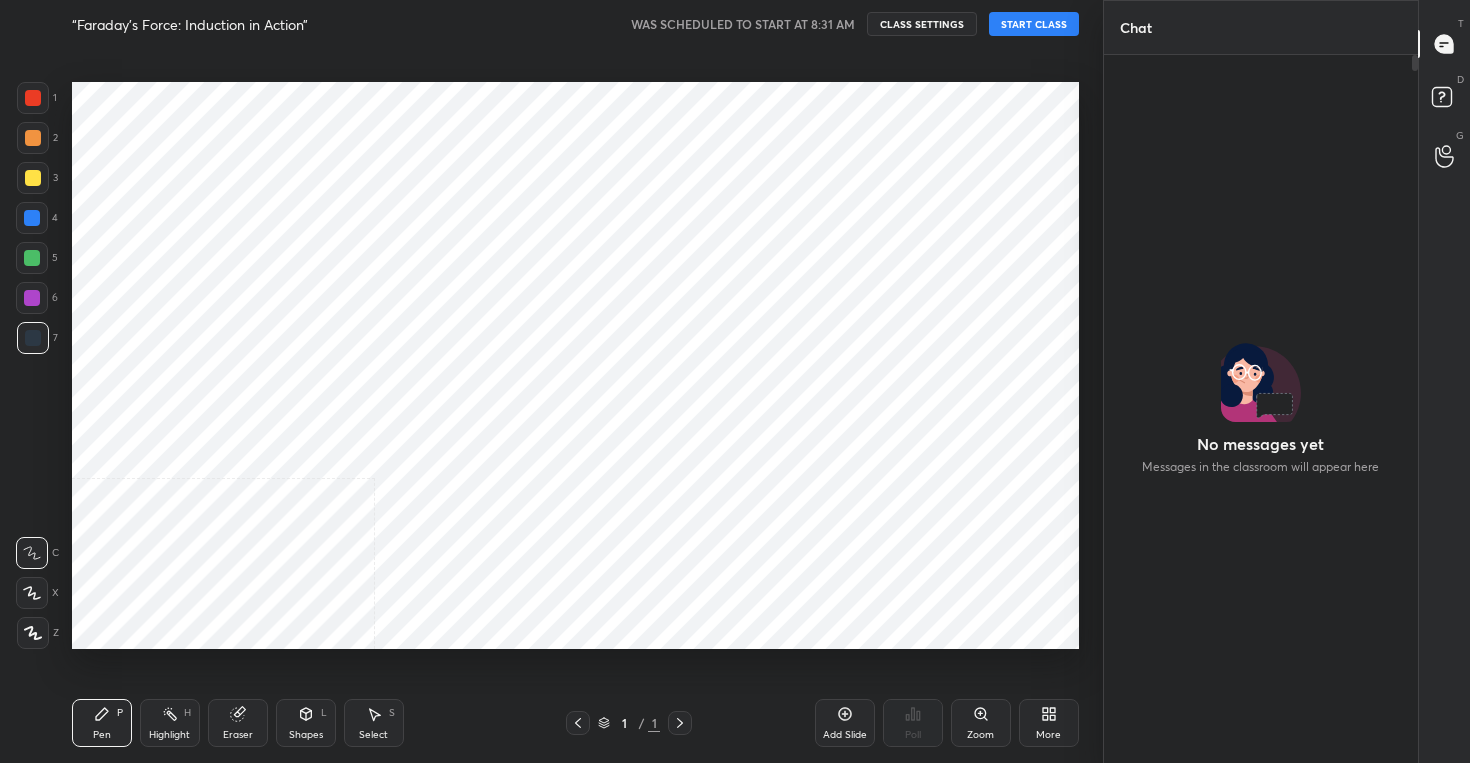 scroll, scrollTop: 0, scrollLeft: 0, axis: both 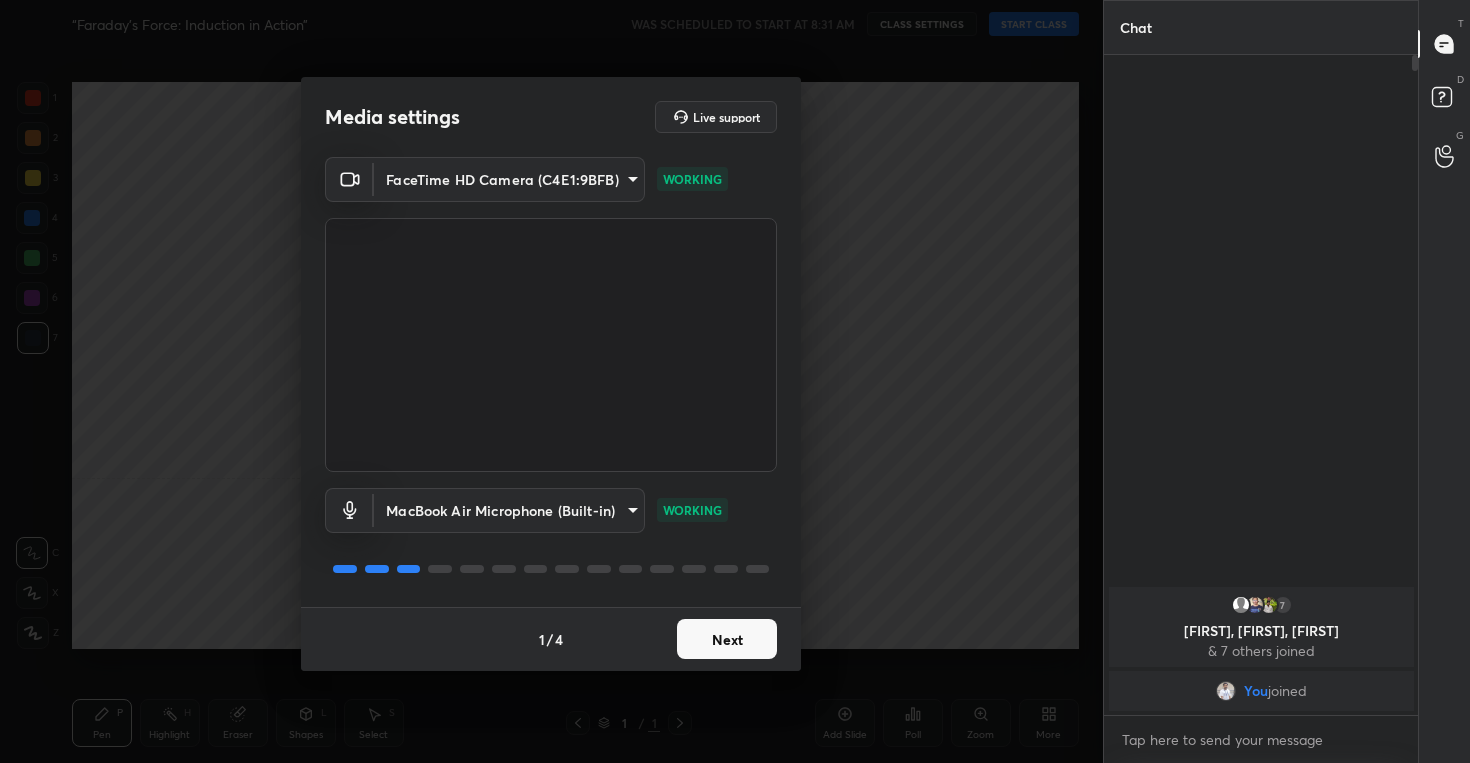 click on "Next" at bounding box center [727, 639] 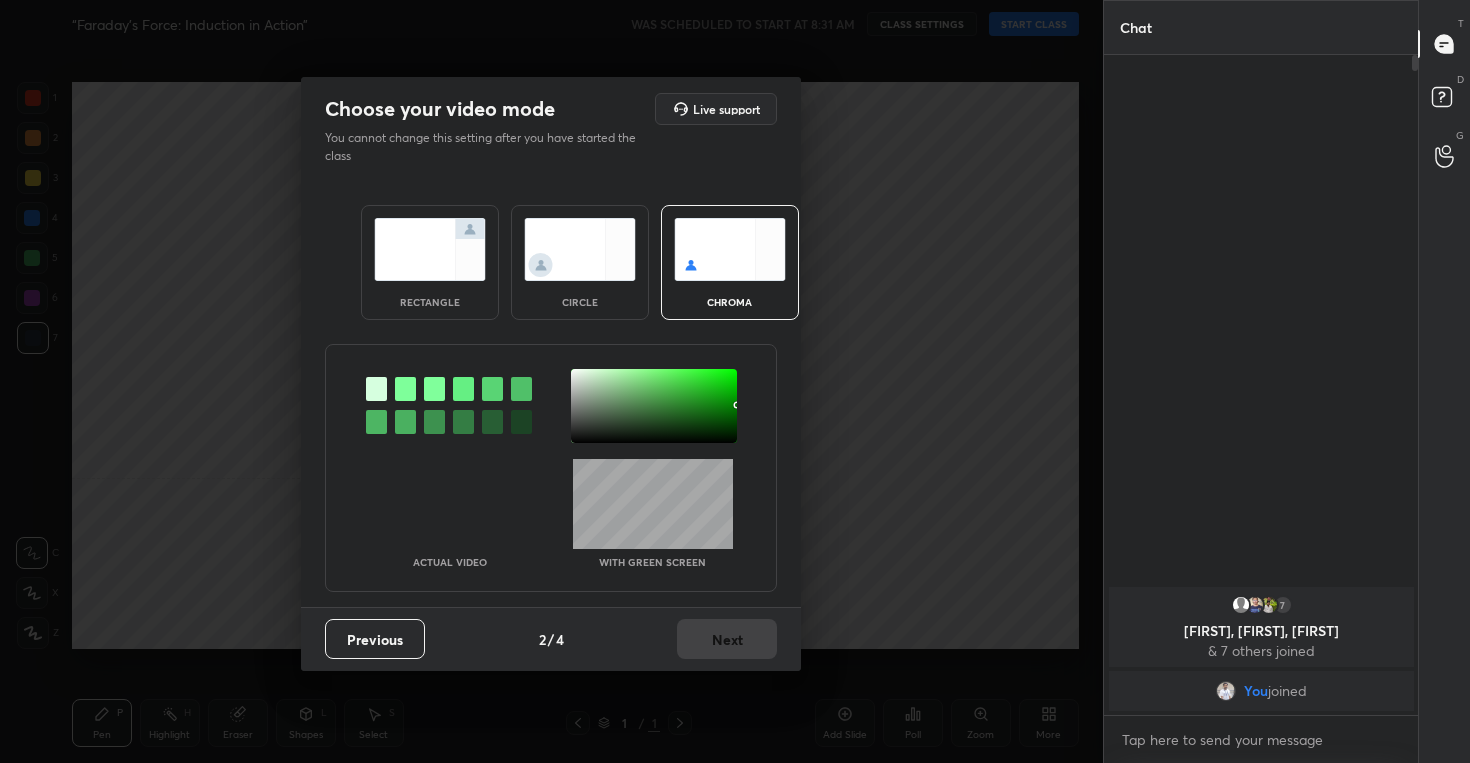 click at bounding box center [580, 249] 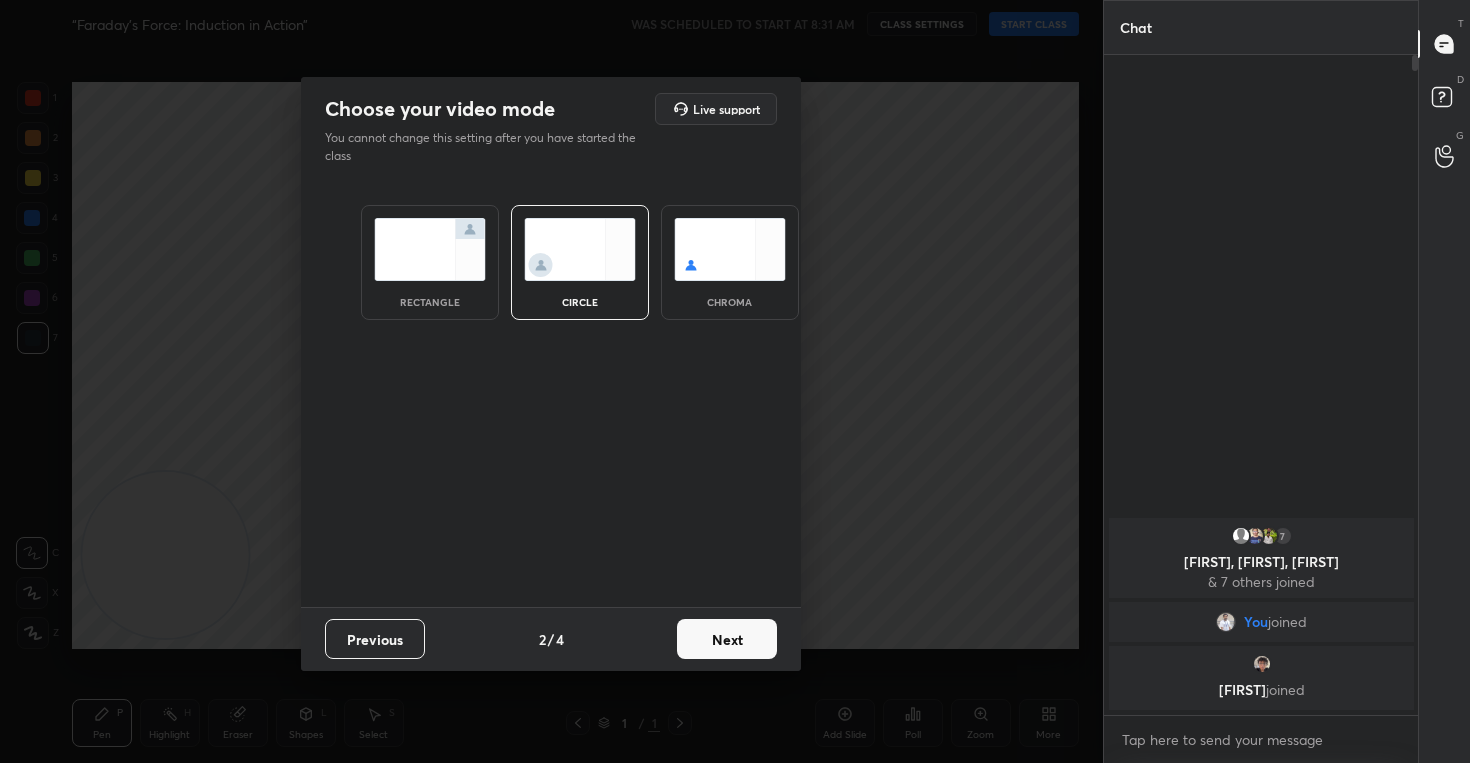 click on "Next" at bounding box center (727, 639) 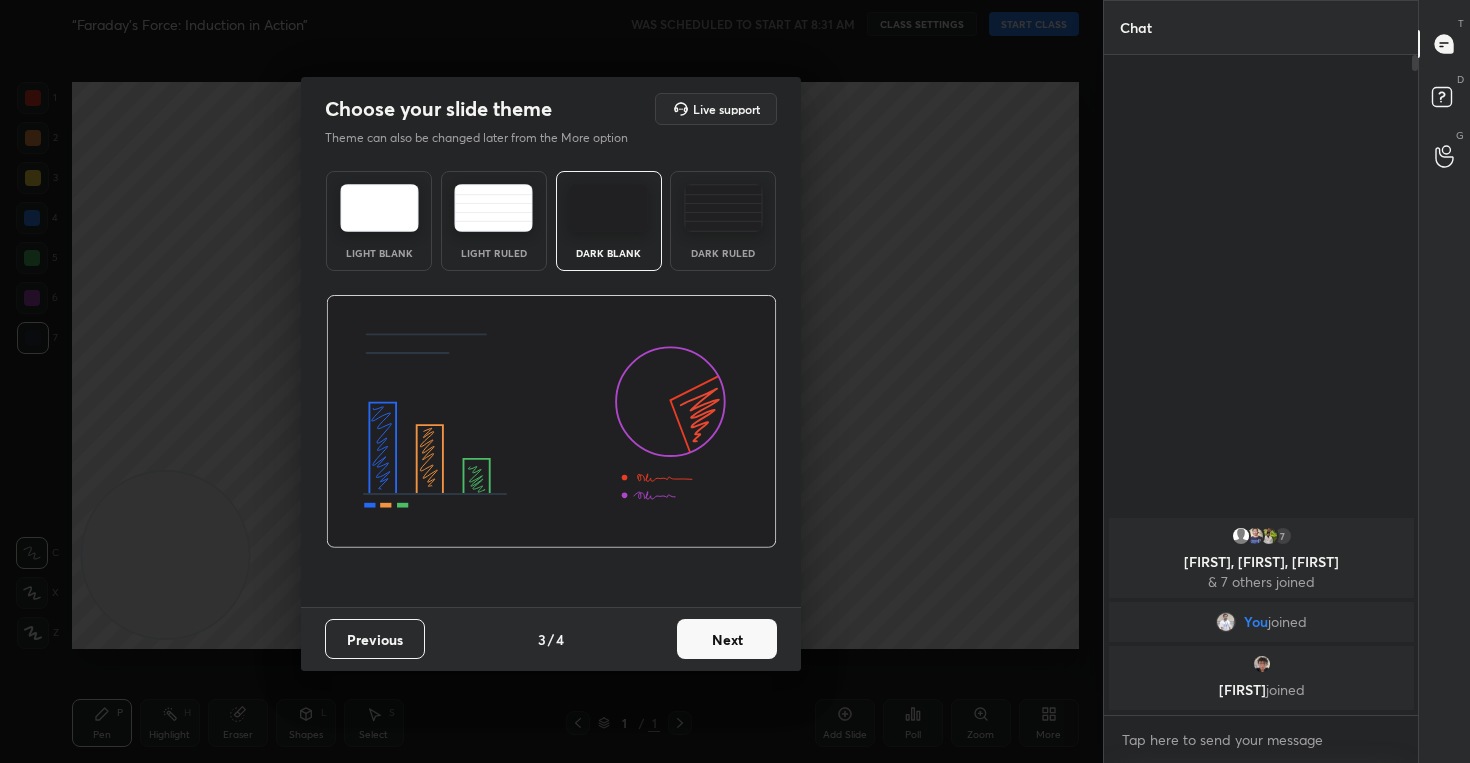 click on "Next" at bounding box center [727, 639] 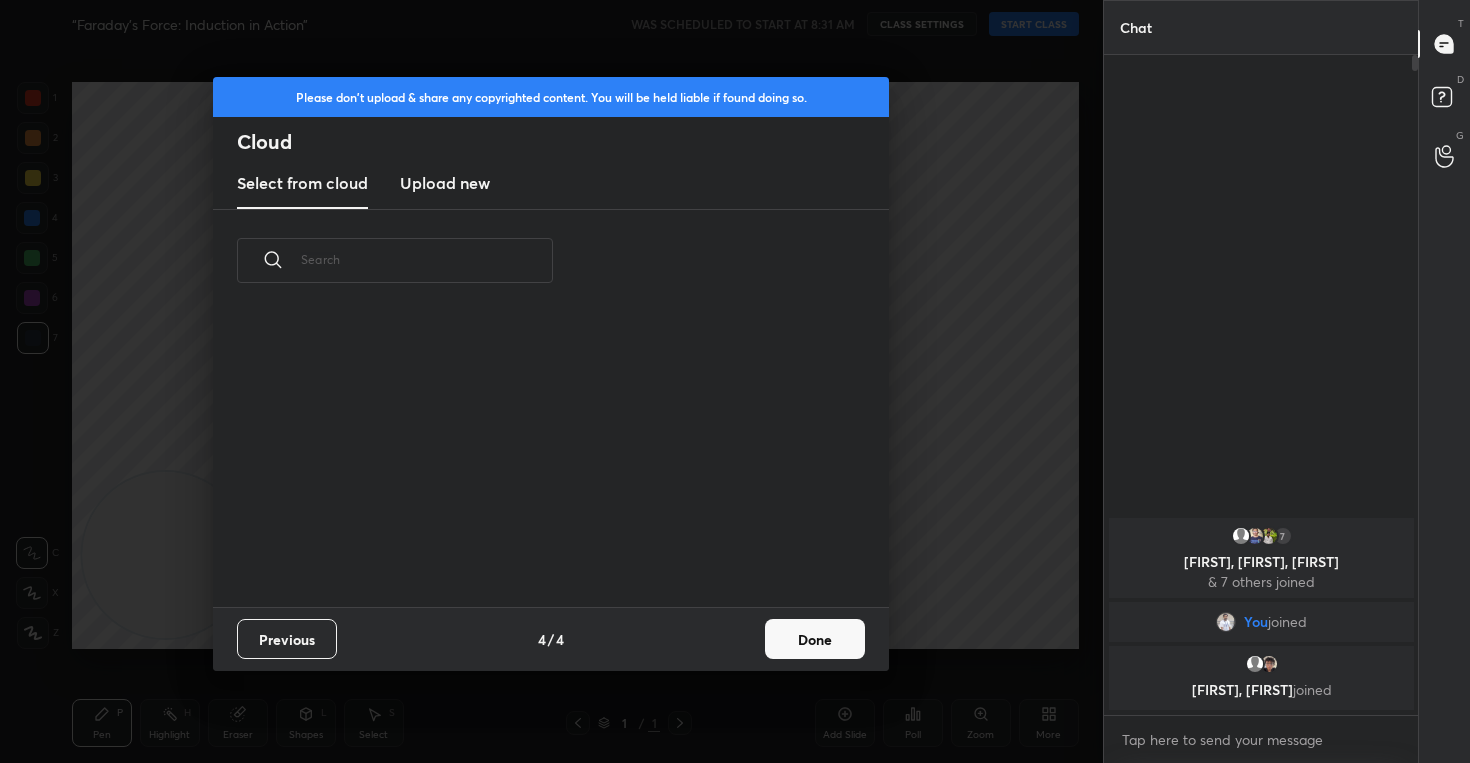 scroll, scrollTop: 7, scrollLeft: 11, axis: both 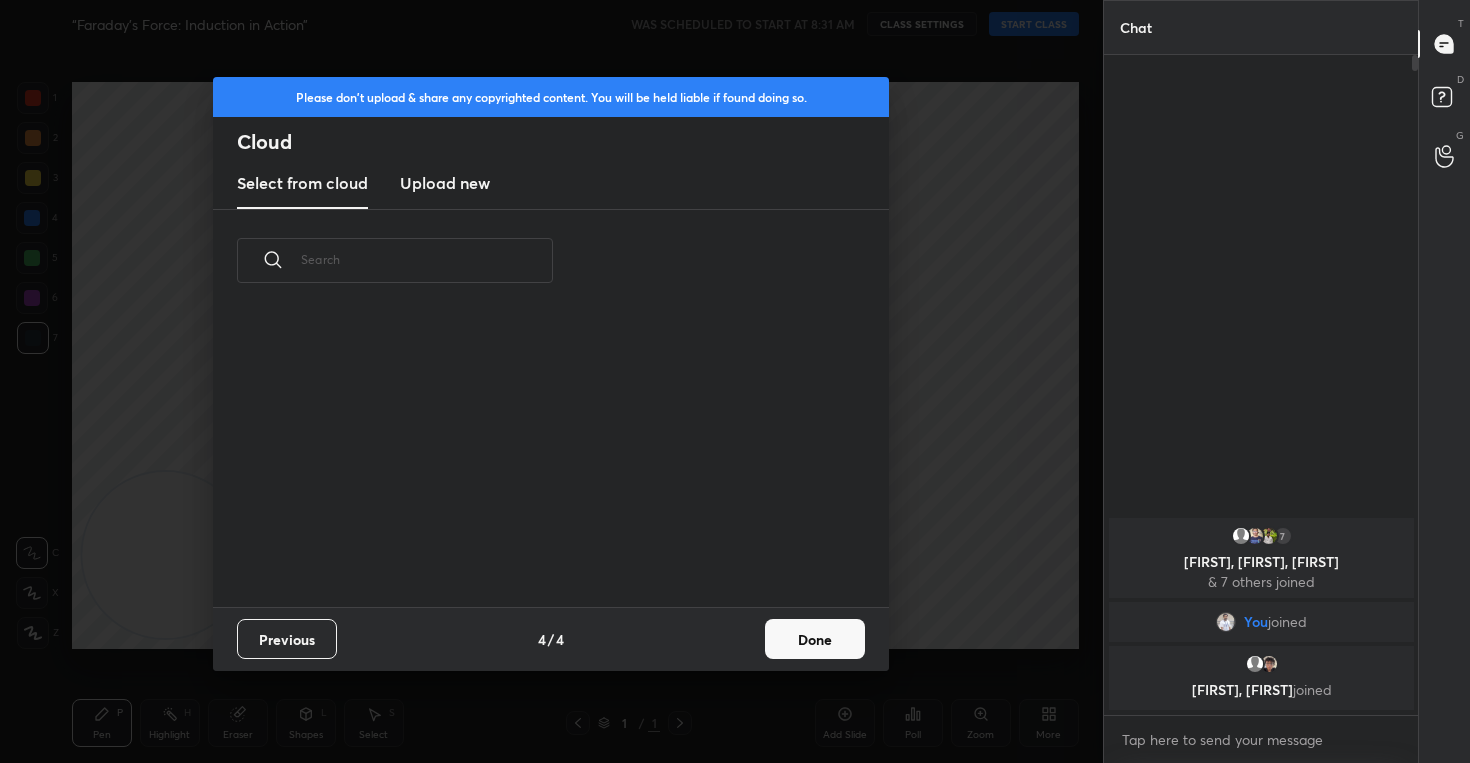 click on "Upload new" at bounding box center [445, 183] 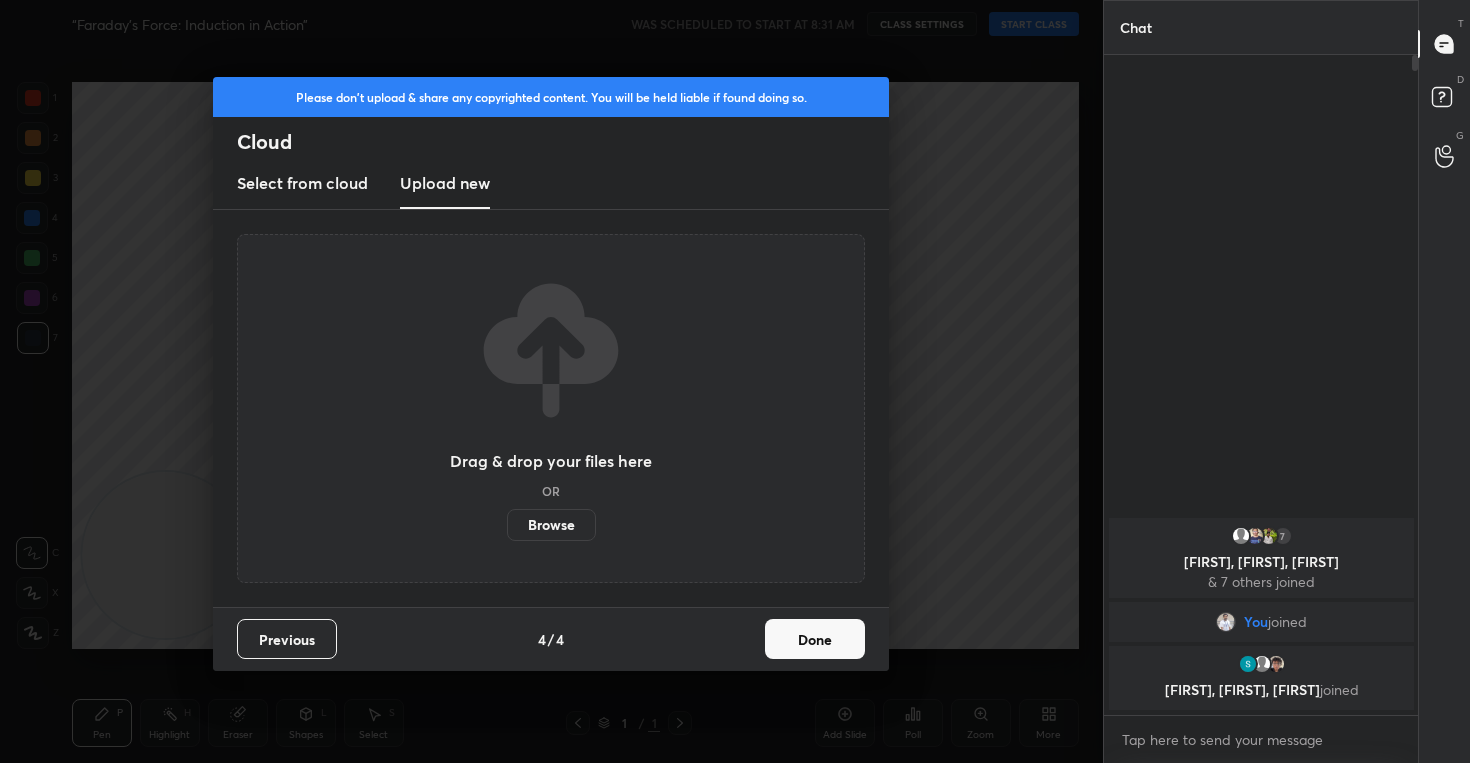 click on "Browse" at bounding box center [551, 525] 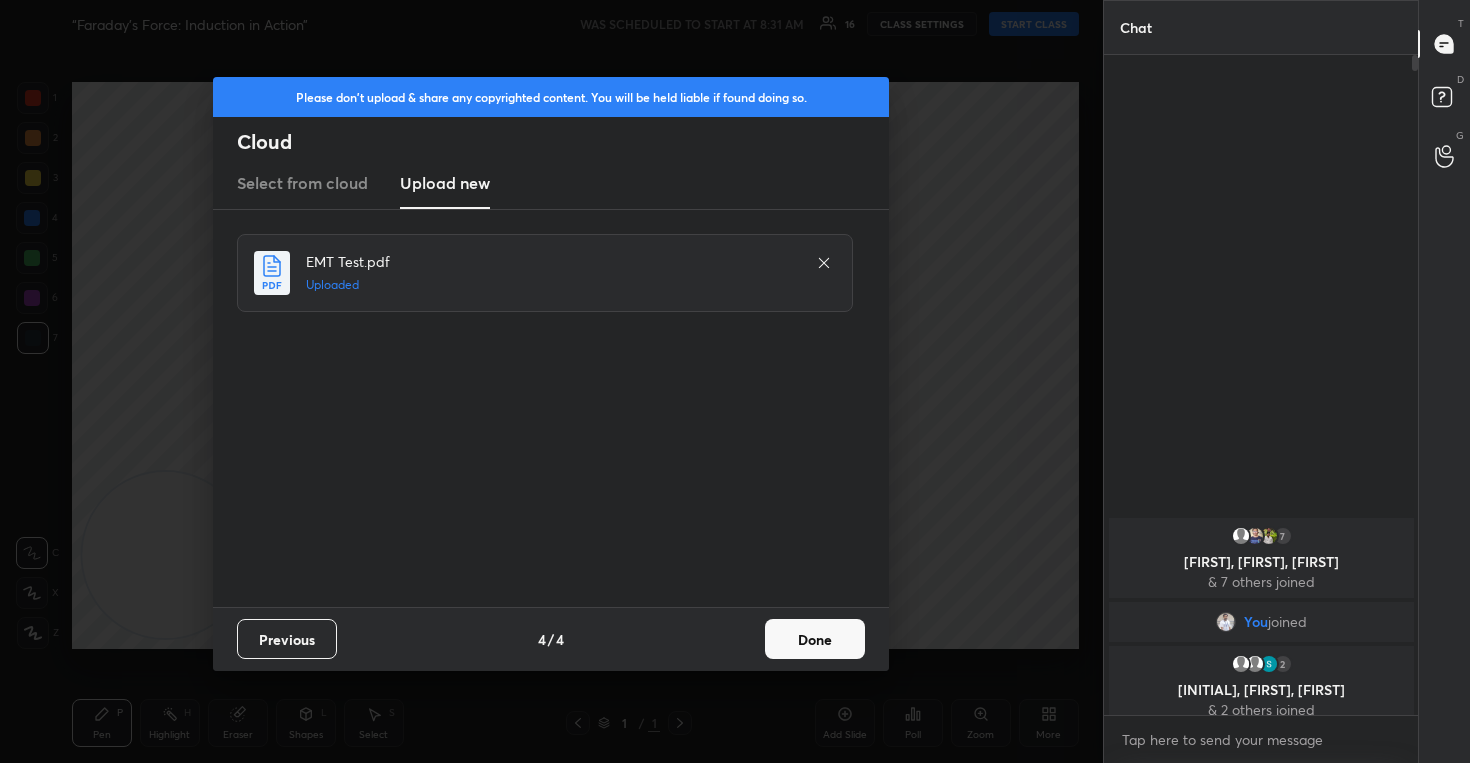 click on "Done" at bounding box center (815, 639) 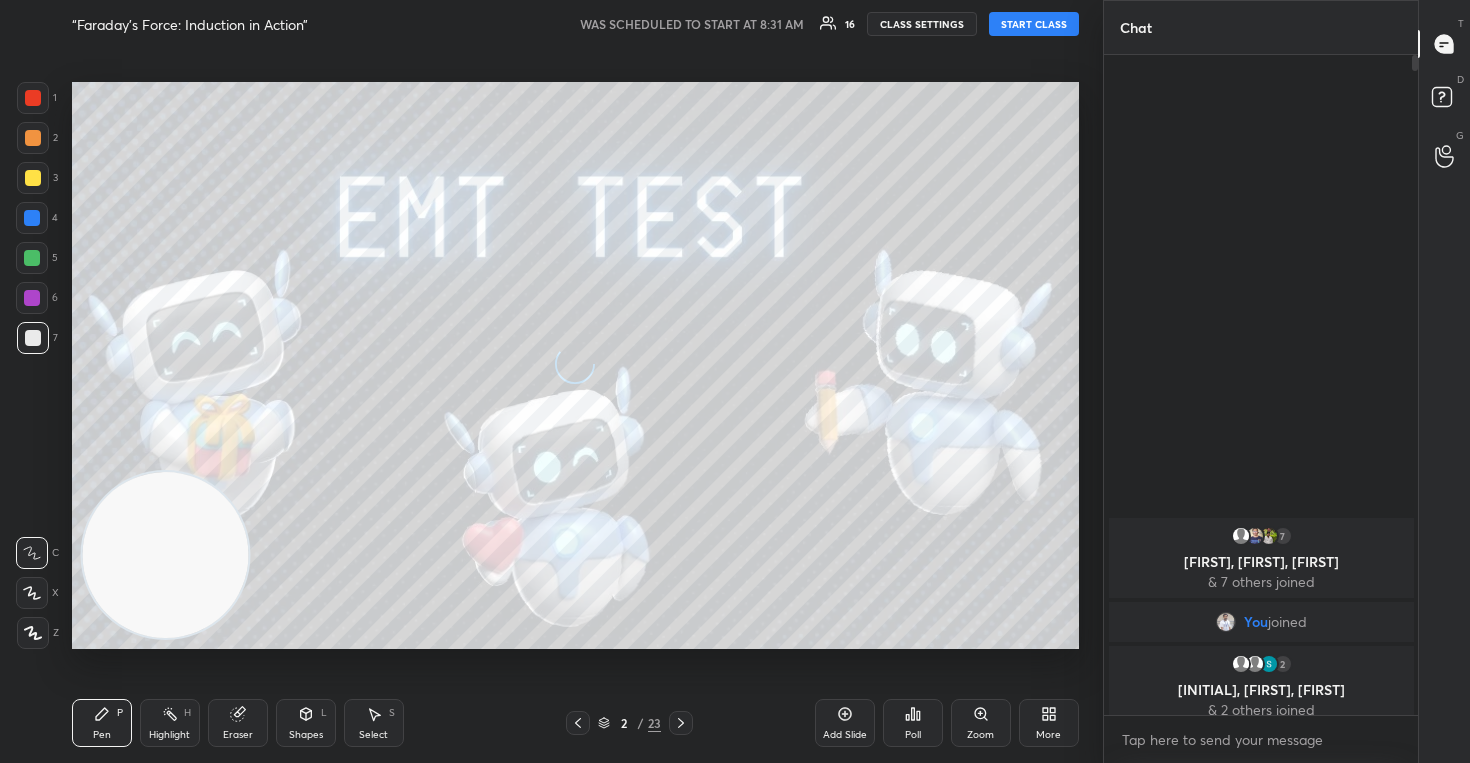 click 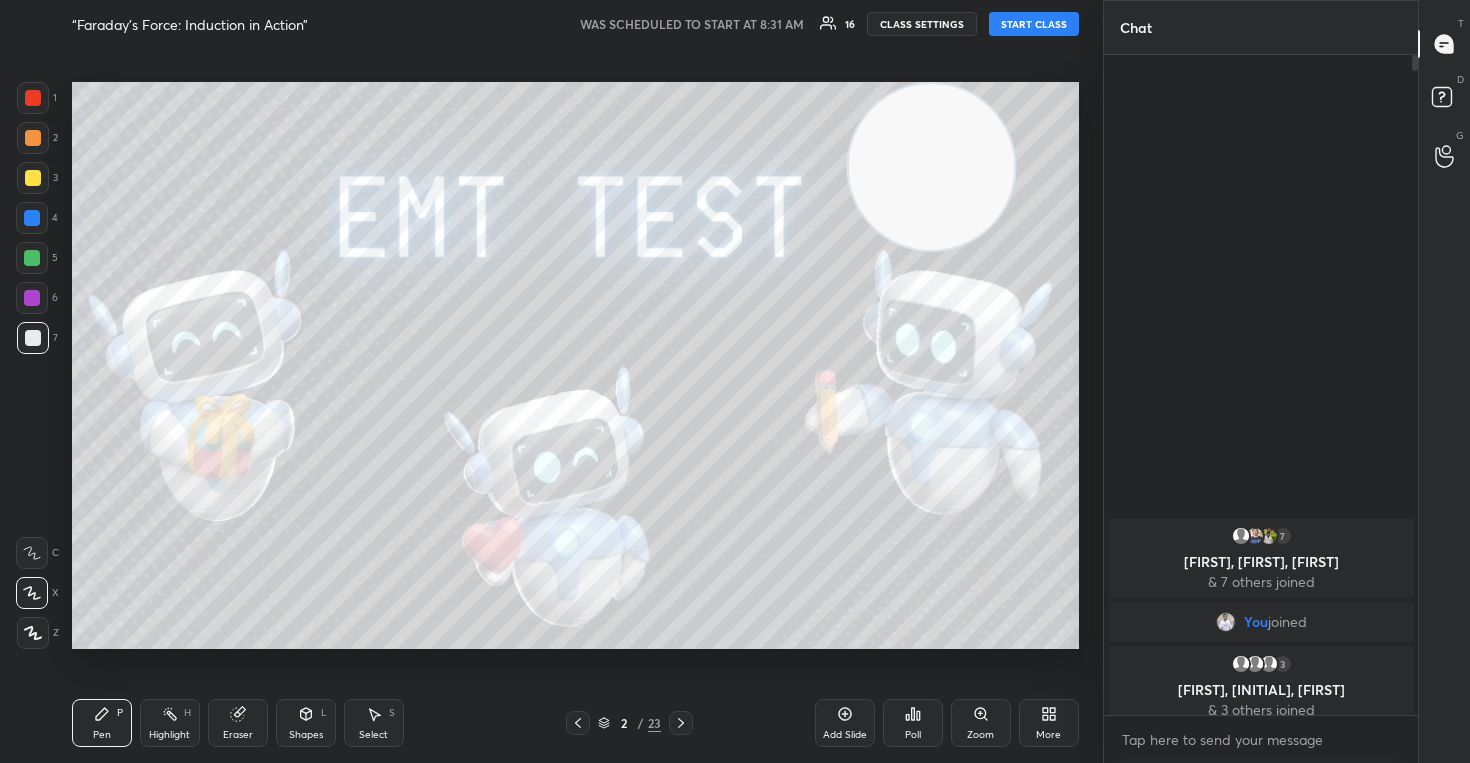 drag, startPoint x: 143, startPoint y: 582, endPoint x: 929, endPoint y: 172, distance: 886.50775 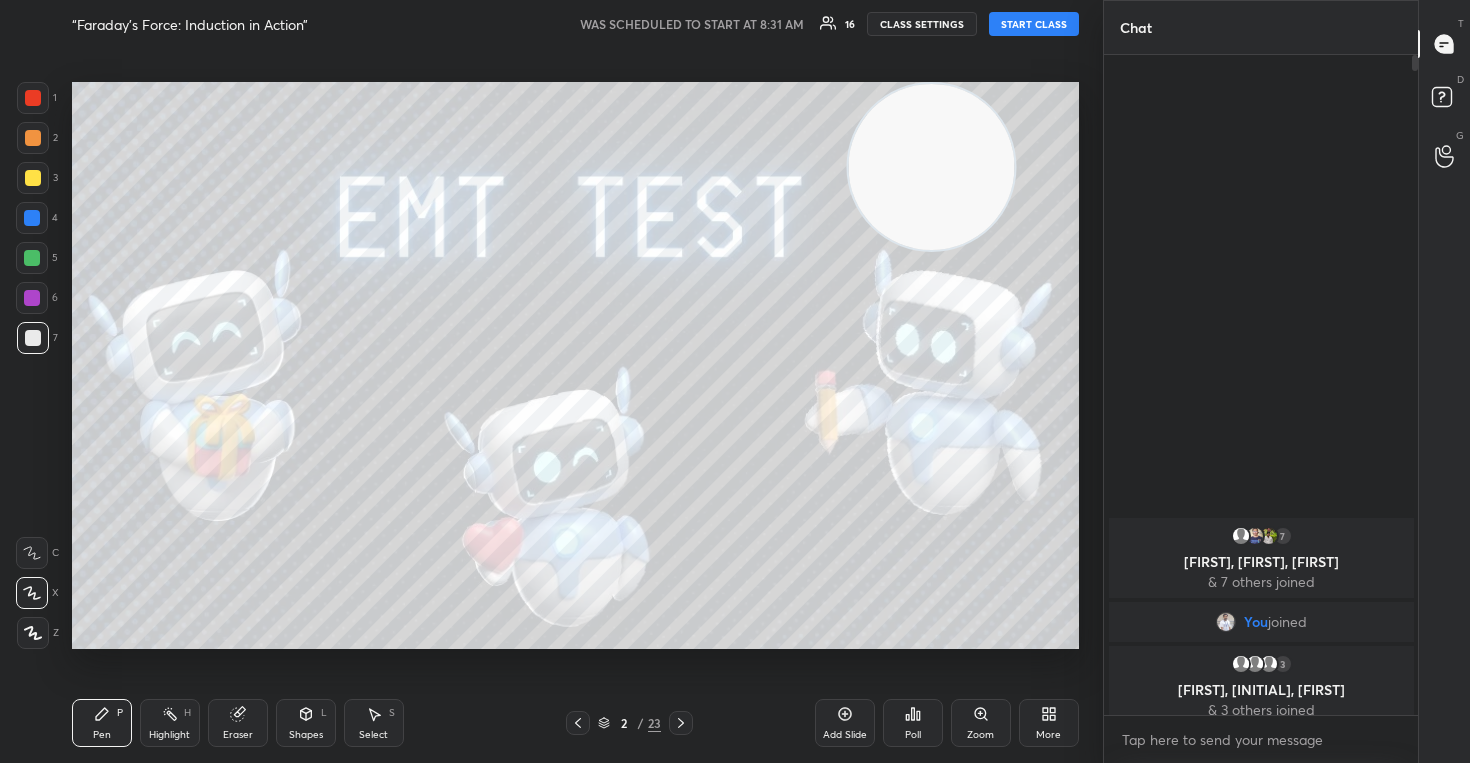 click at bounding box center (931, 167) 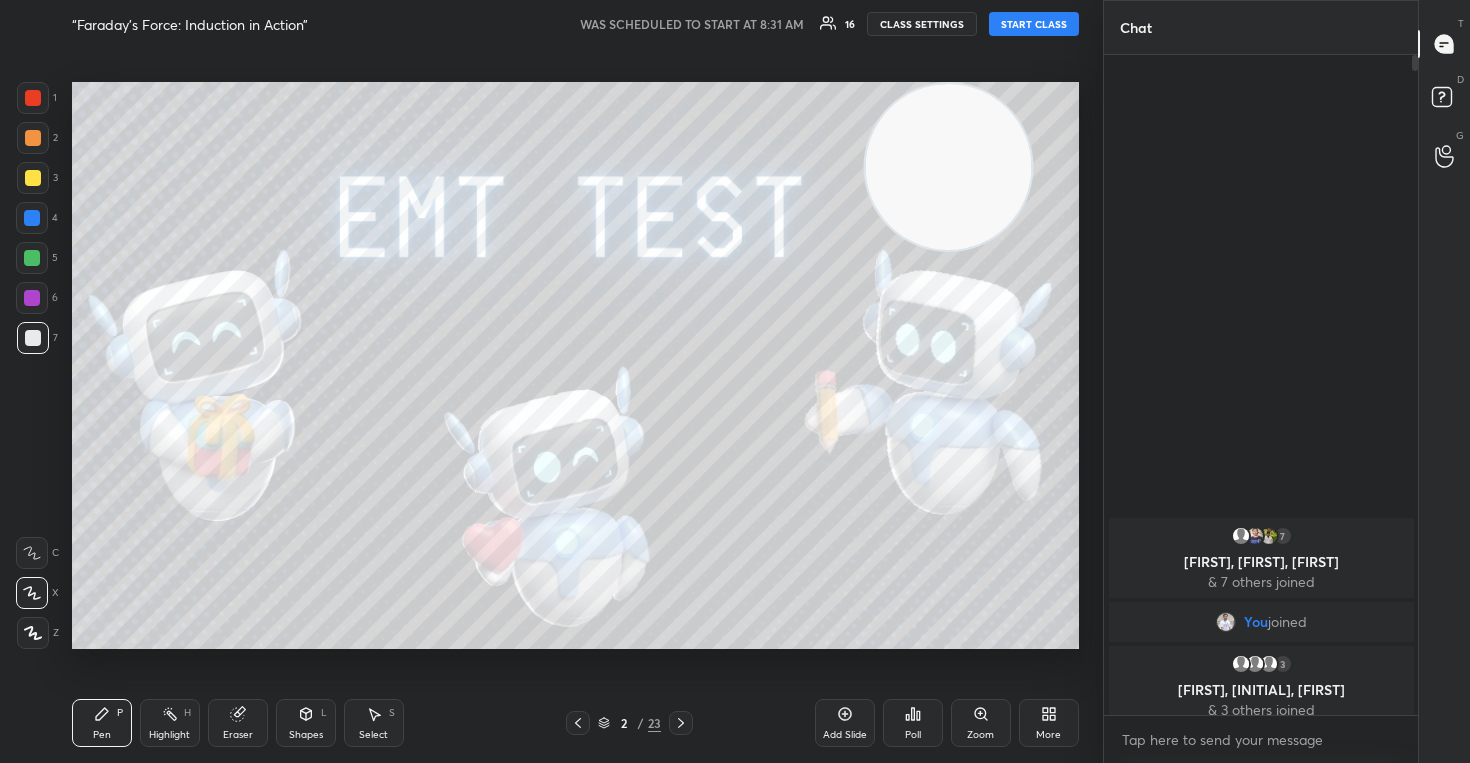 click on "CLASS SETTINGS" at bounding box center [922, 24] 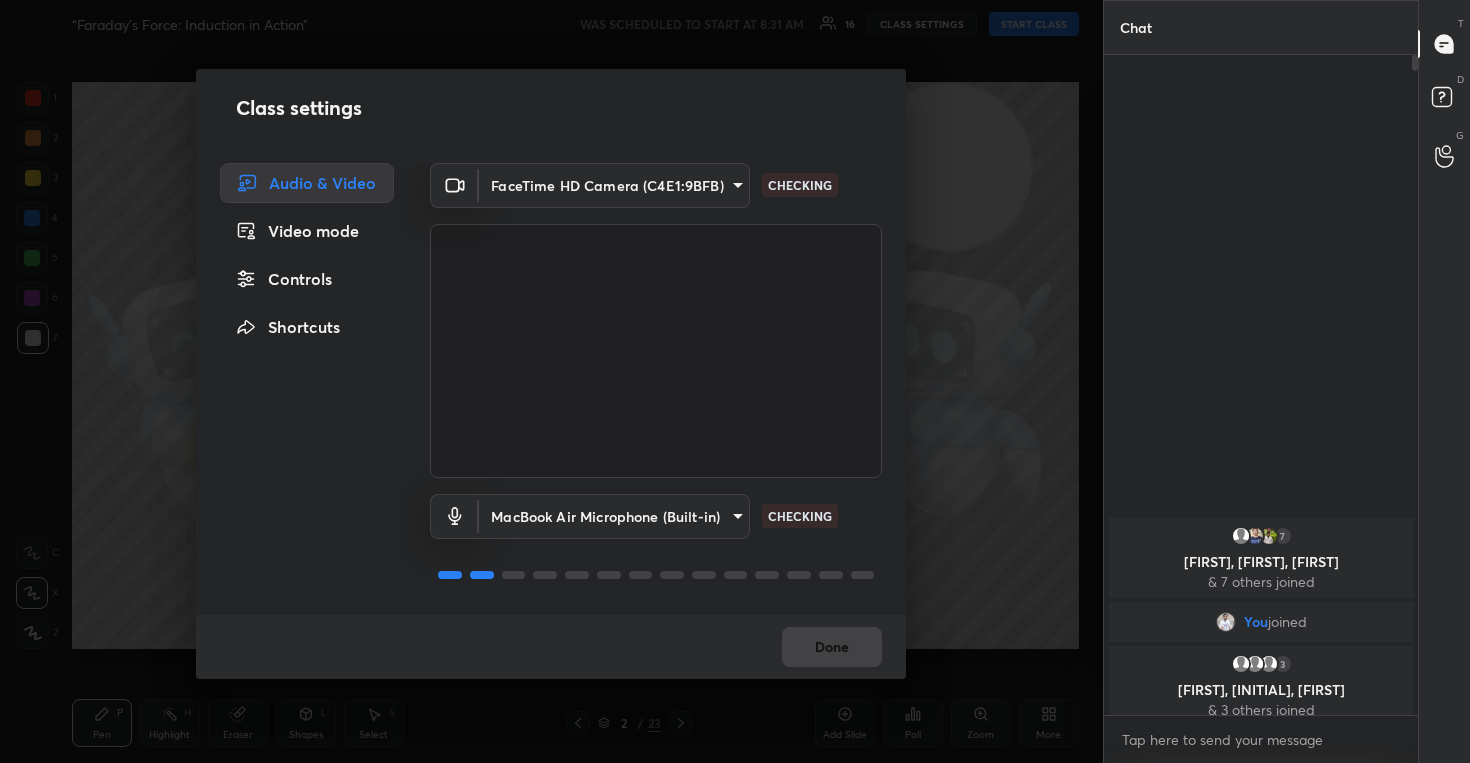 click on "Controls" at bounding box center (307, 279) 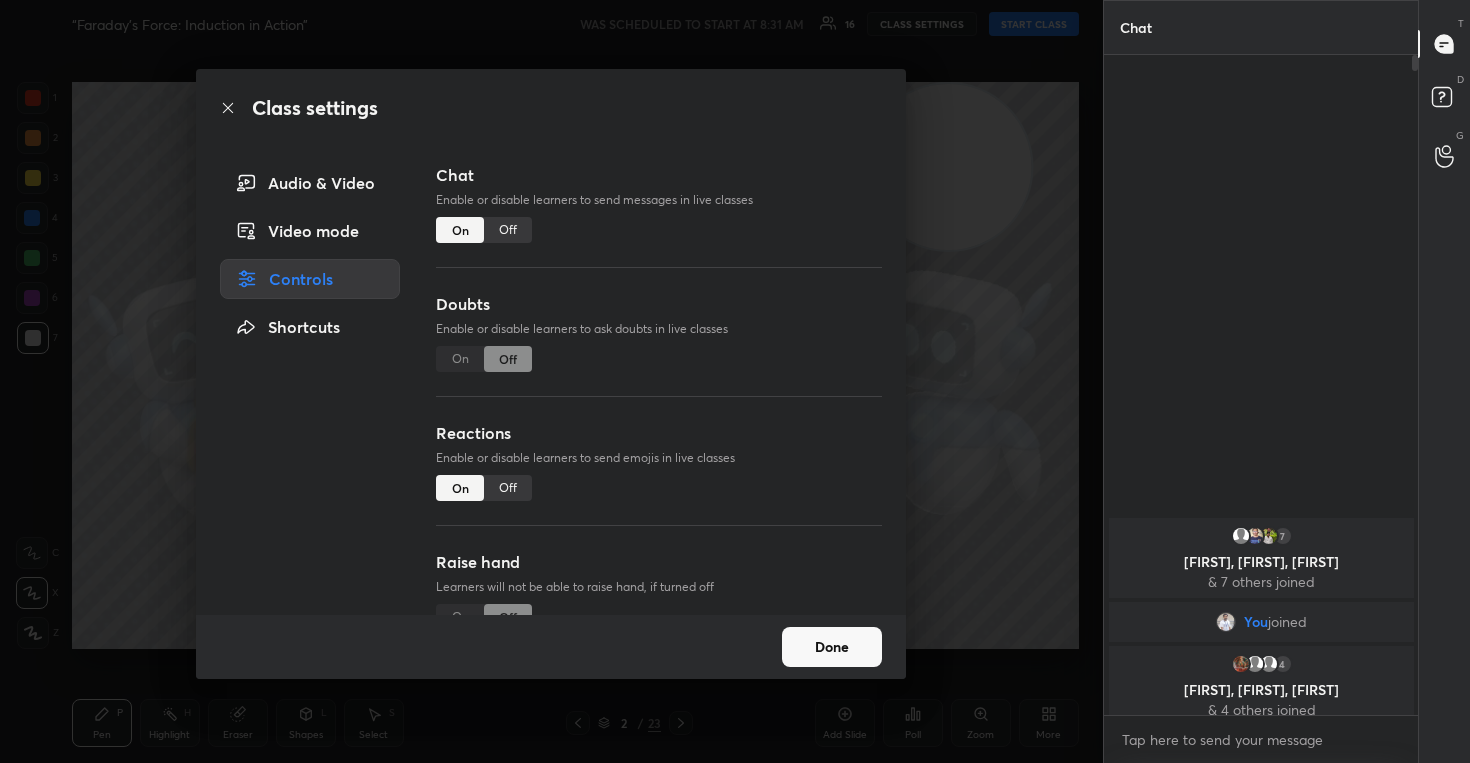 click on "Off" at bounding box center (508, 488) 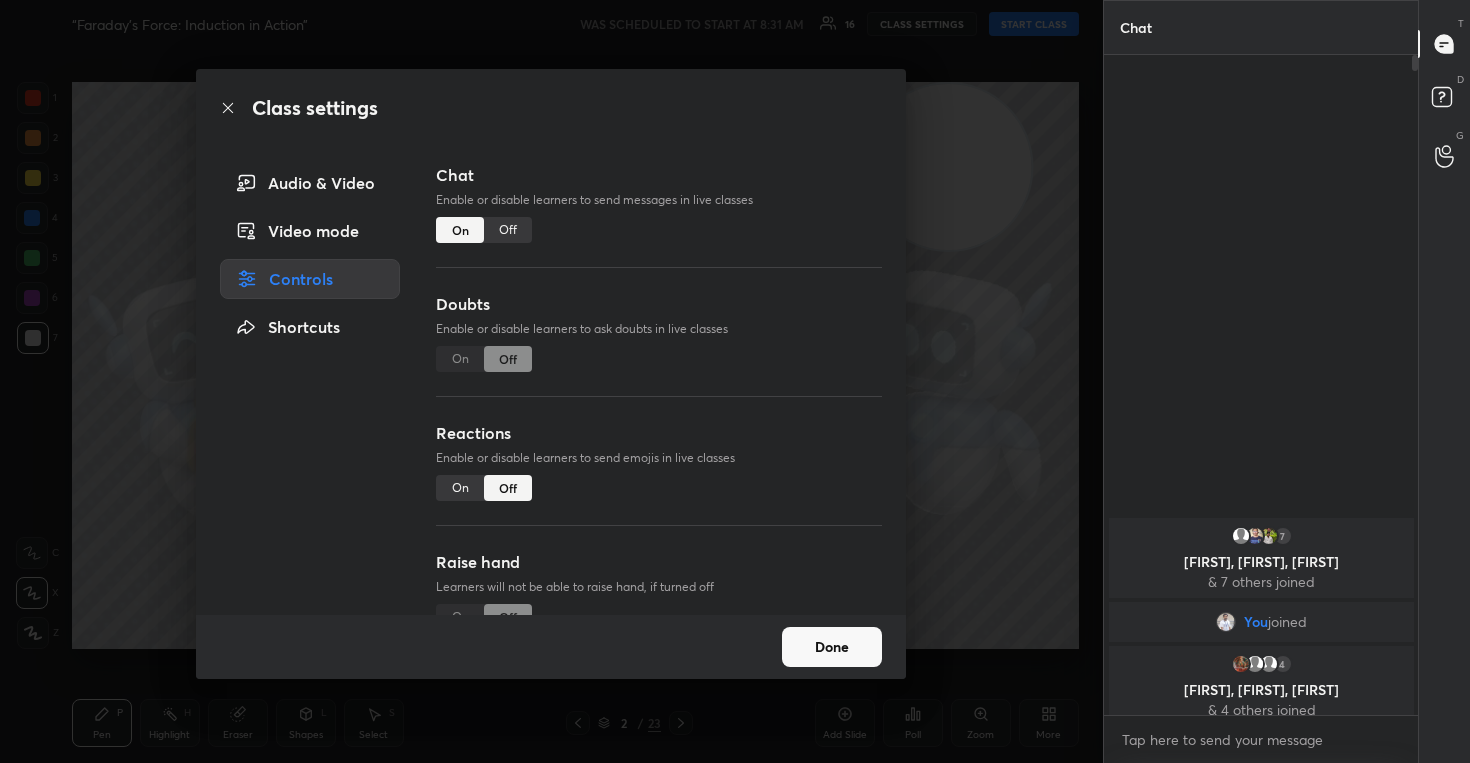 click on "Done" at bounding box center (832, 647) 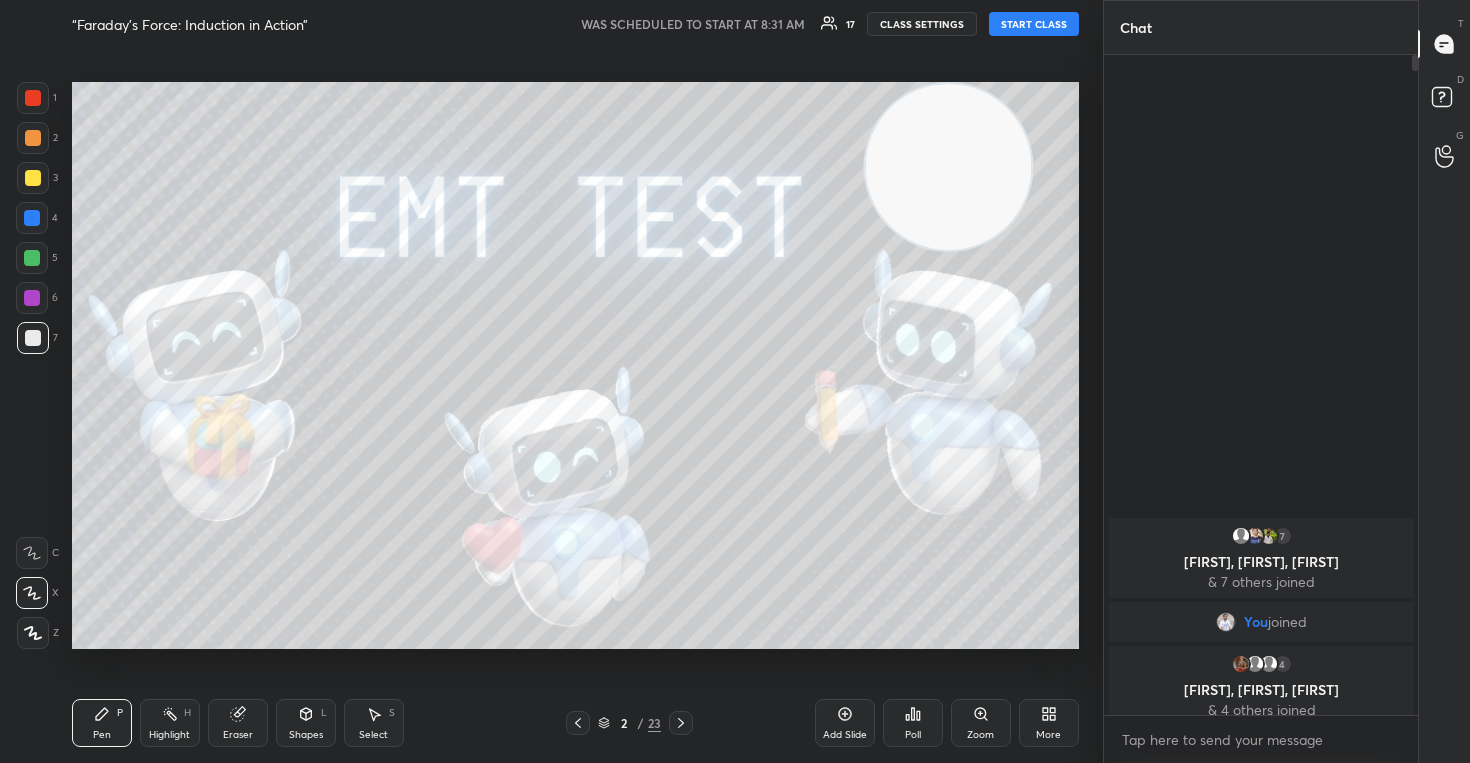 click on "START CLASS" at bounding box center [1034, 24] 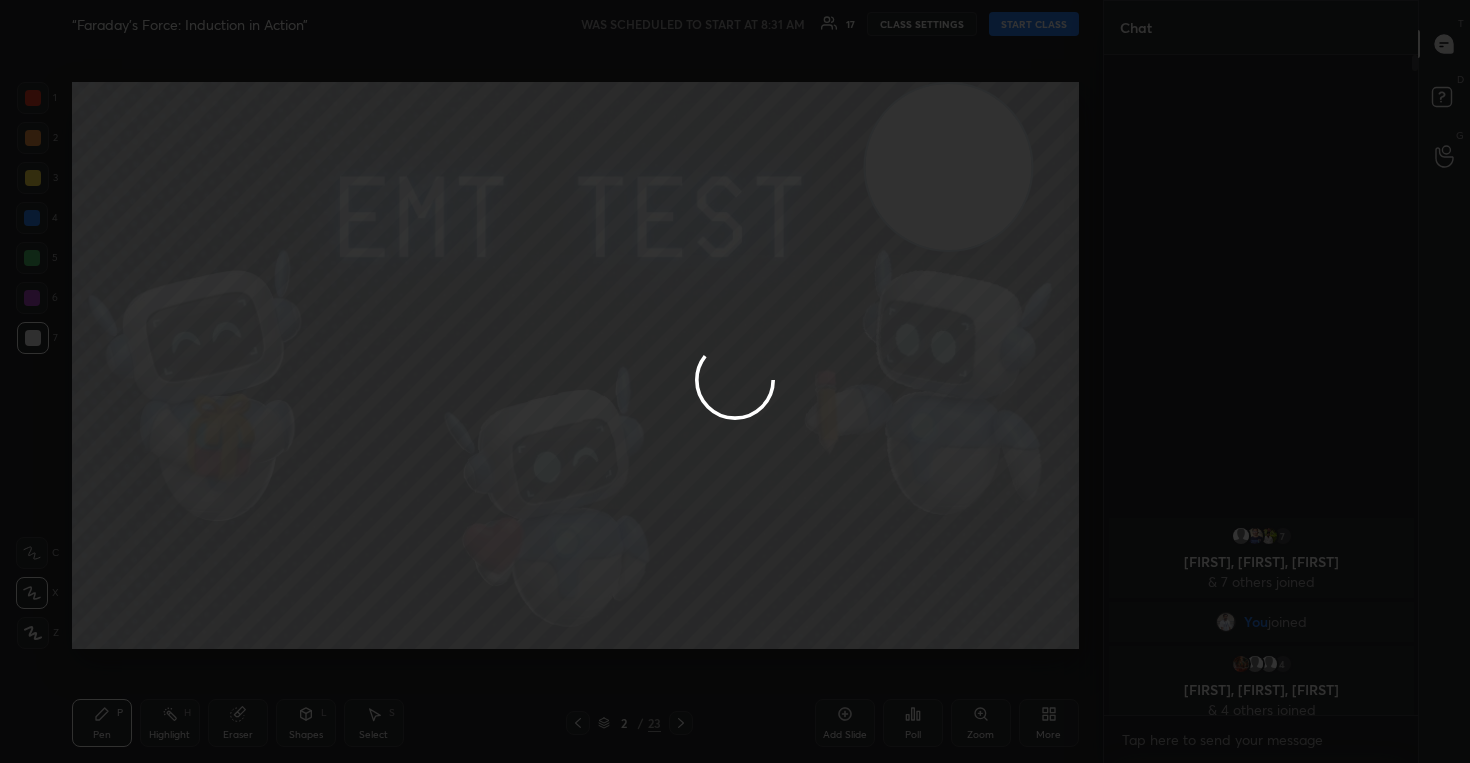 type on "x" 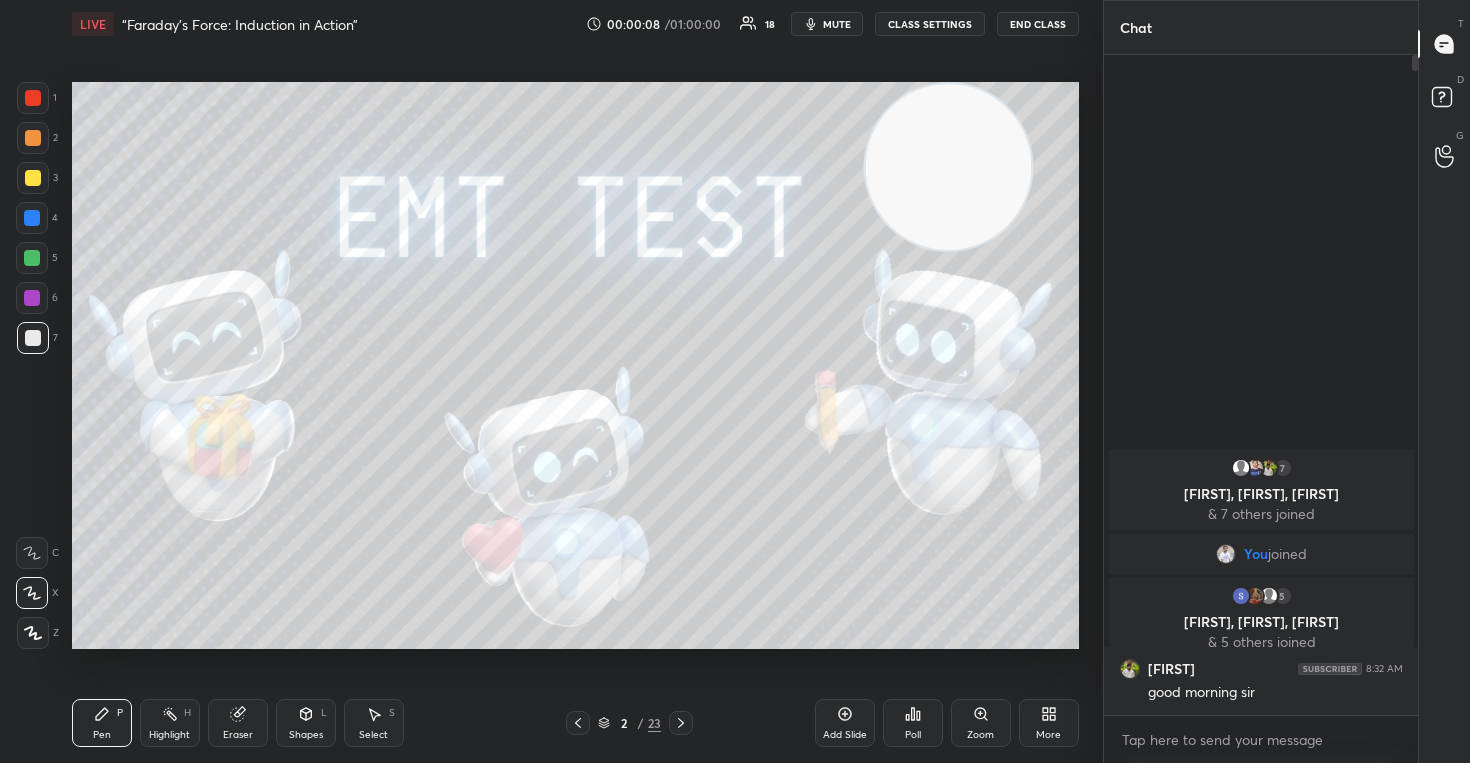 type 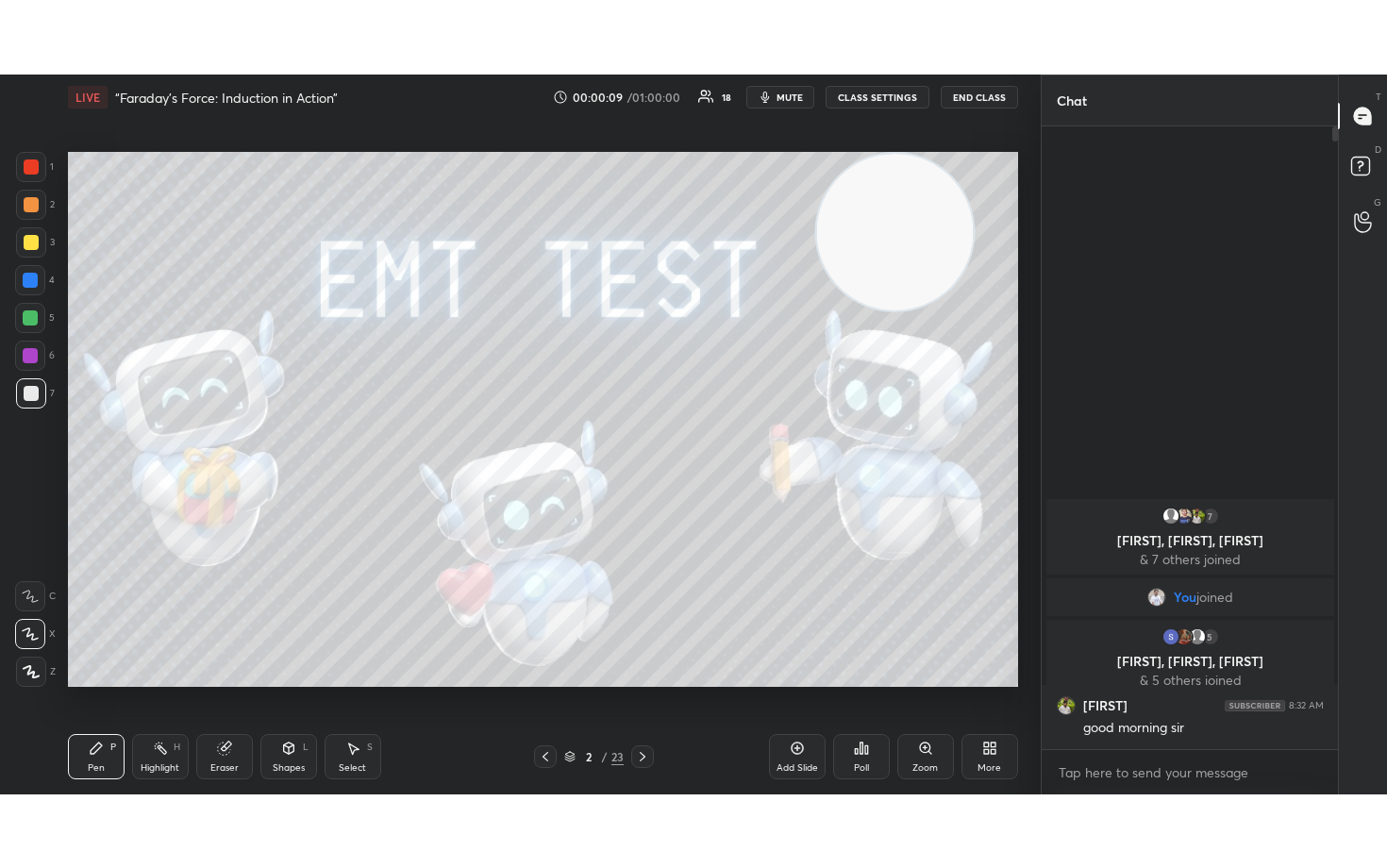 scroll, scrollTop: 93601, scrollLeft: 93389, axis: both 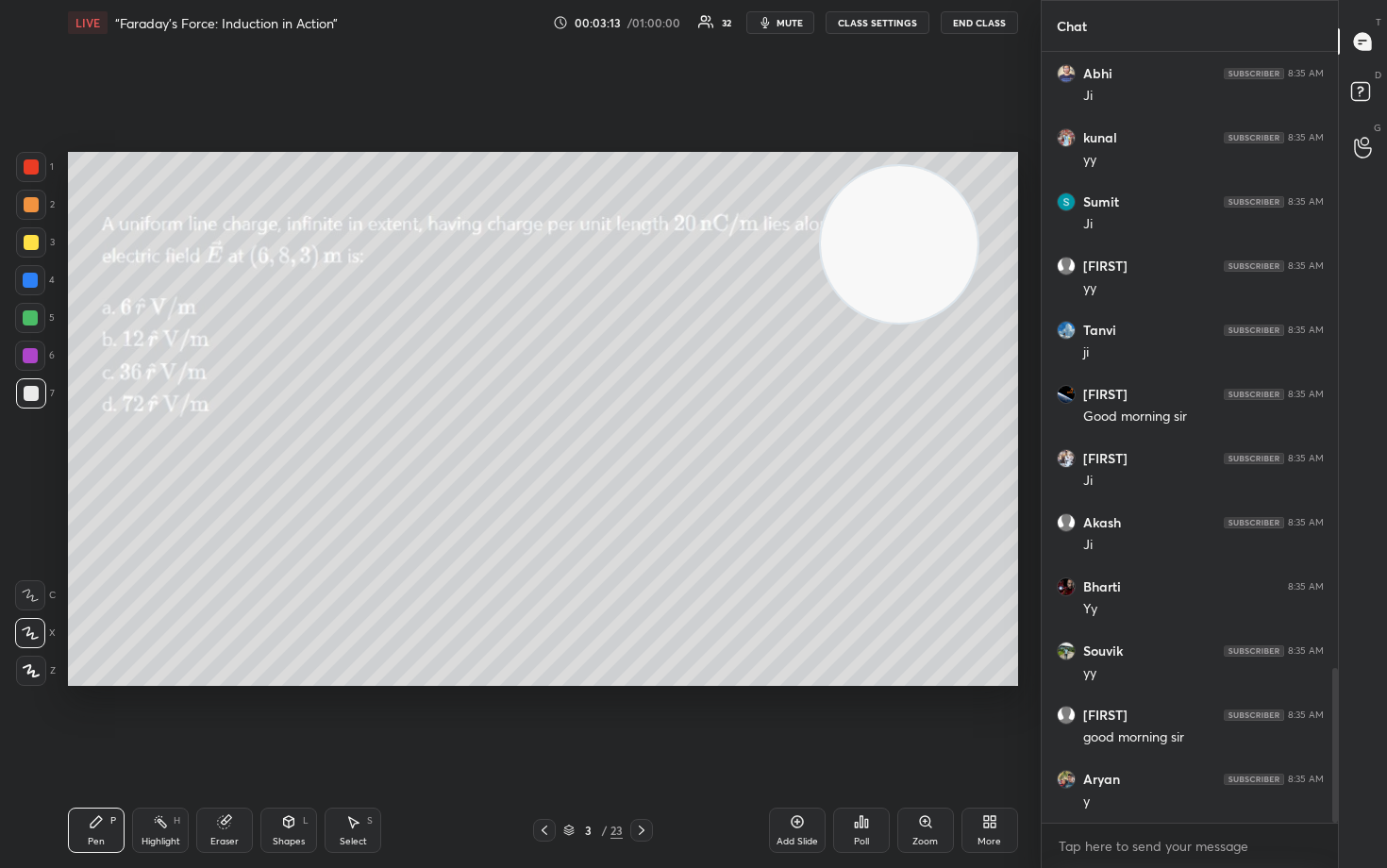 drag, startPoint x: 884, startPoint y: 226, endPoint x: 909, endPoint y: 371, distance: 147.13939 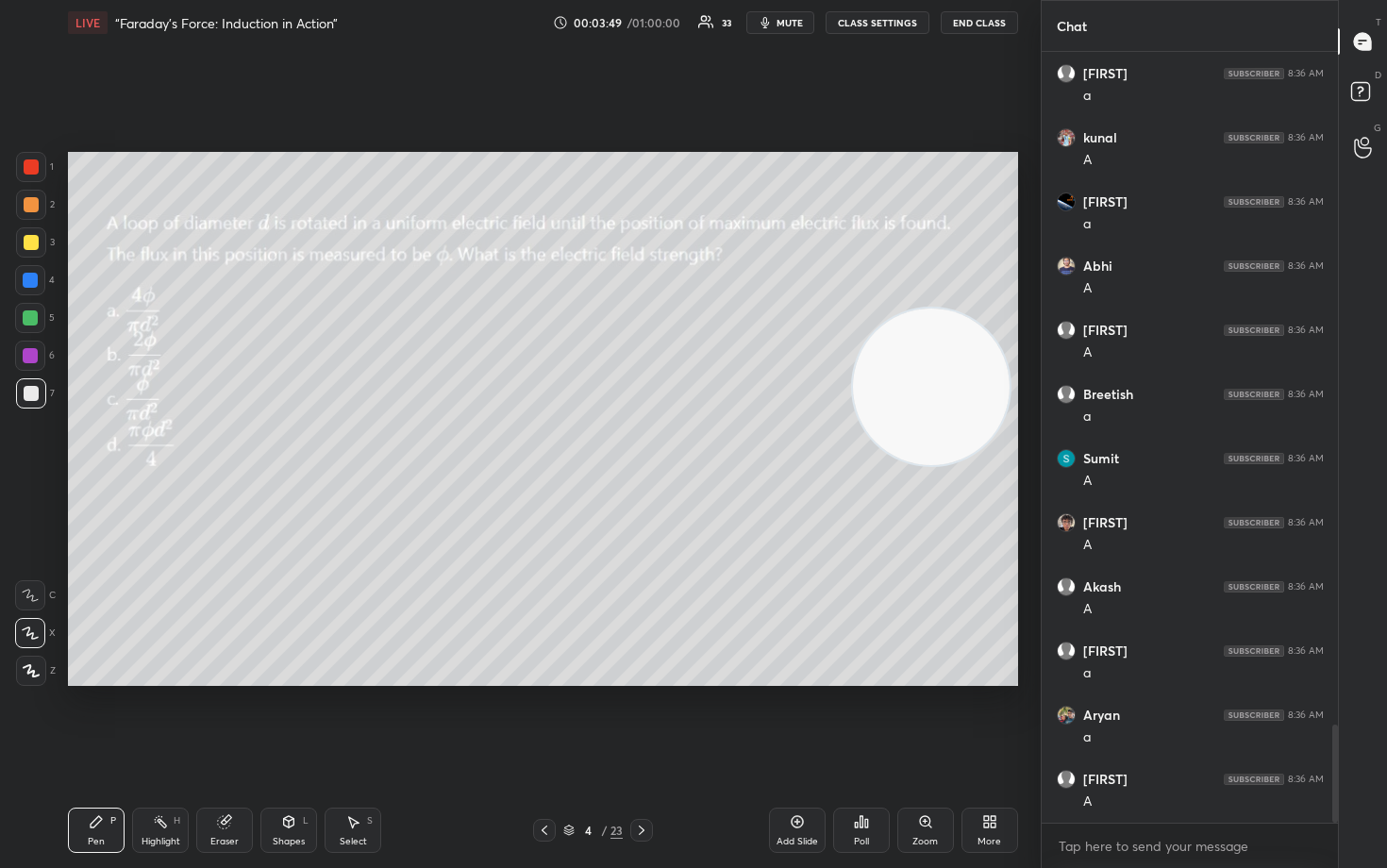 scroll, scrollTop: 5268, scrollLeft: 0, axis: vertical 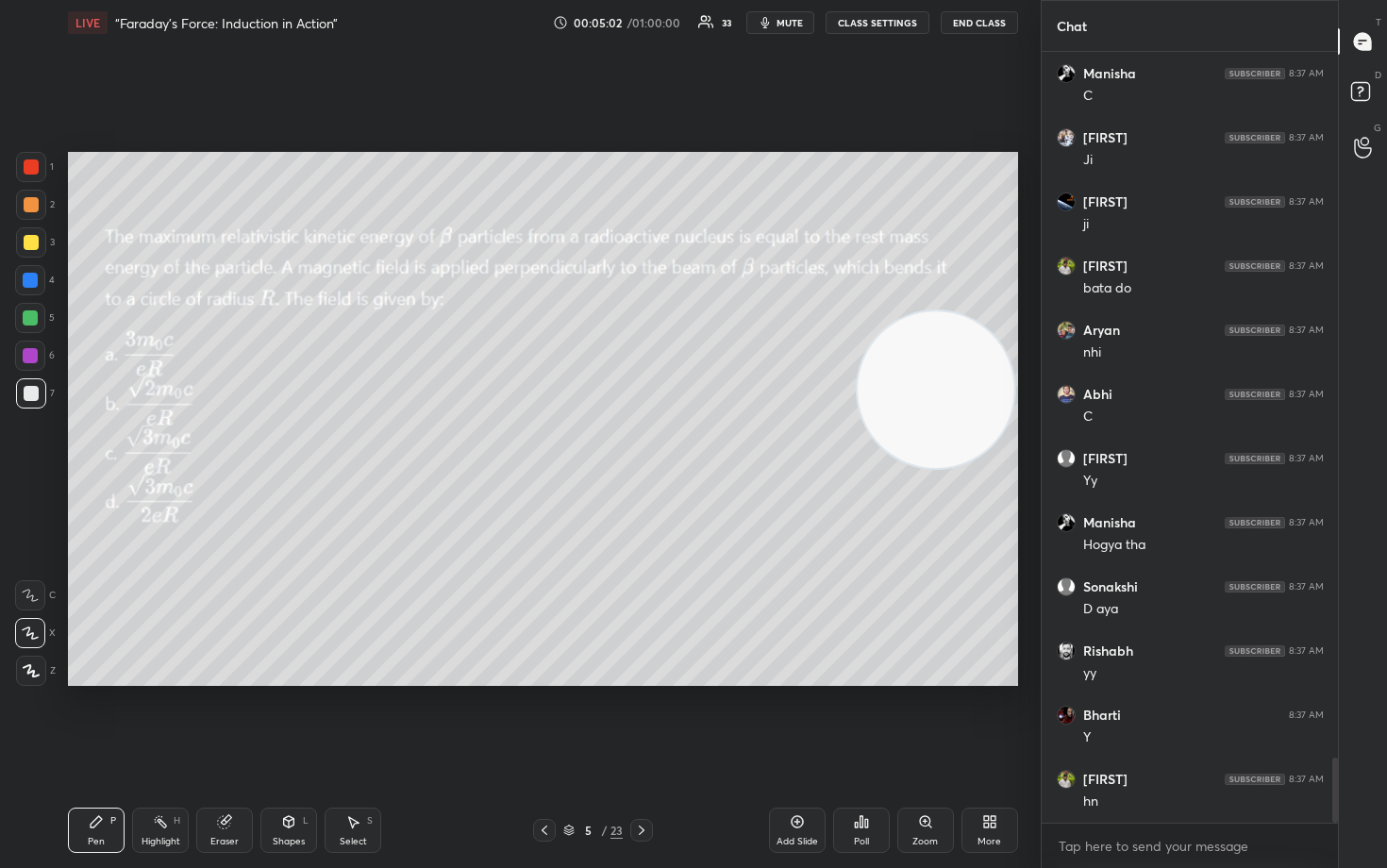 drag, startPoint x: 970, startPoint y: 427, endPoint x: 966, endPoint y: 459, distance: 32.24903 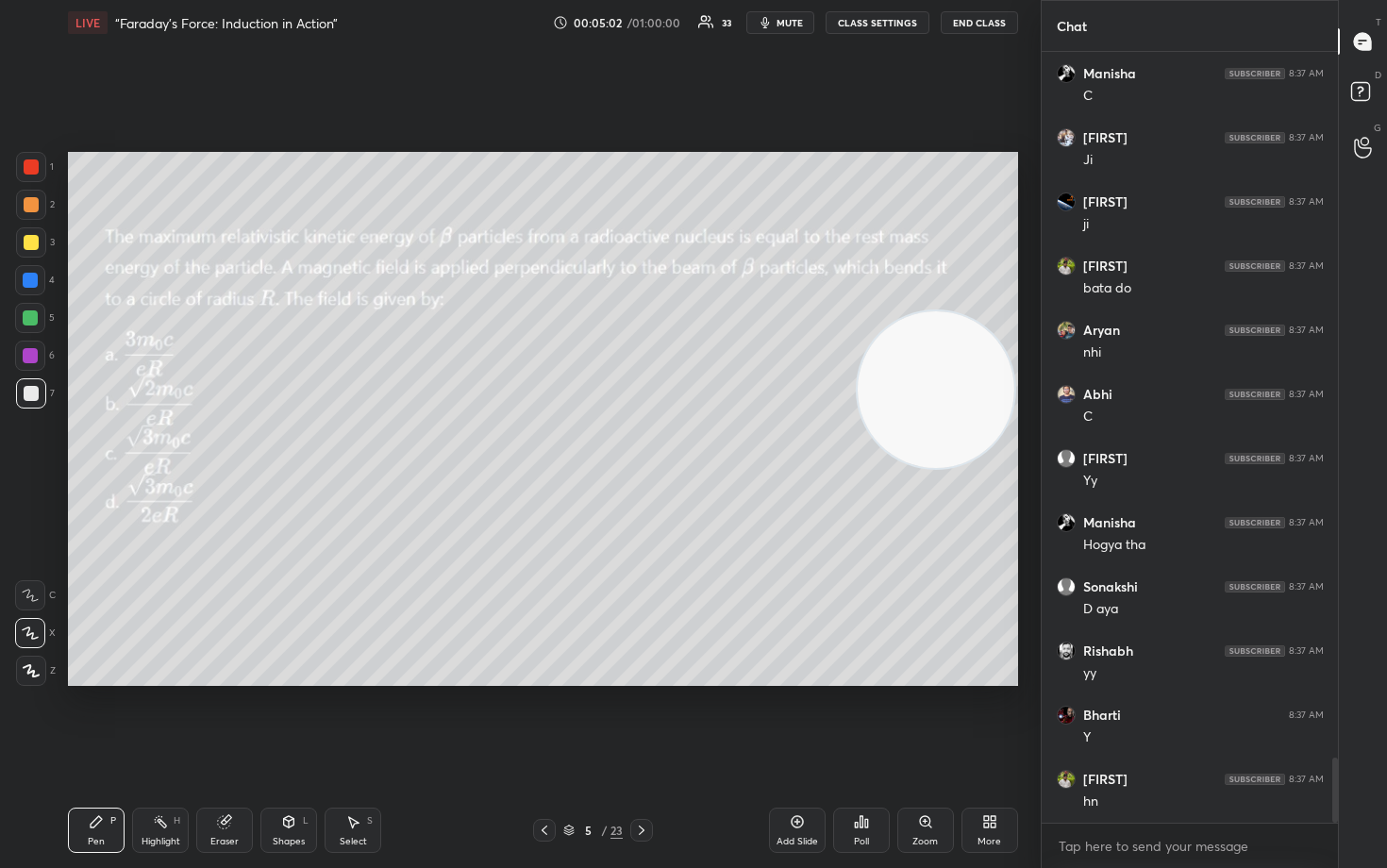 click at bounding box center [936, 390] 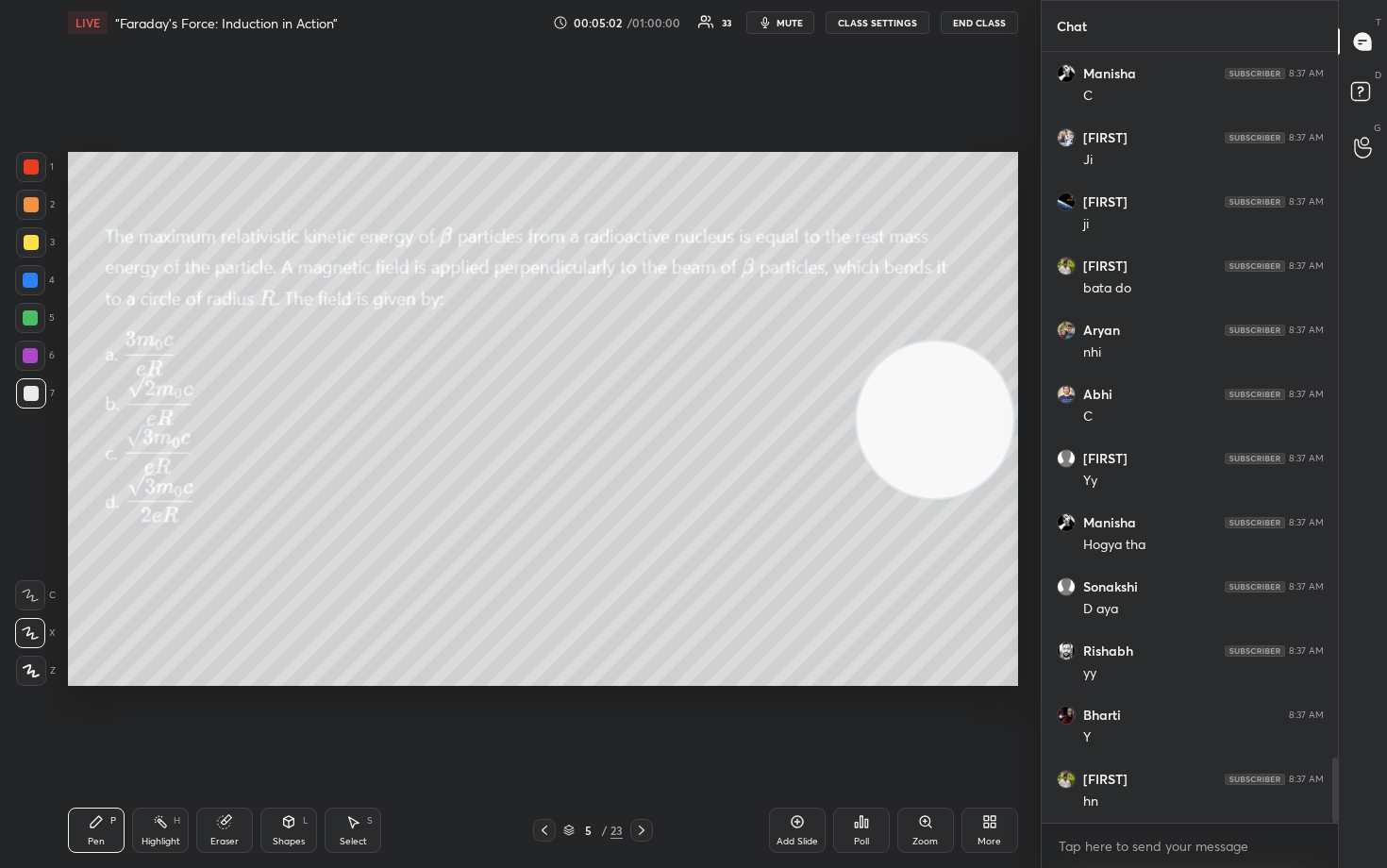 scroll, scrollTop: 8417, scrollLeft: 0, axis: vertical 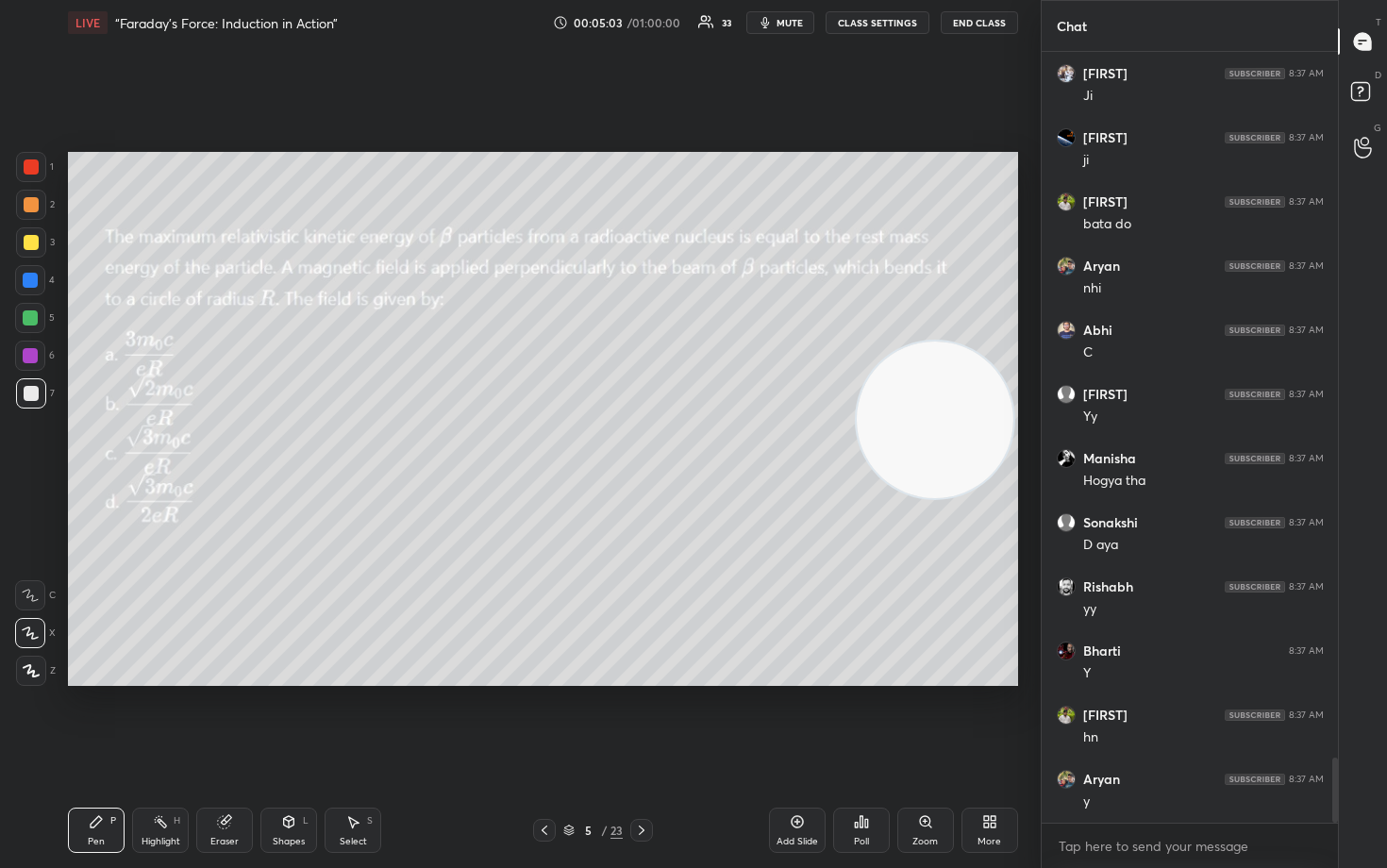 drag, startPoint x: 972, startPoint y: 441, endPoint x: 487, endPoint y: 389, distance: 487.7797 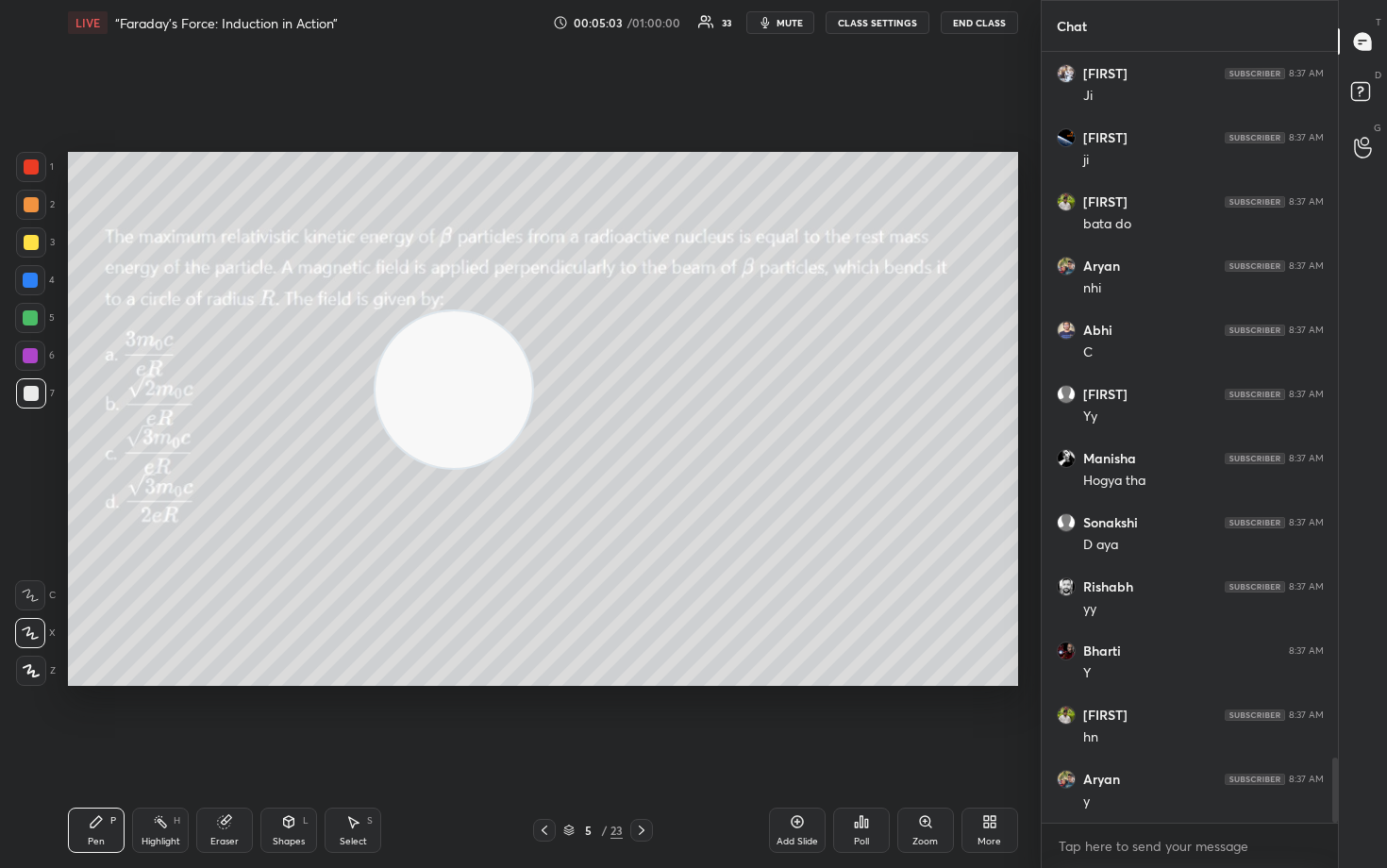 scroll, scrollTop: 8545, scrollLeft: 0, axis: vertical 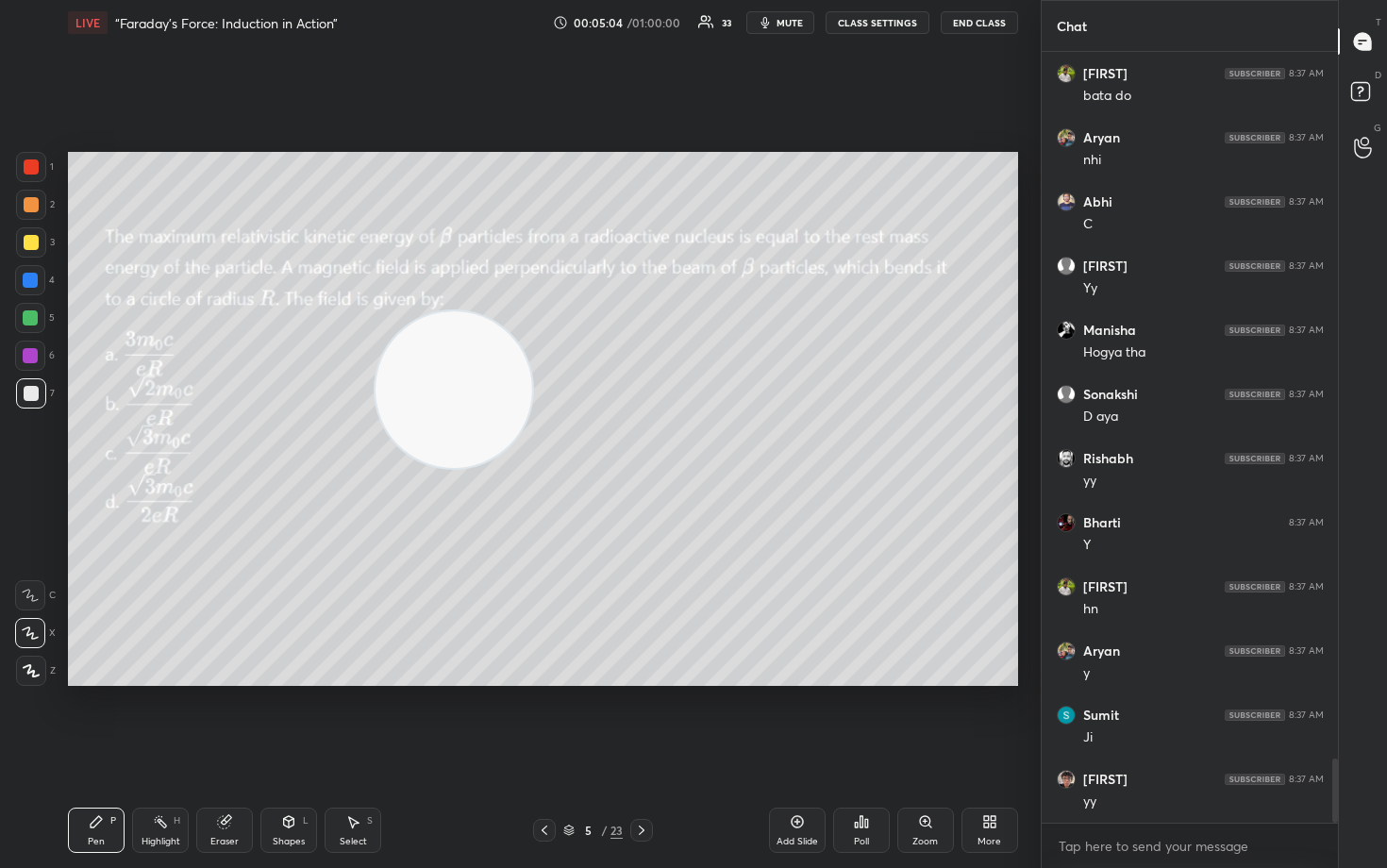 drag, startPoint x: 356, startPoint y: 376, endPoint x: 130, endPoint y: 396, distance: 226.88323 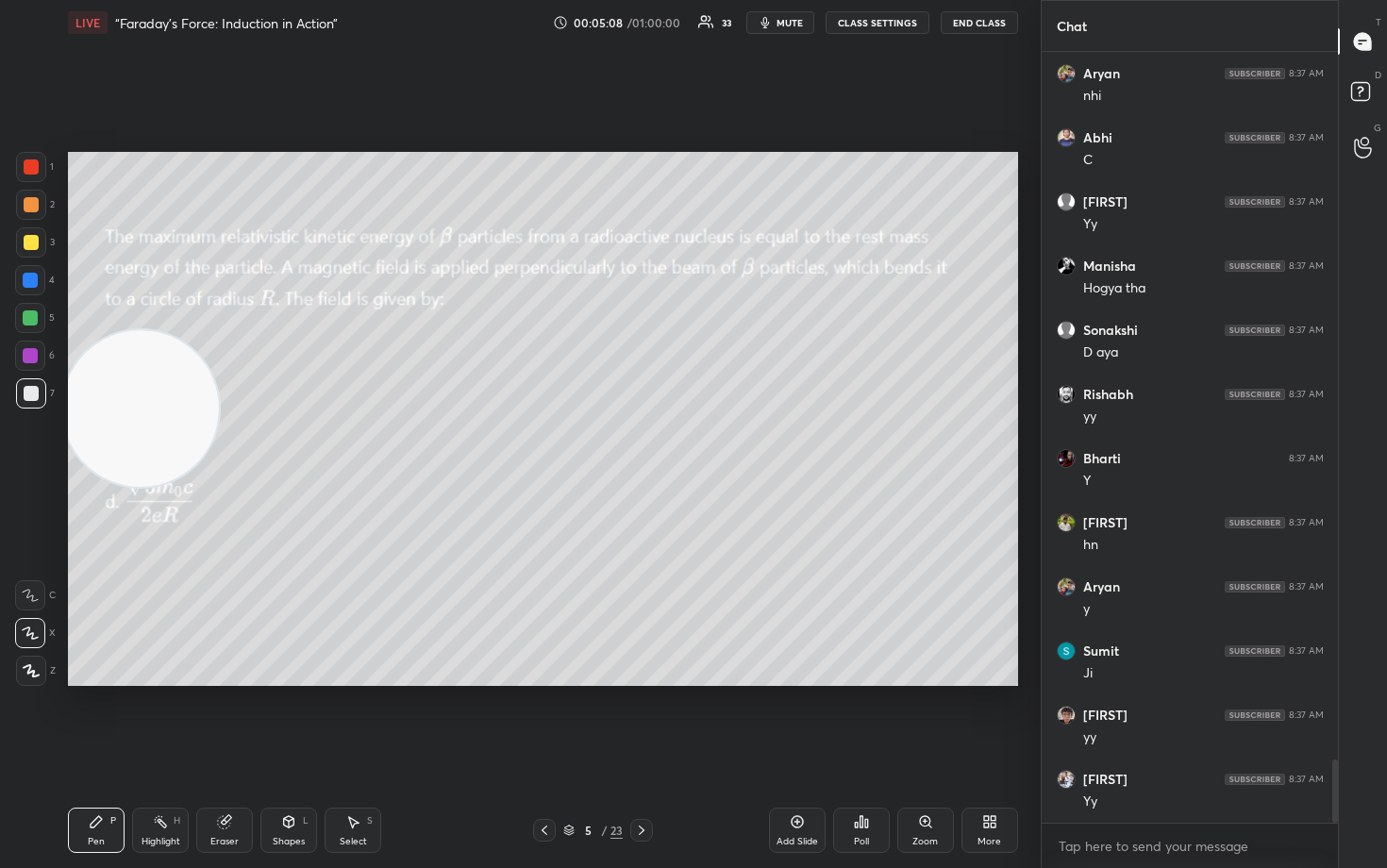 scroll, scrollTop: 8673, scrollLeft: 0, axis: vertical 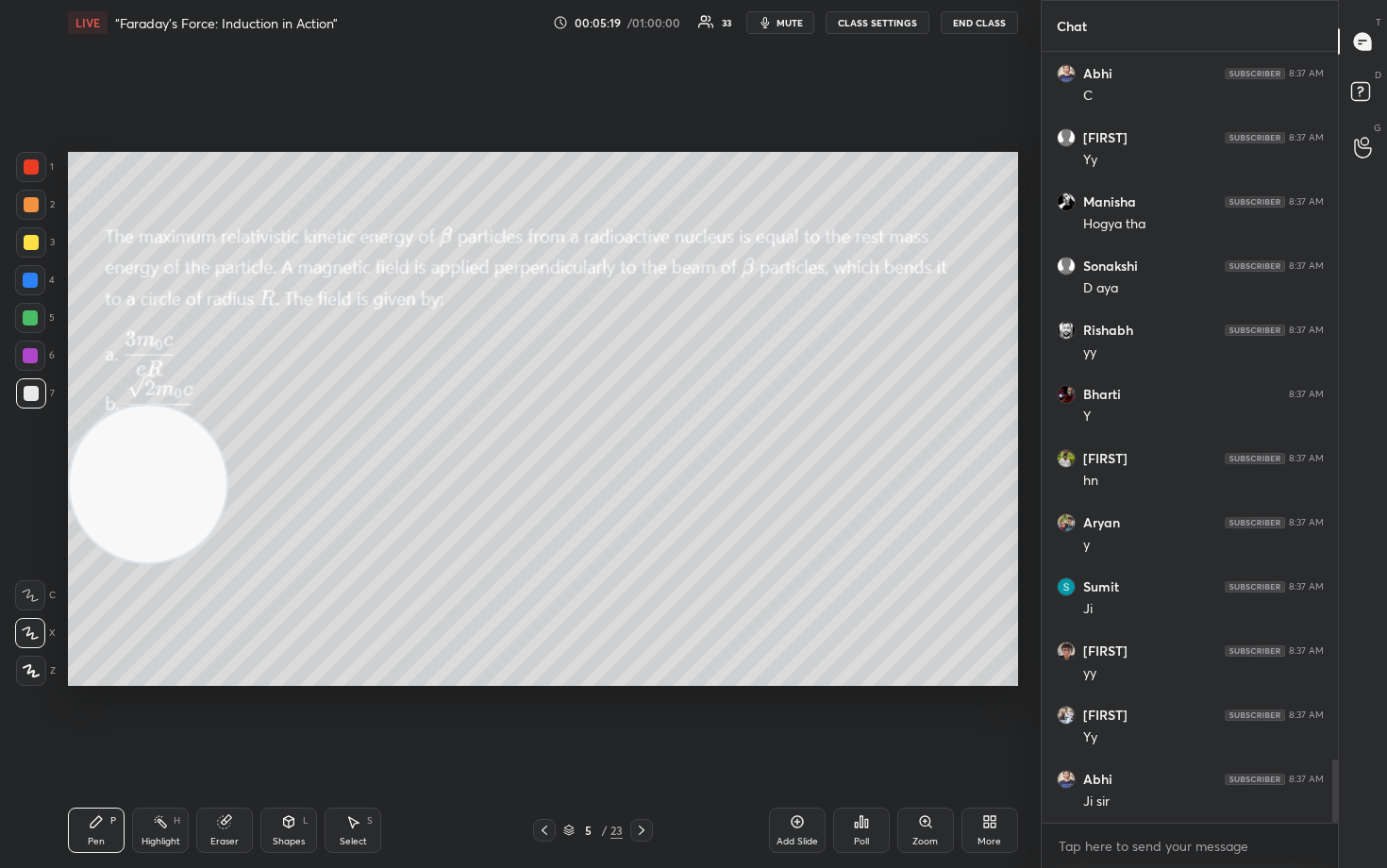 drag, startPoint x: 146, startPoint y: 492, endPoint x: 184, endPoint y: 626, distance: 139.28388 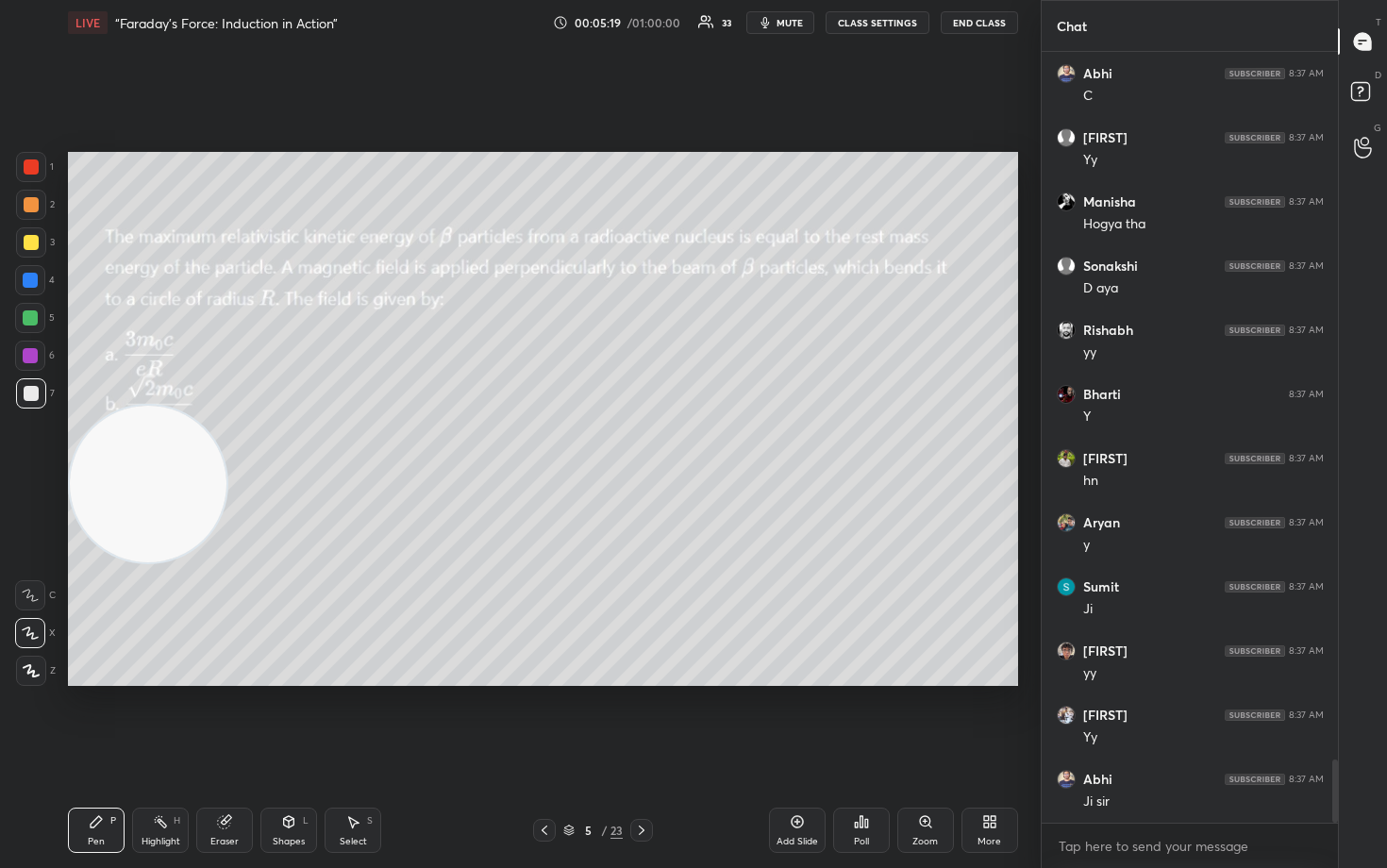 click at bounding box center [148, 484] 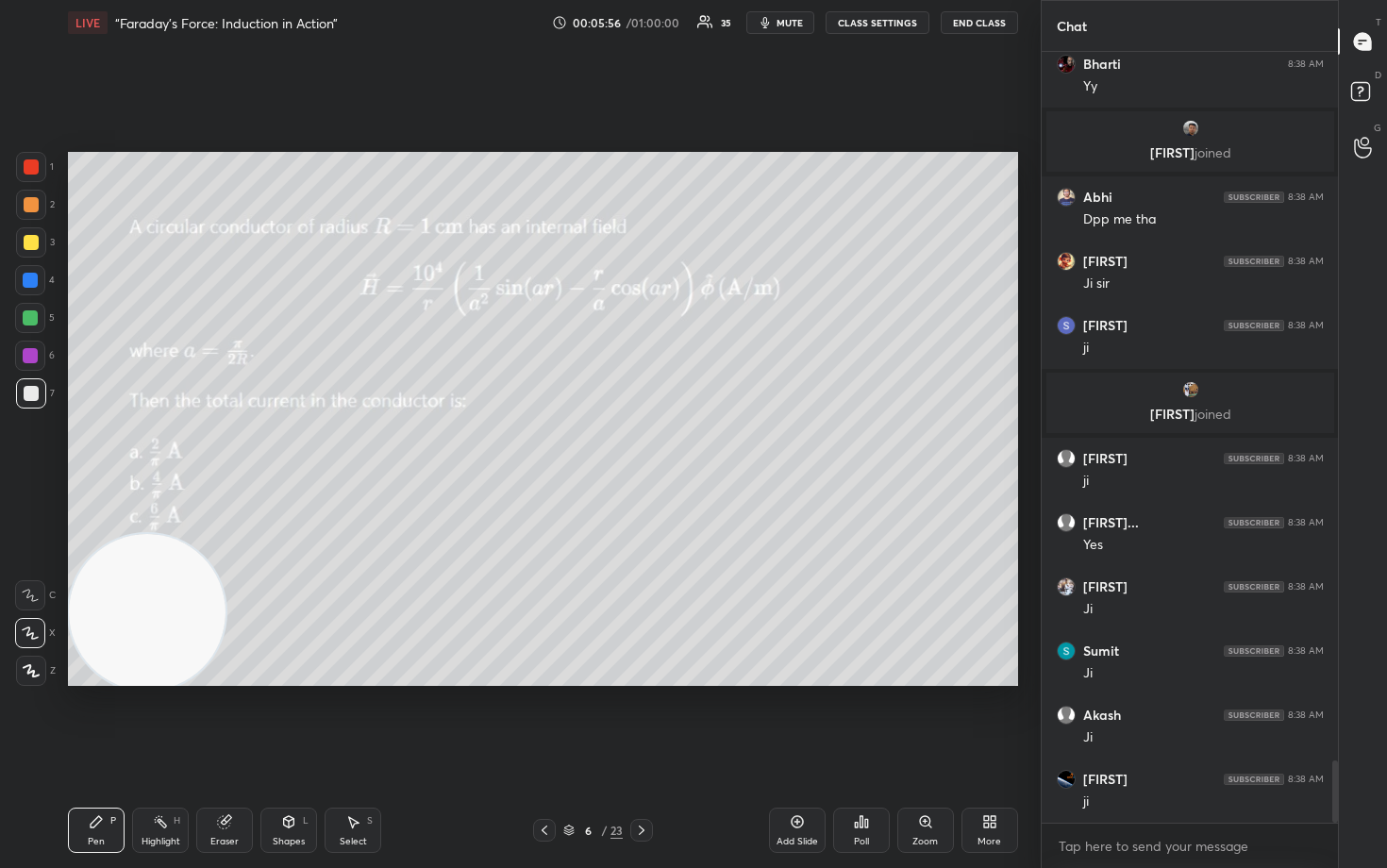 scroll, scrollTop: 8822, scrollLeft: 0, axis: vertical 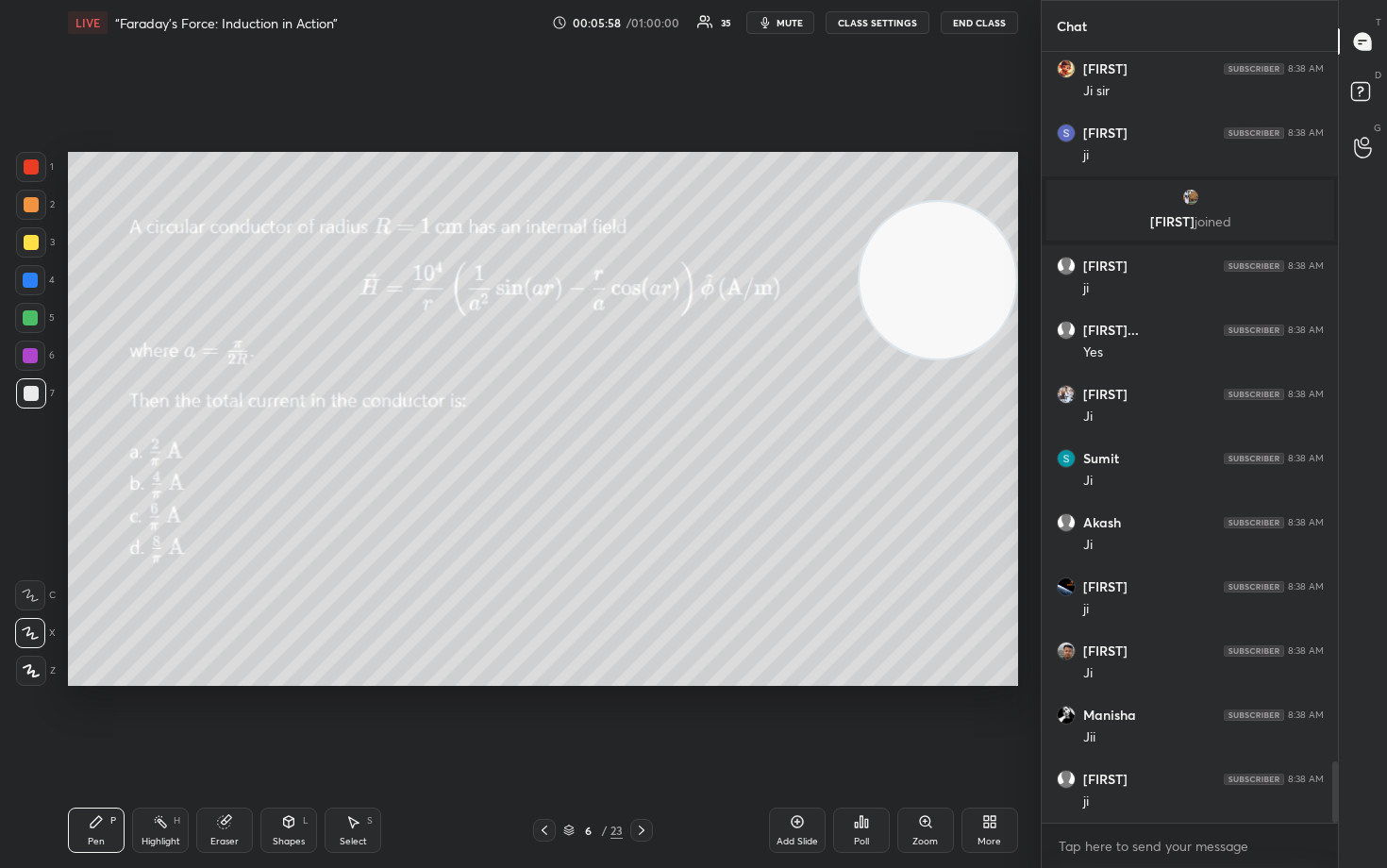 drag, startPoint x: 146, startPoint y: 611, endPoint x: 957, endPoint y: 258, distance: 884.4942 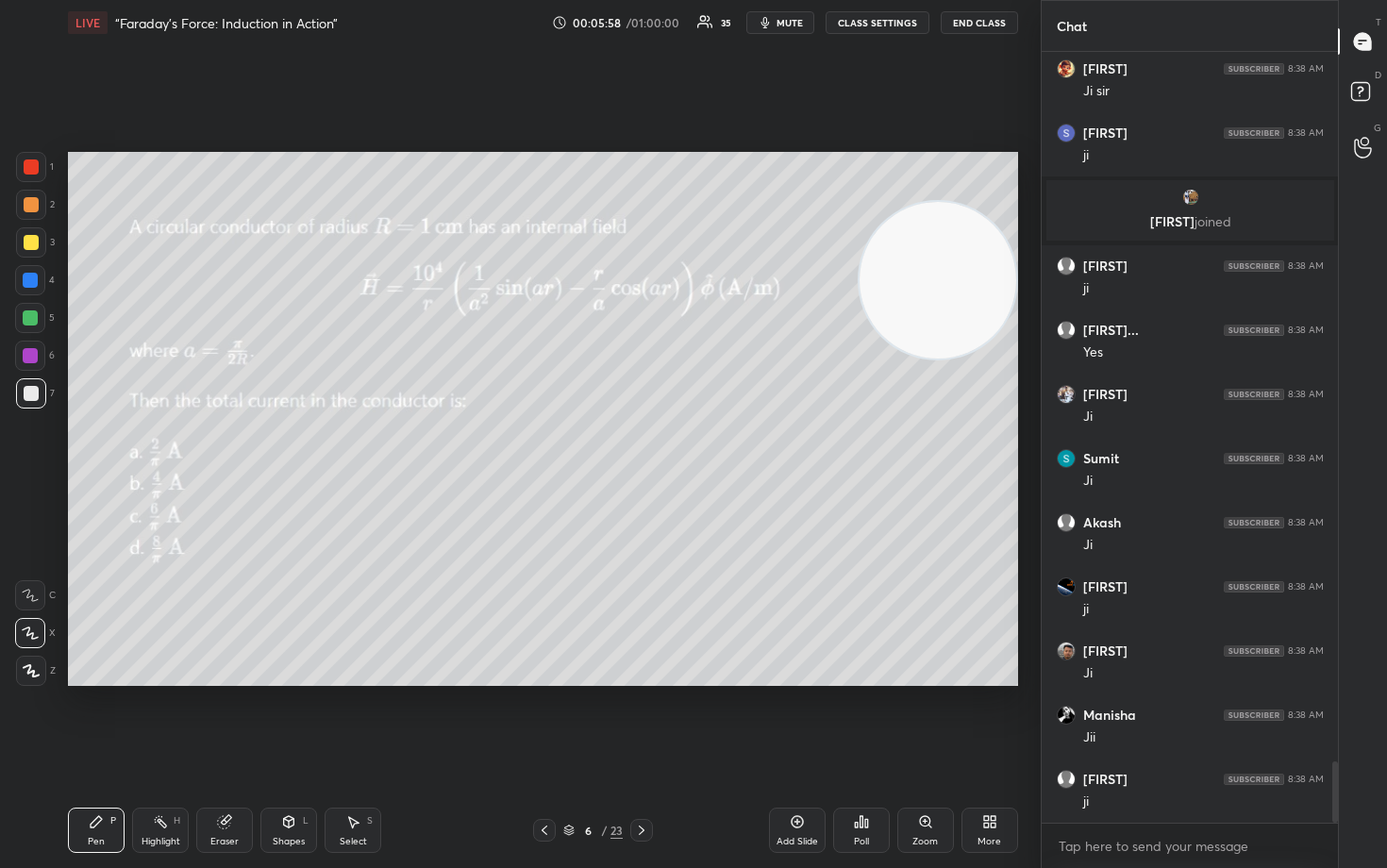 click at bounding box center (938, 280) 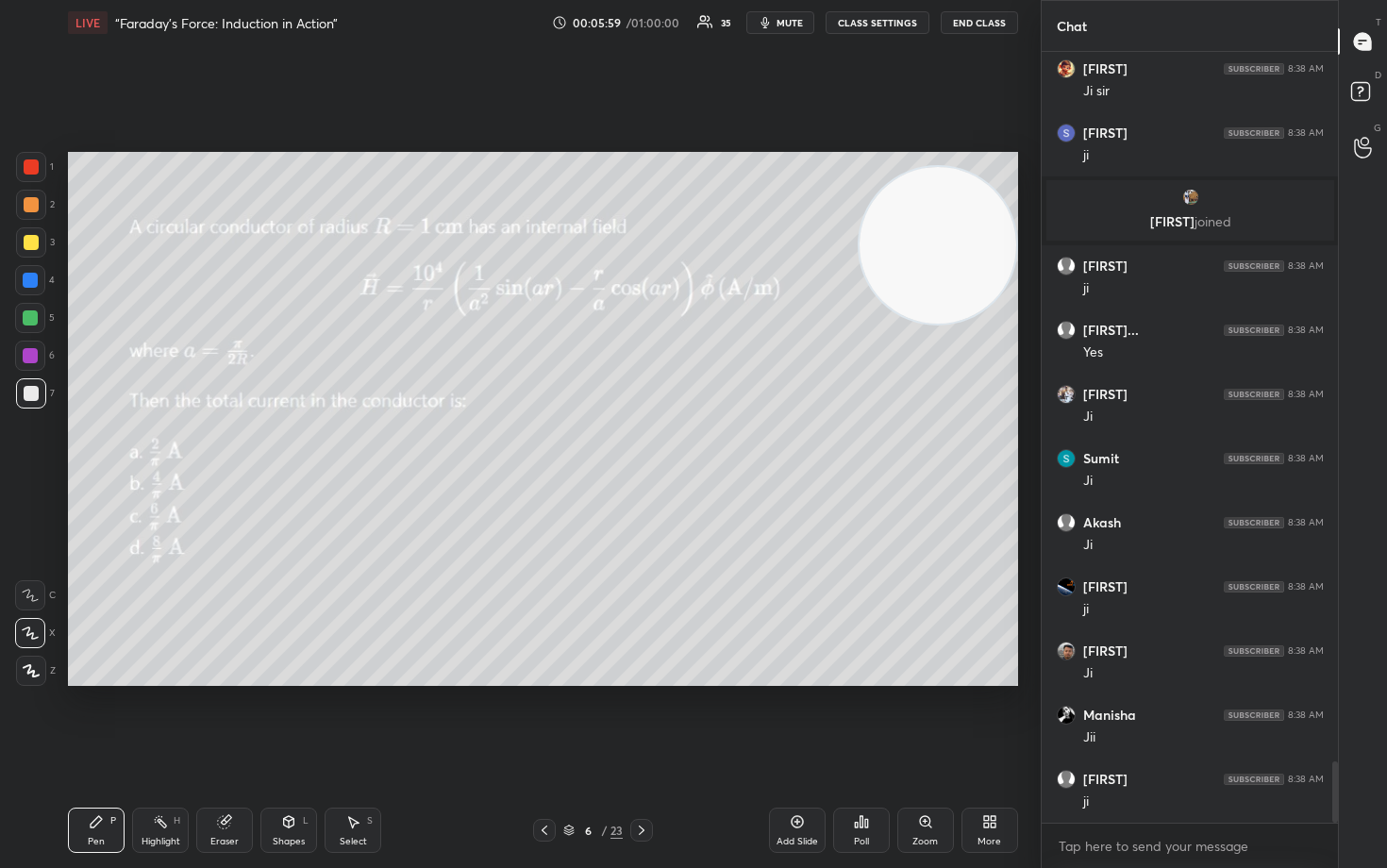 drag, startPoint x: 957, startPoint y: 258, endPoint x: 979, endPoint y: 209, distance: 53.712196 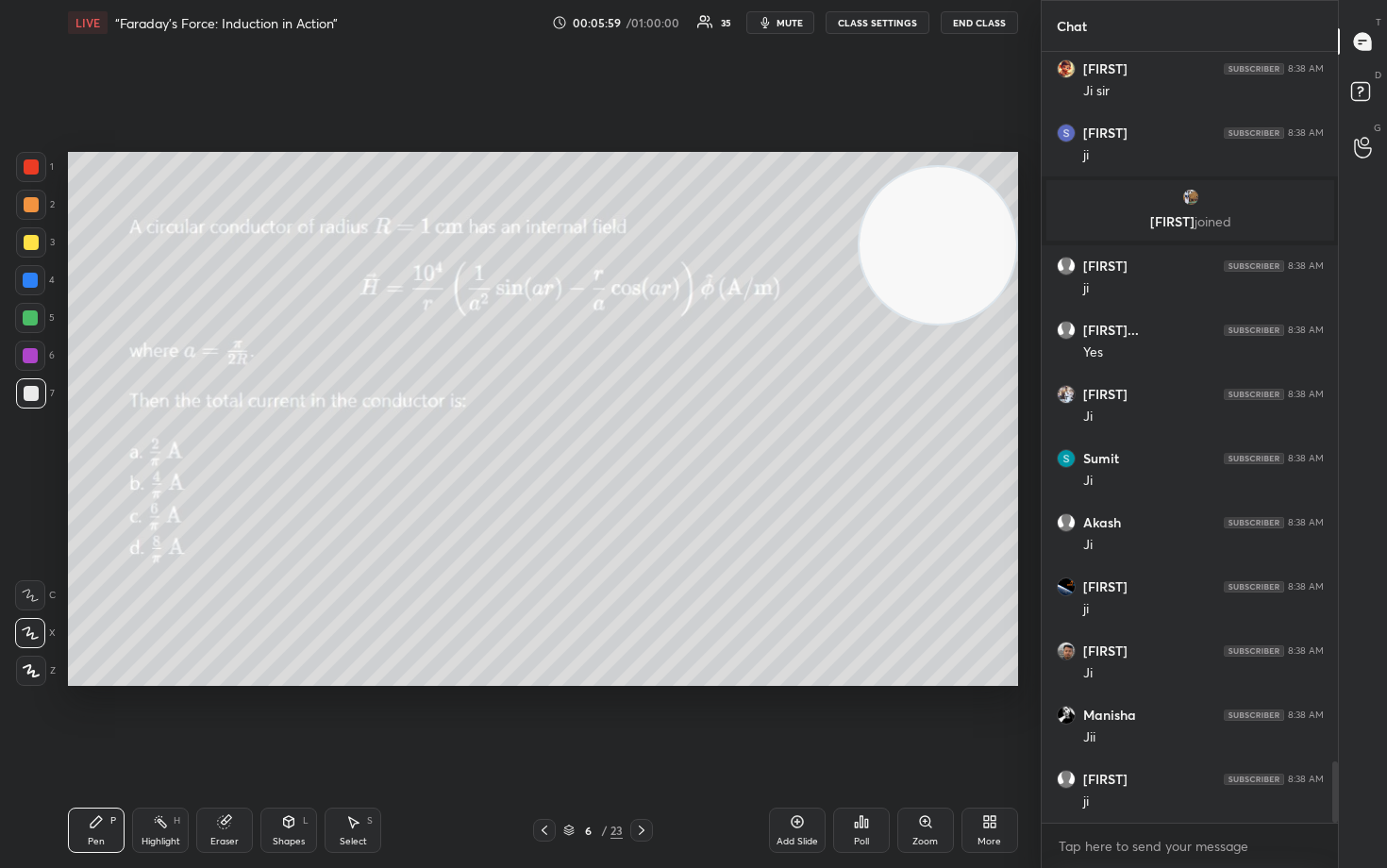 click at bounding box center (938, 245) 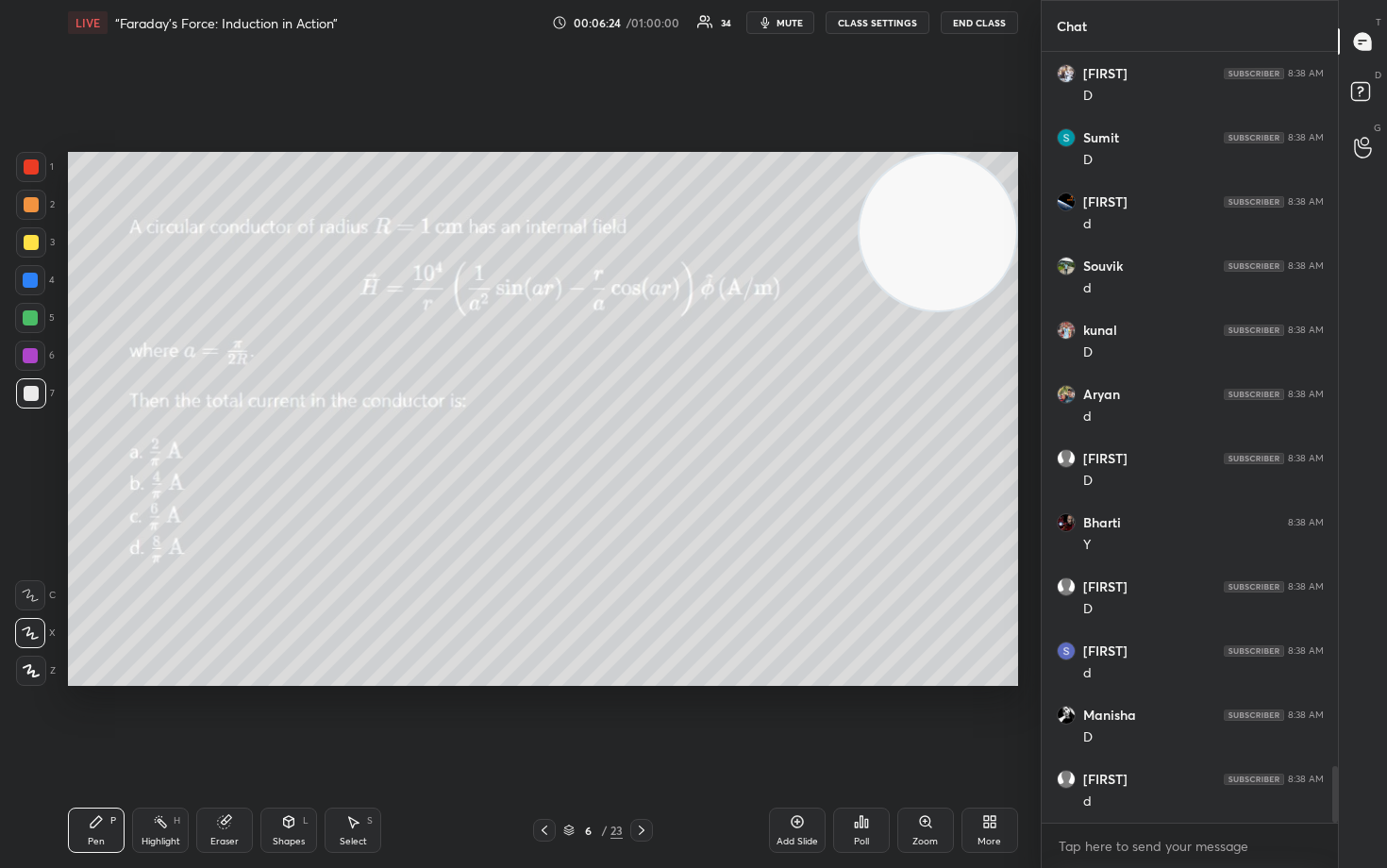 scroll, scrollTop: 9849, scrollLeft: 0, axis: vertical 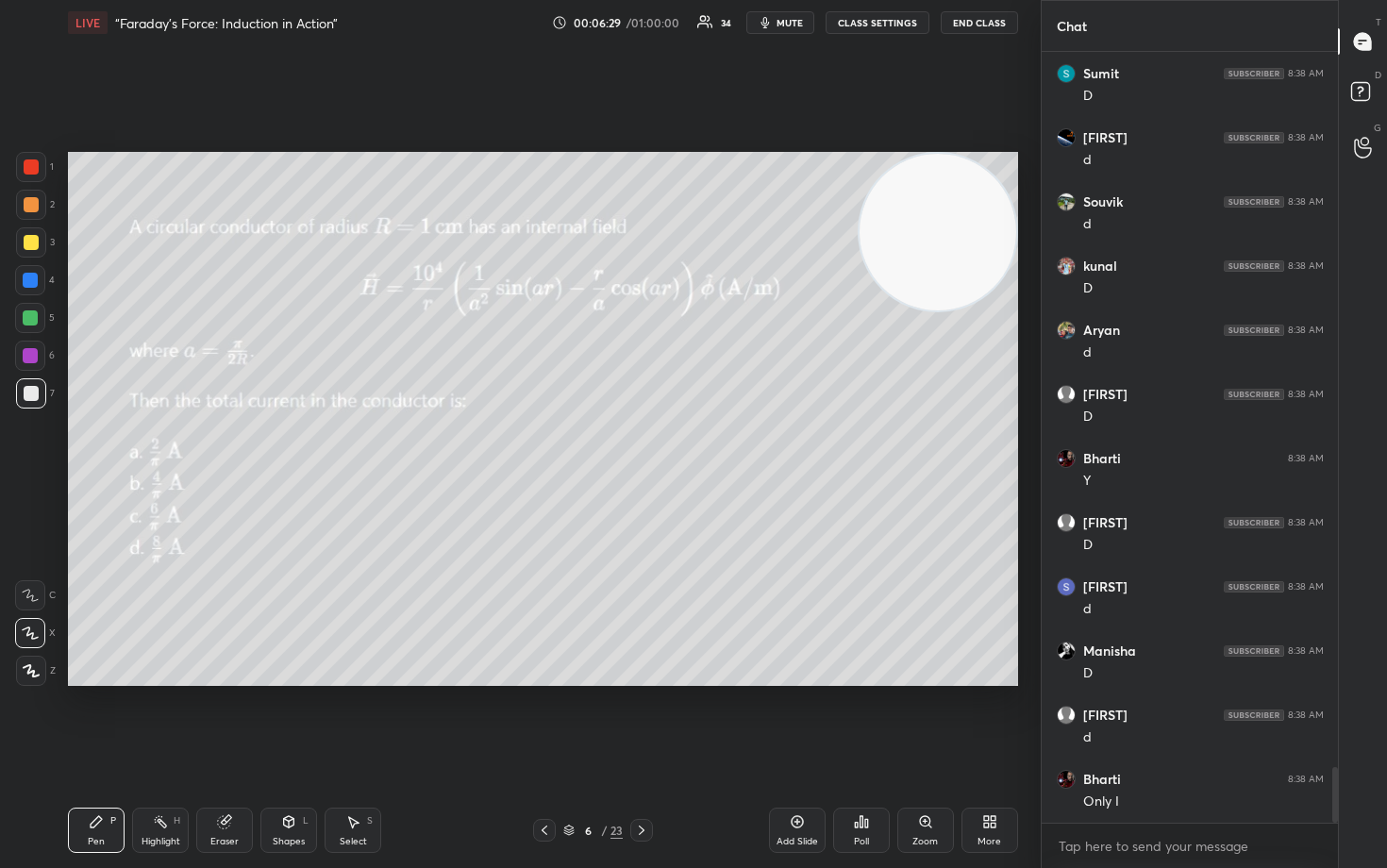 drag, startPoint x: 230, startPoint y: 838, endPoint x: 236, endPoint y: 827, distance: 12.529964 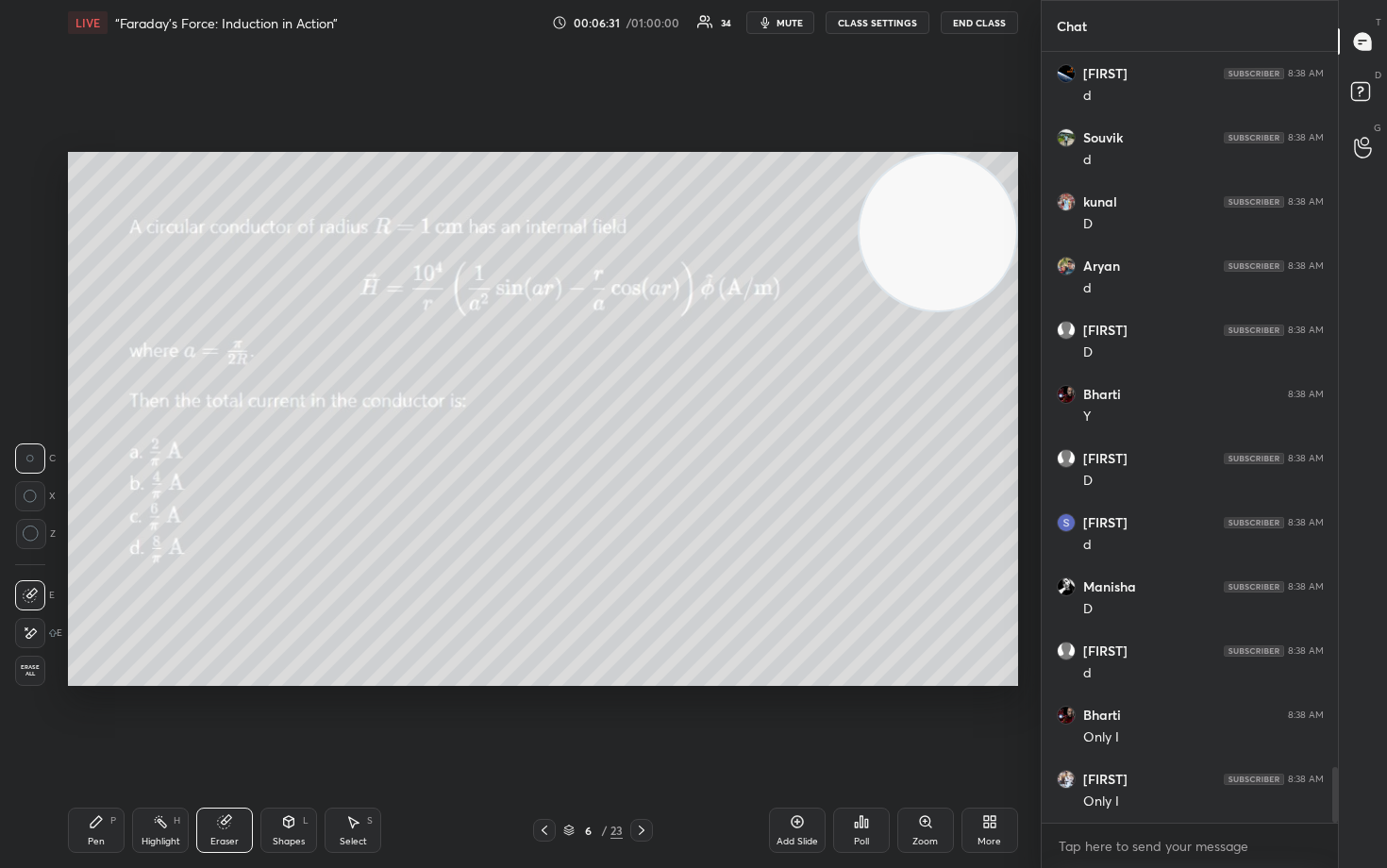scroll, scrollTop: 9977, scrollLeft: 0, axis: vertical 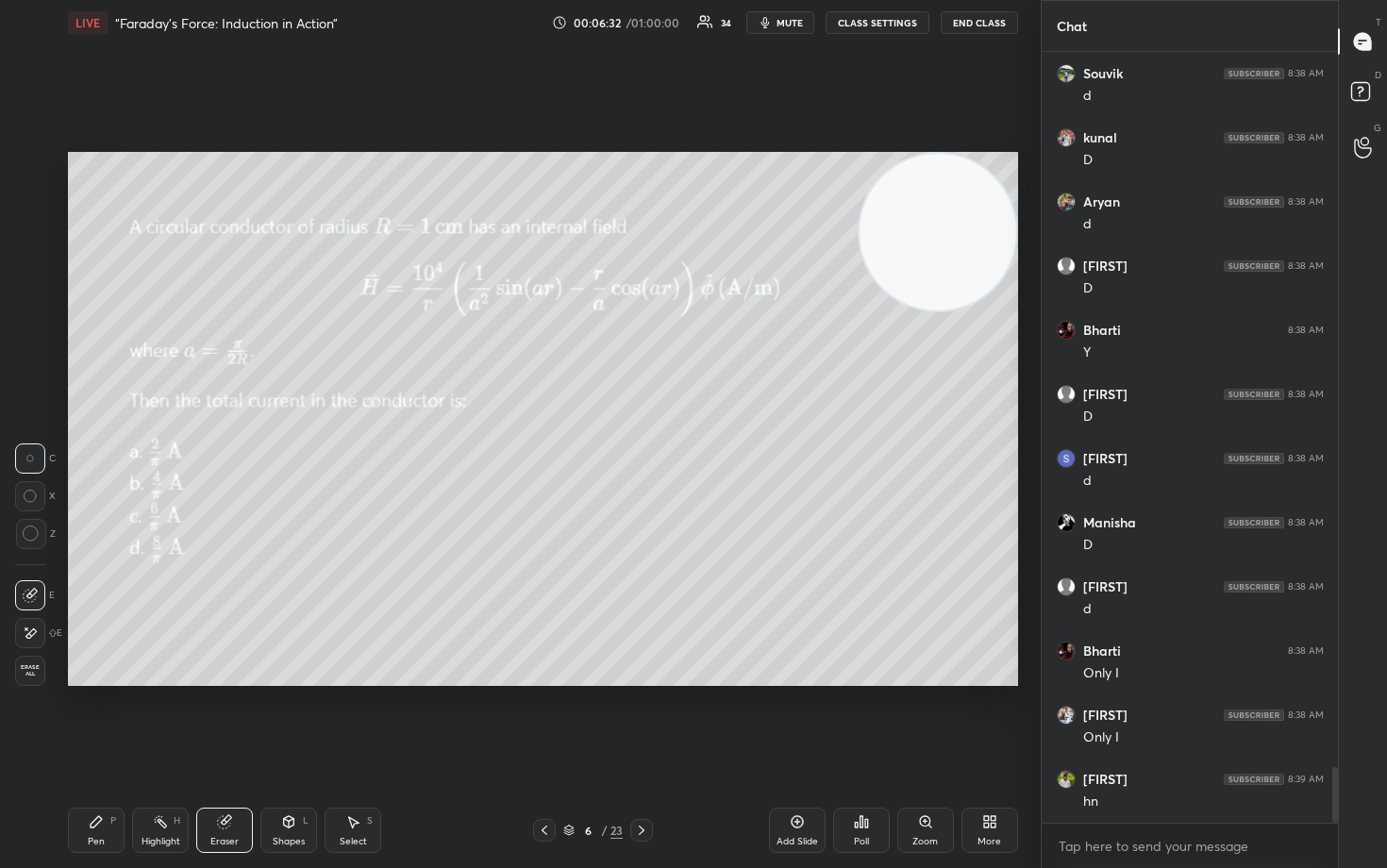 drag, startPoint x: 88, startPoint y: 826, endPoint x: 74, endPoint y: 823, distance: 14.317821 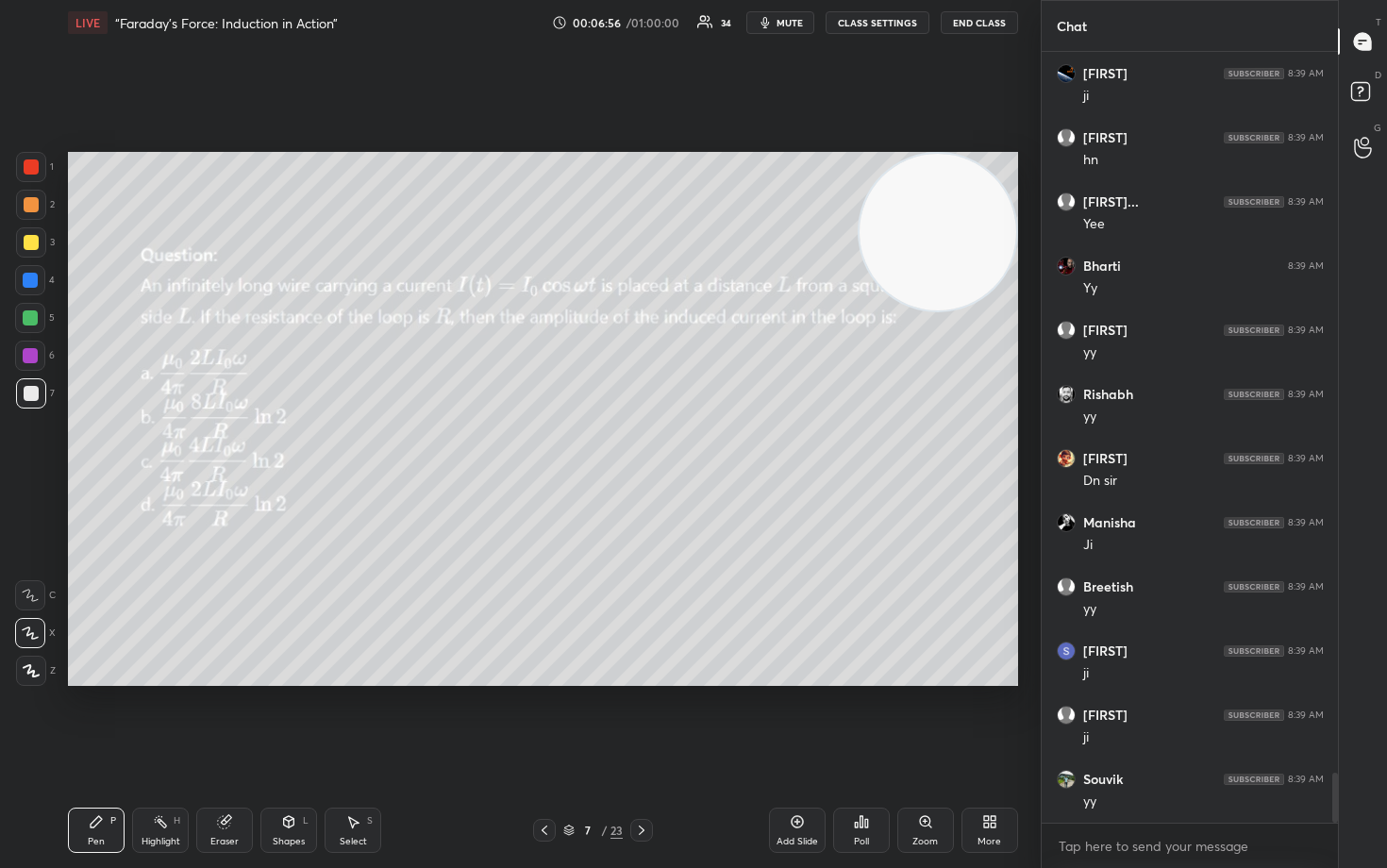 scroll, scrollTop: 11196, scrollLeft: 0, axis: vertical 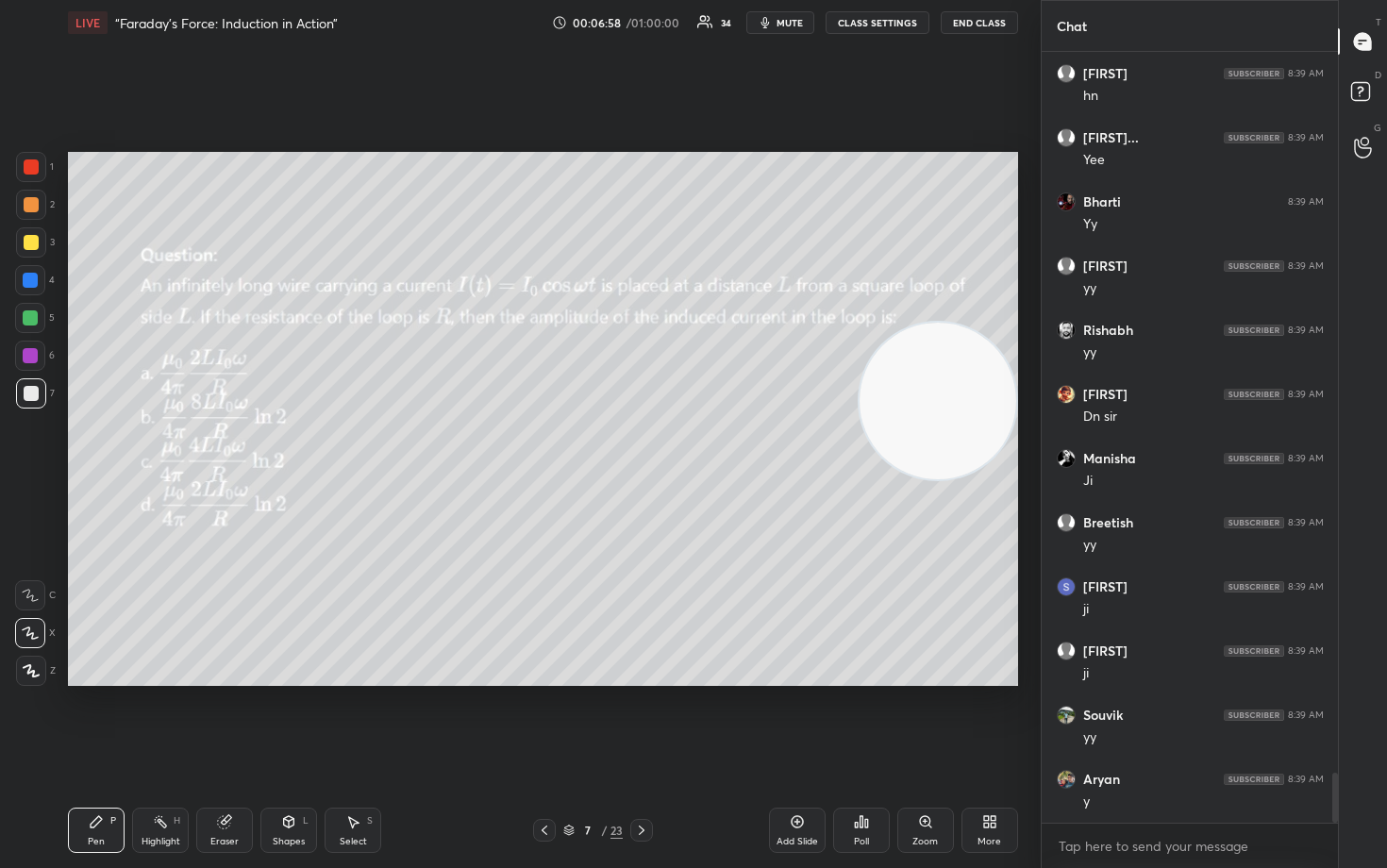 drag, startPoint x: 895, startPoint y: 242, endPoint x: 904, endPoint y: 416, distance: 174.2326 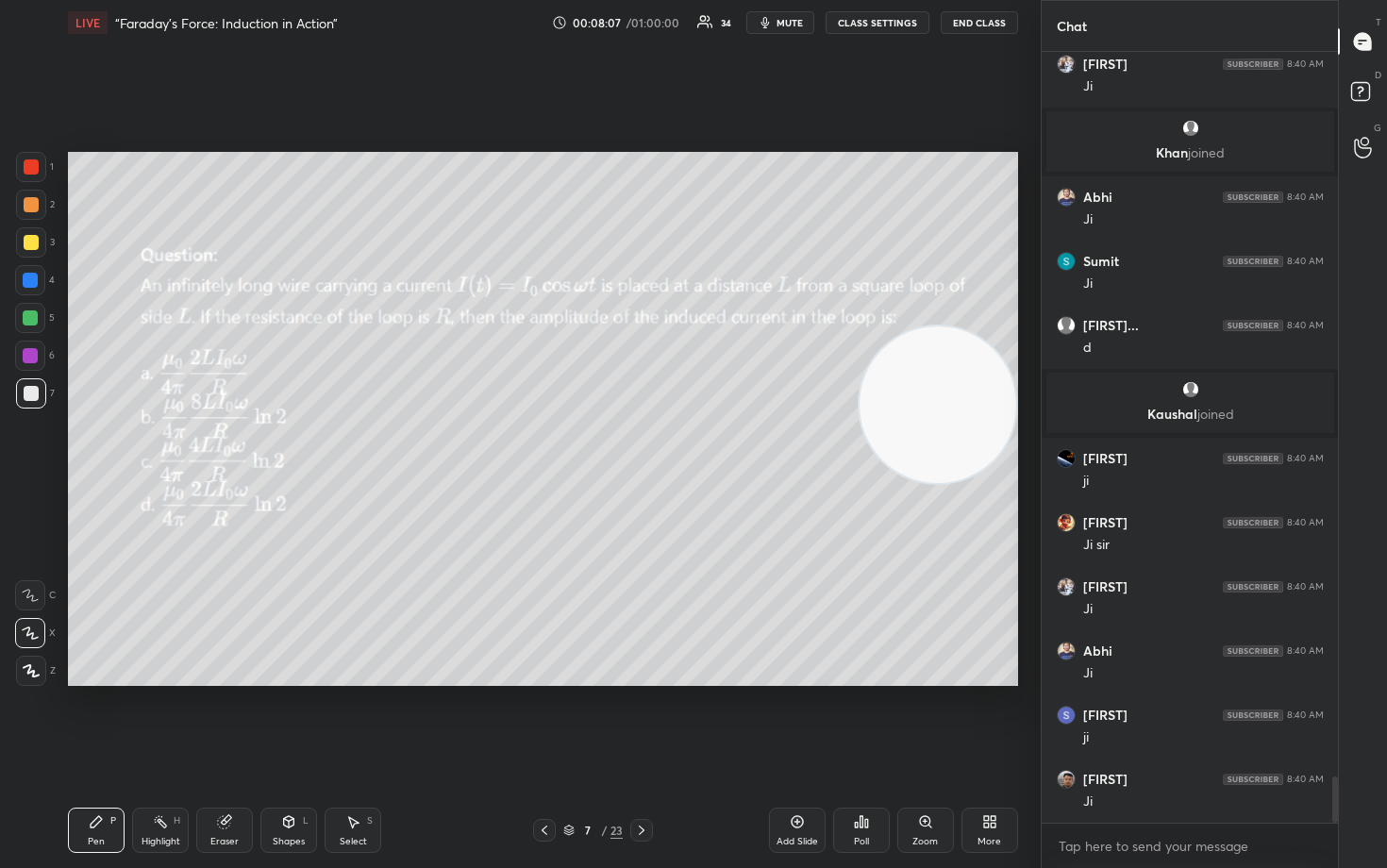 scroll, scrollTop: 12035, scrollLeft: 0, axis: vertical 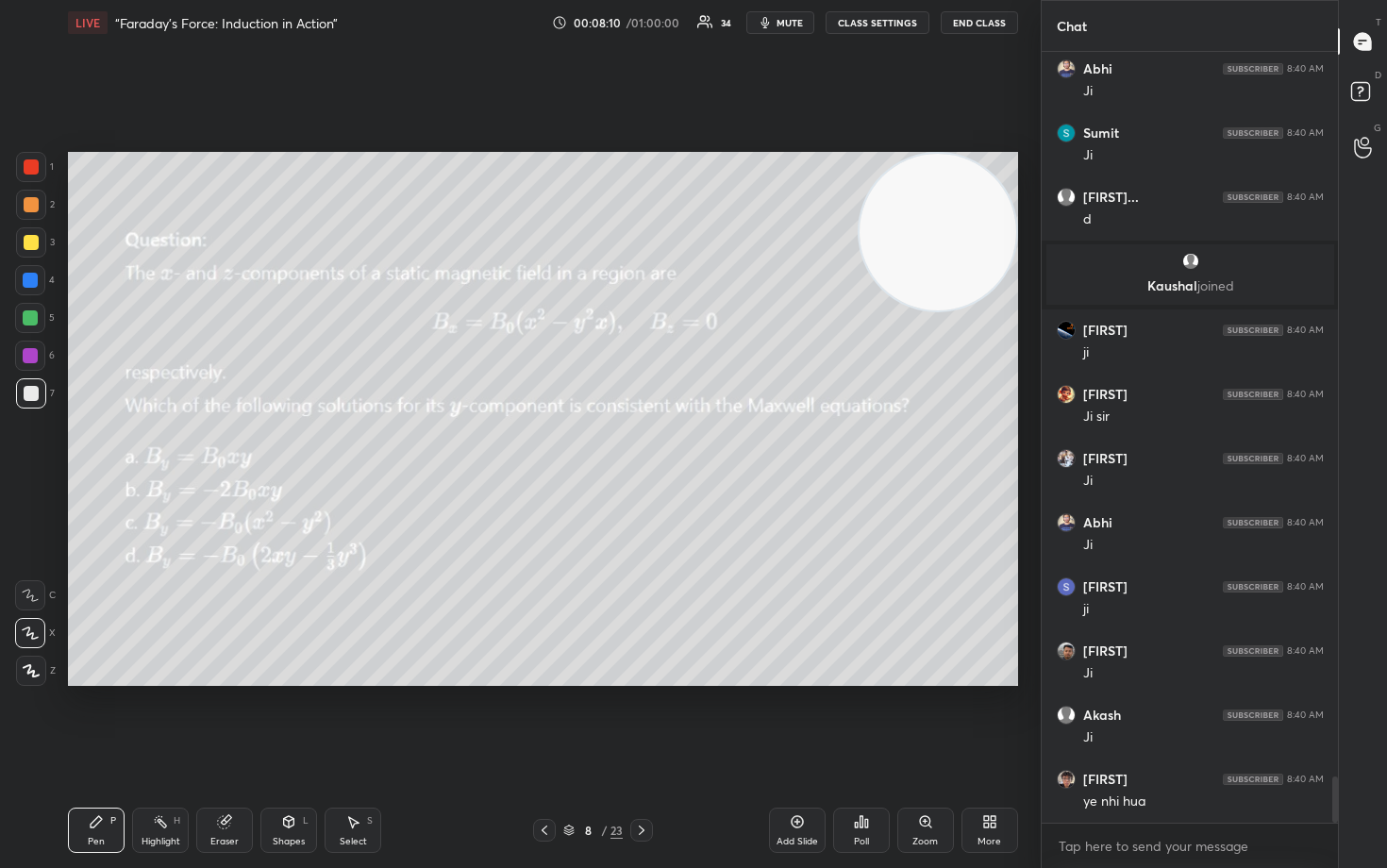 drag, startPoint x: 951, startPoint y: 391, endPoint x: 972, endPoint y: 182, distance: 210.05237 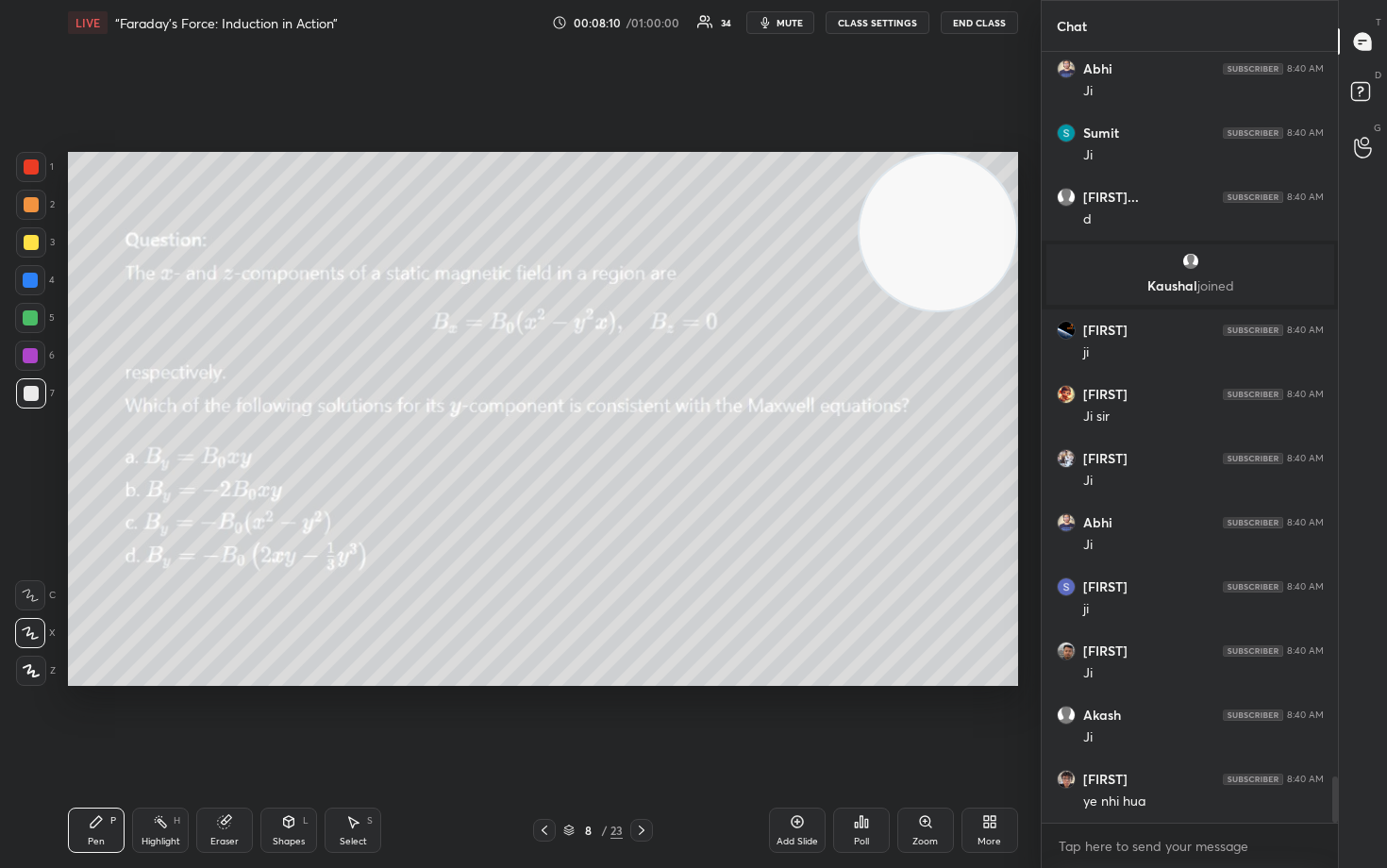 click at bounding box center (938, 232) 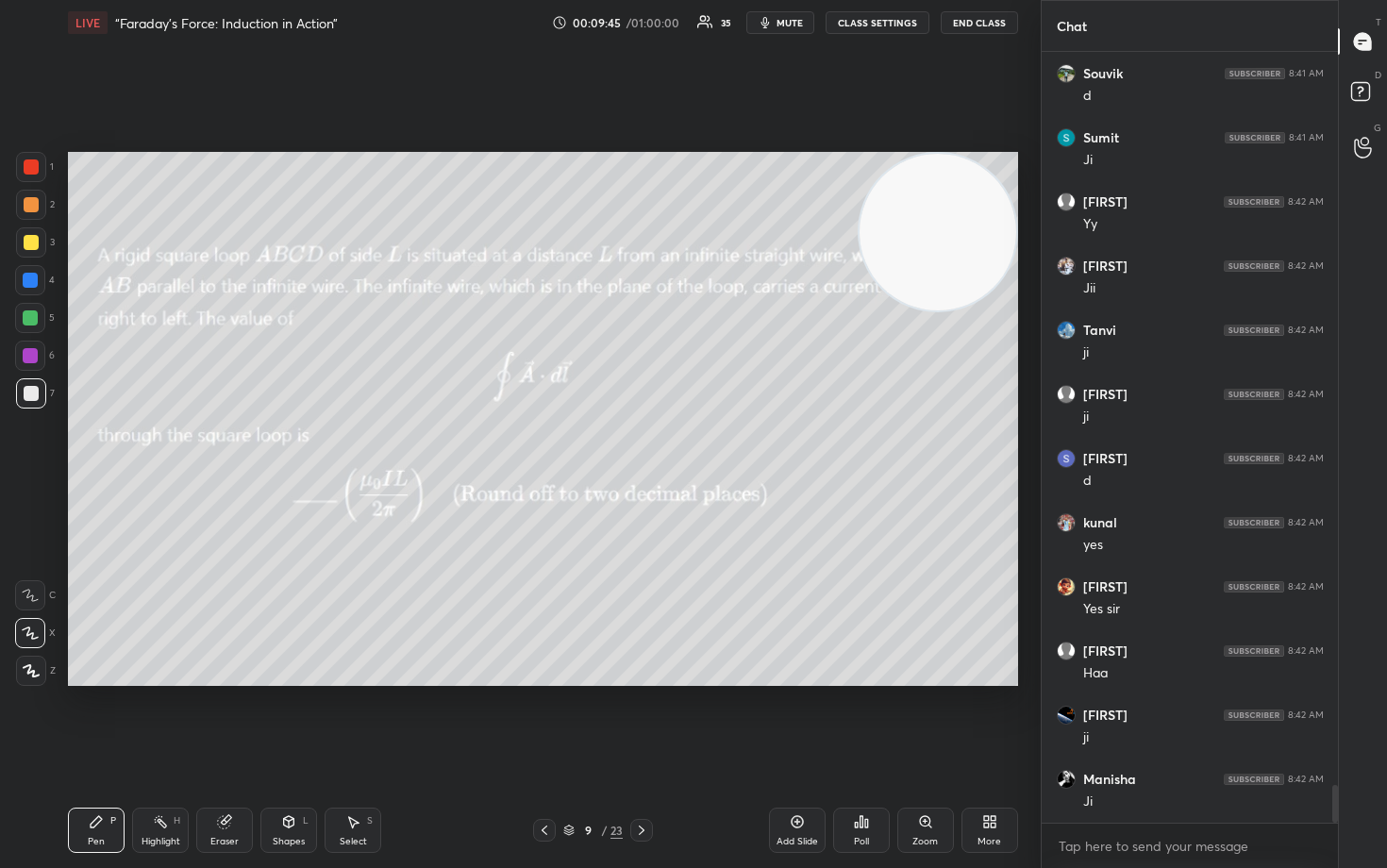 scroll, scrollTop: 14922, scrollLeft: 0, axis: vertical 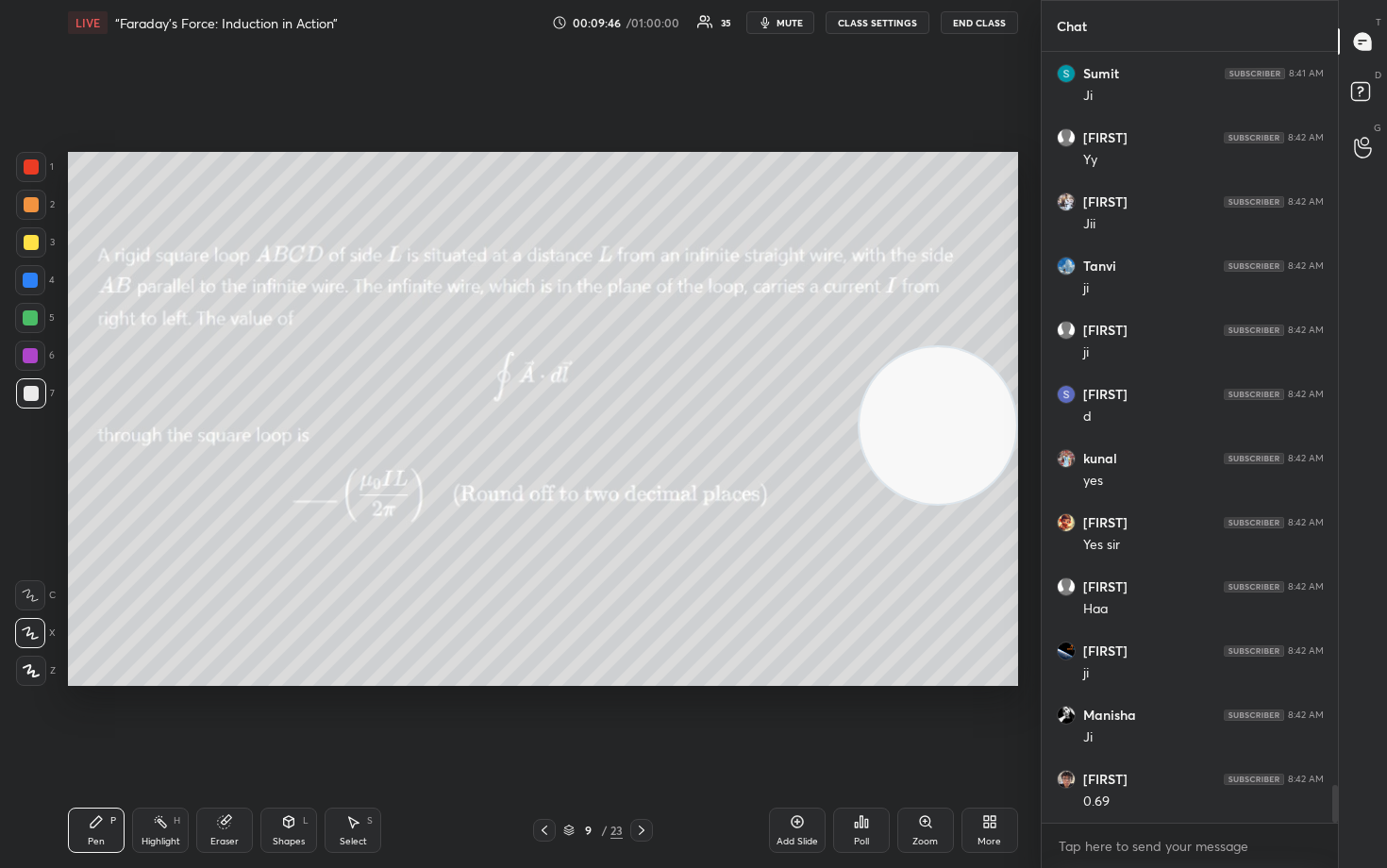 drag, startPoint x: 910, startPoint y: 243, endPoint x: 944, endPoint y: 438, distance: 197.94191 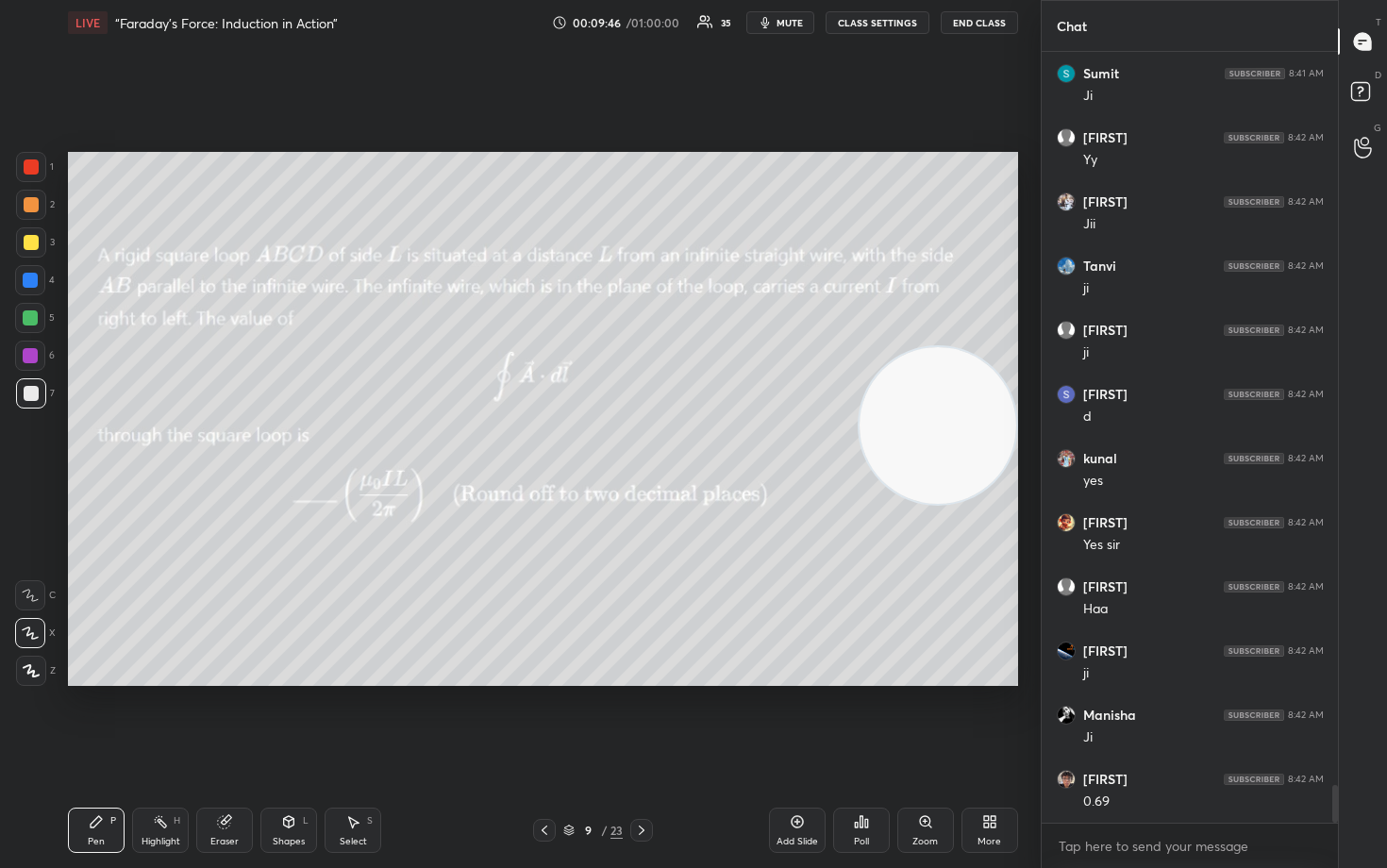 click at bounding box center (938, 426) 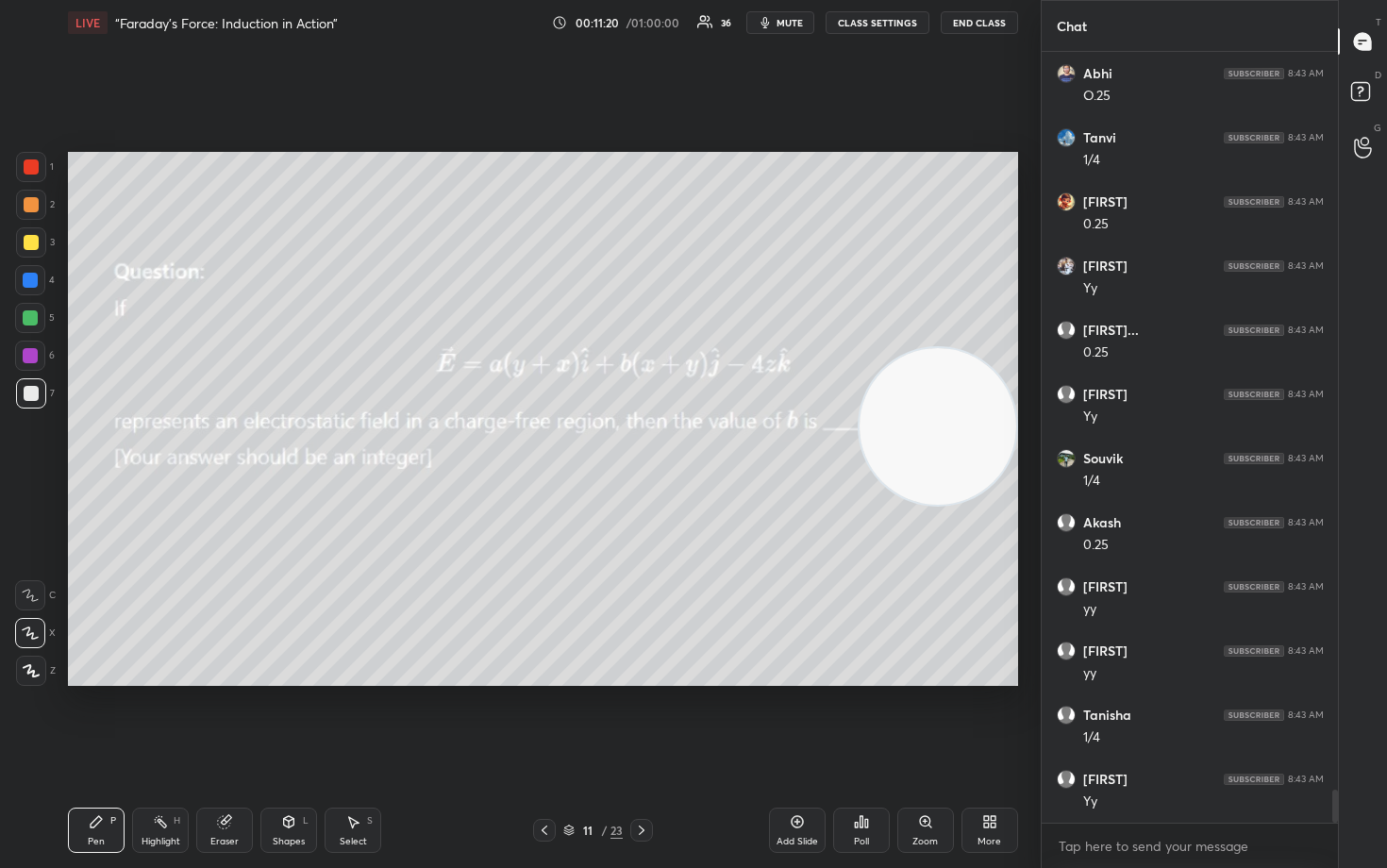 scroll, scrollTop: 17242, scrollLeft: 0, axis: vertical 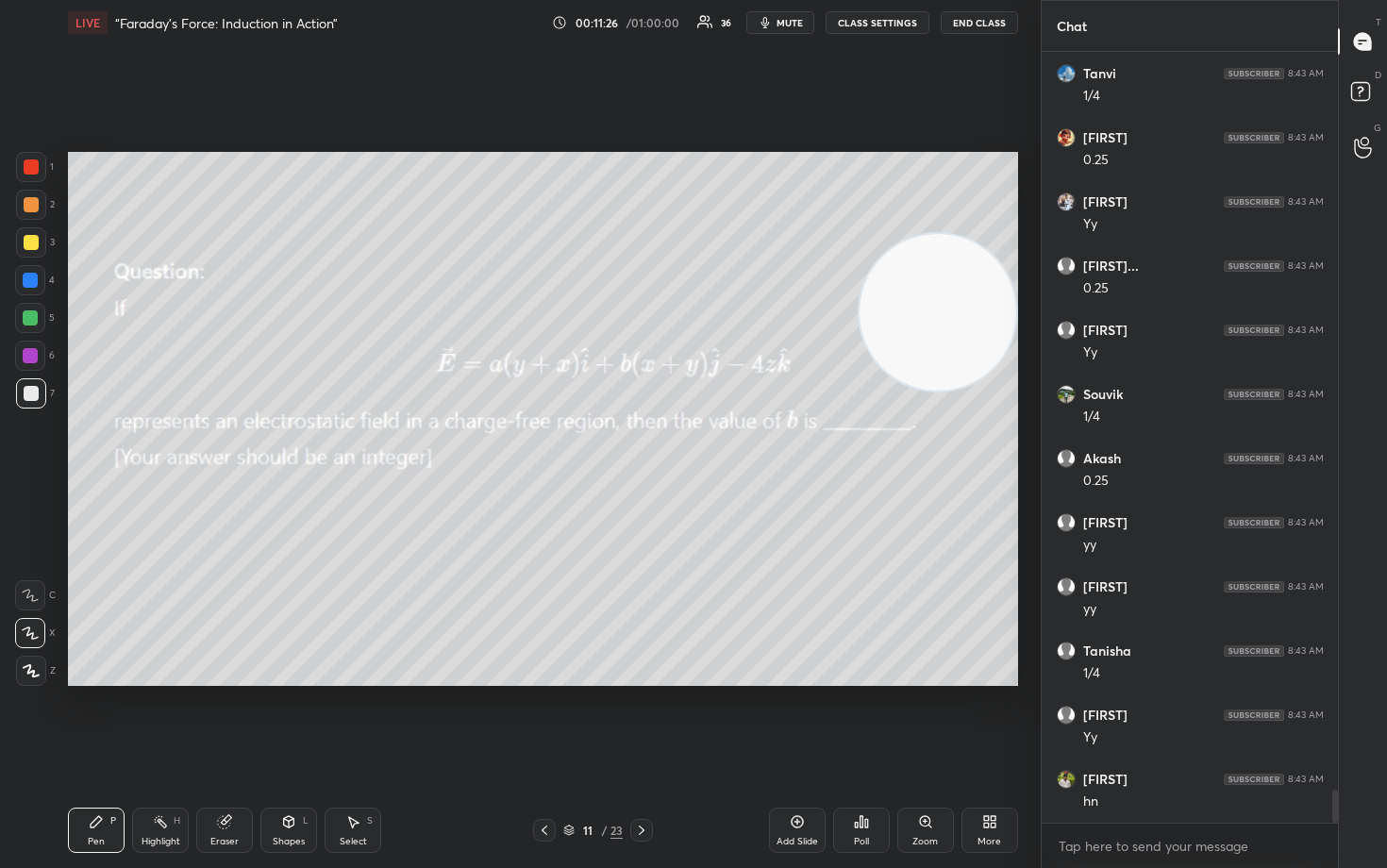 drag, startPoint x: 950, startPoint y: 468, endPoint x: 980, endPoint y: 269, distance: 201.2486 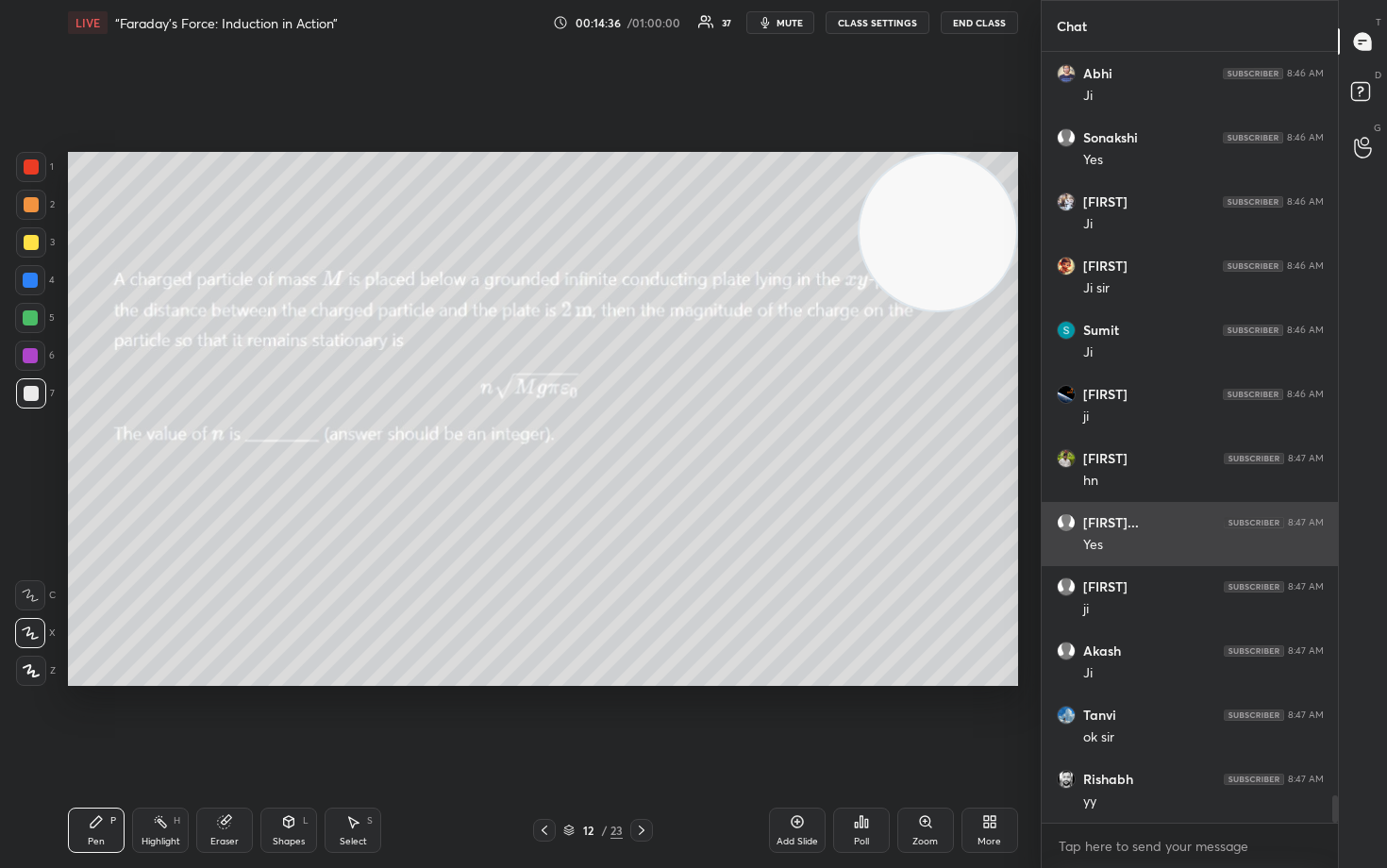 scroll, scrollTop: 20649, scrollLeft: 0, axis: vertical 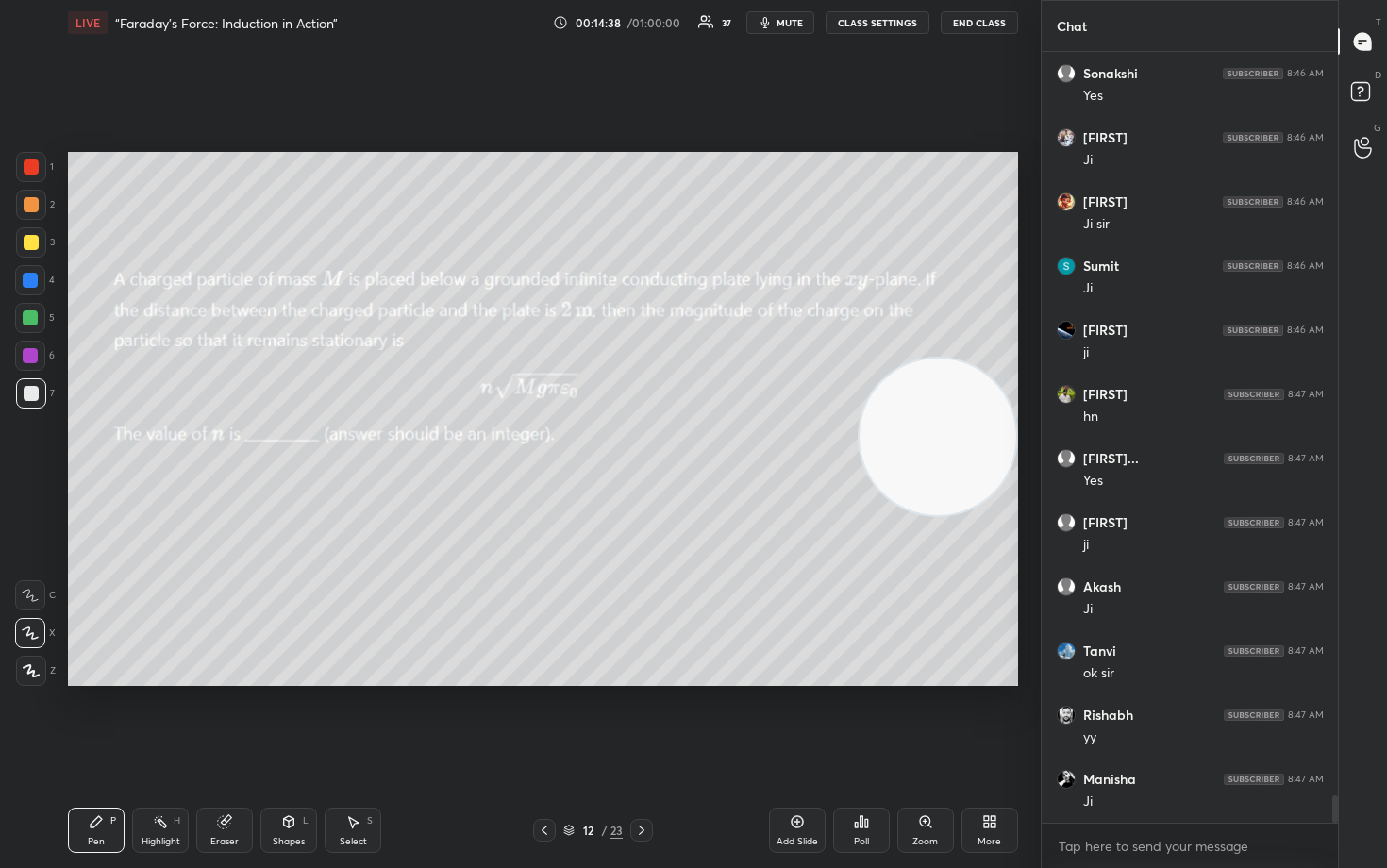 drag, startPoint x: 949, startPoint y: 236, endPoint x: 949, endPoint y: 441, distance: 205 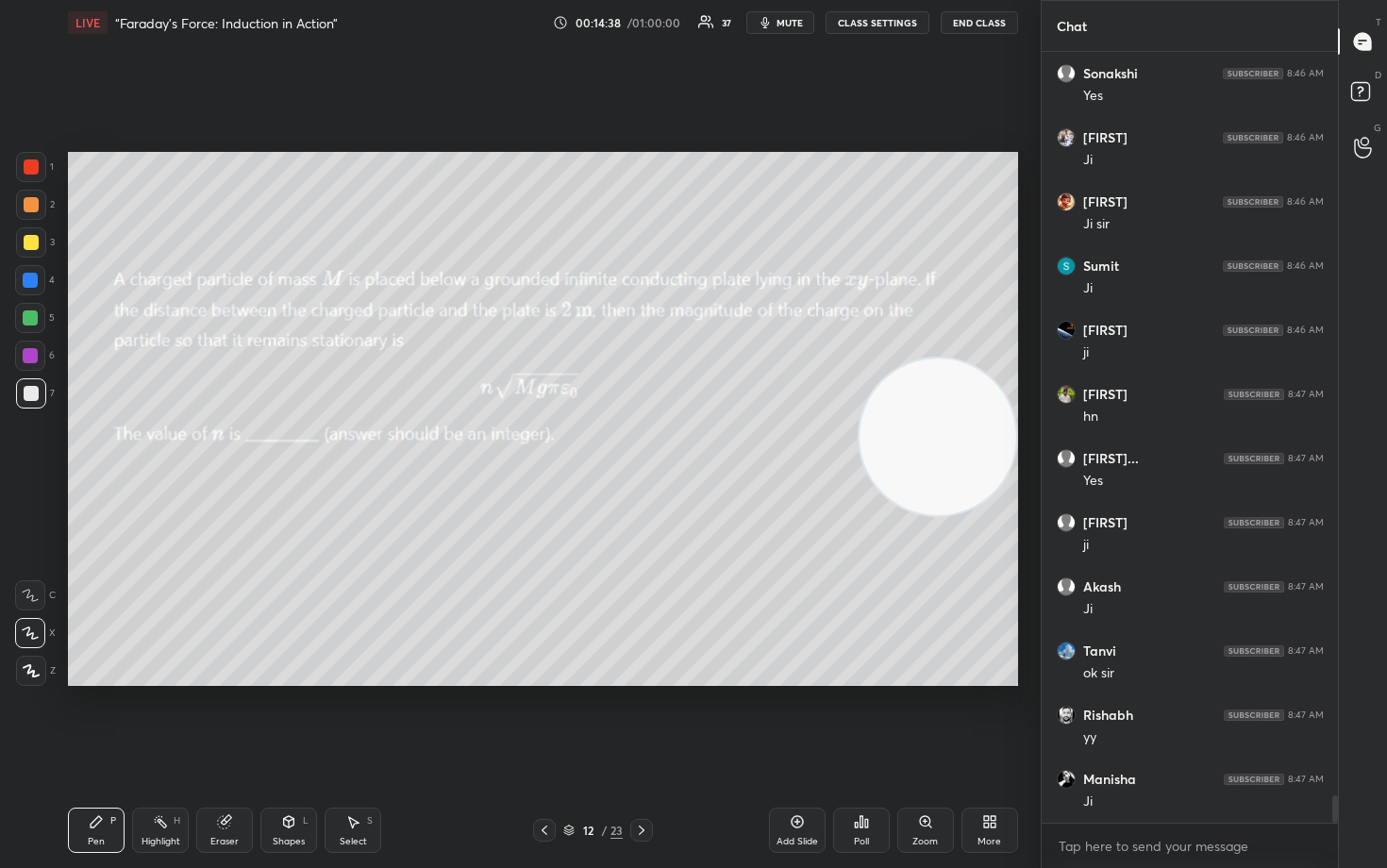 click at bounding box center (938, 437) 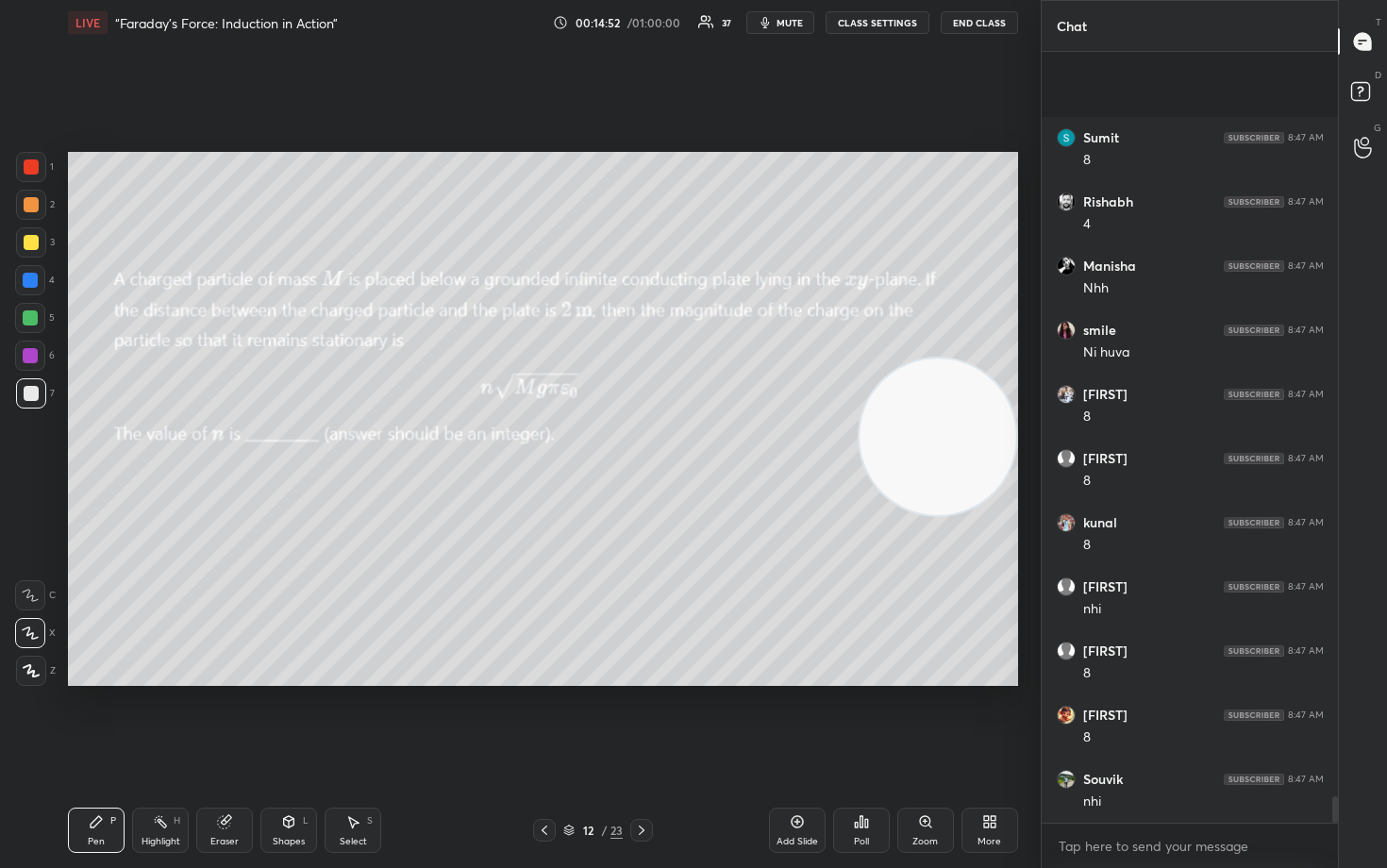 scroll, scrollTop: 21740, scrollLeft: 0, axis: vertical 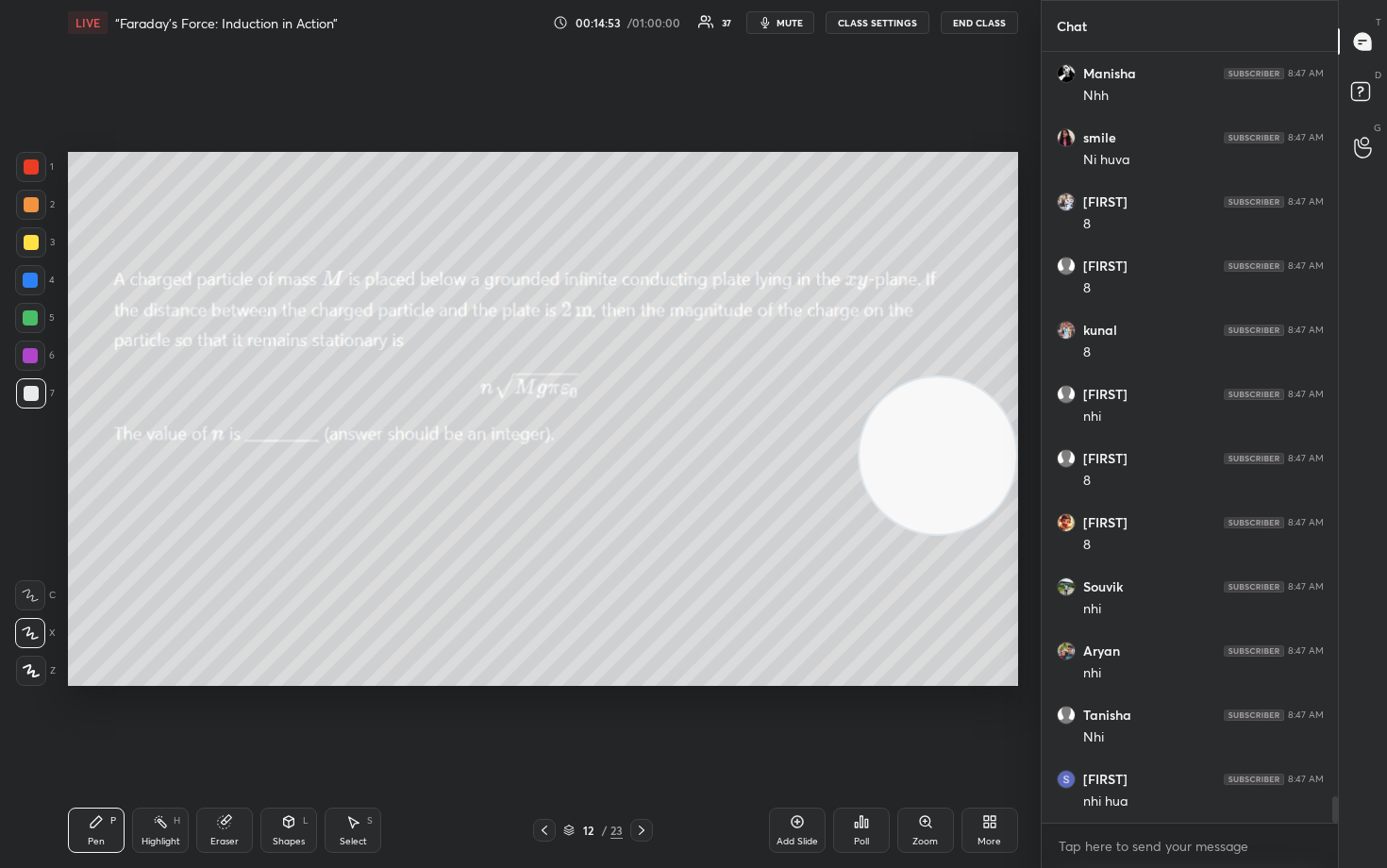 drag, startPoint x: 968, startPoint y: 459, endPoint x: 982, endPoint y: 511, distance: 53.851648 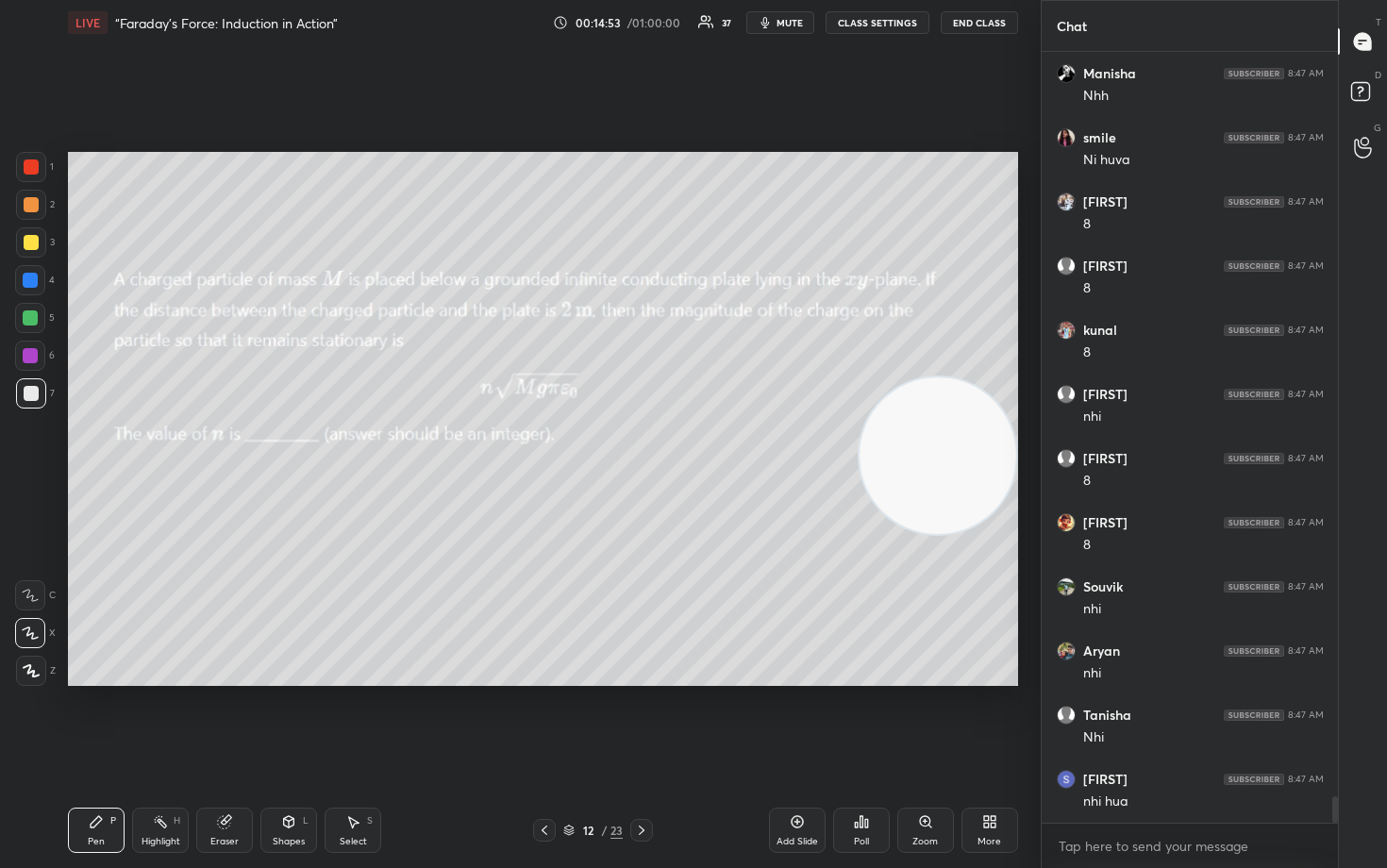 click at bounding box center (938, 456) 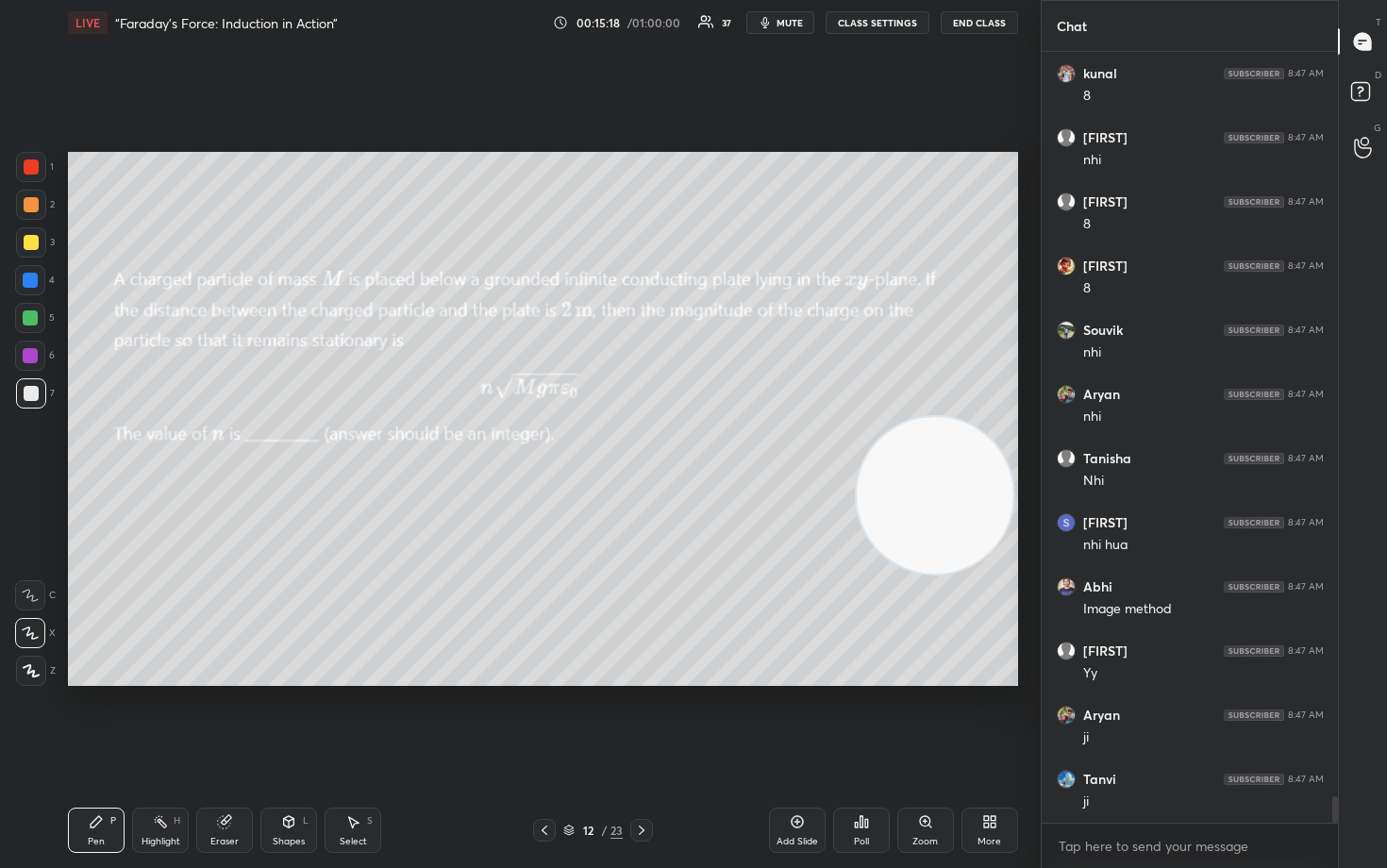scroll, scrollTop: 22060, scrollLeft: 0, axis: vertical 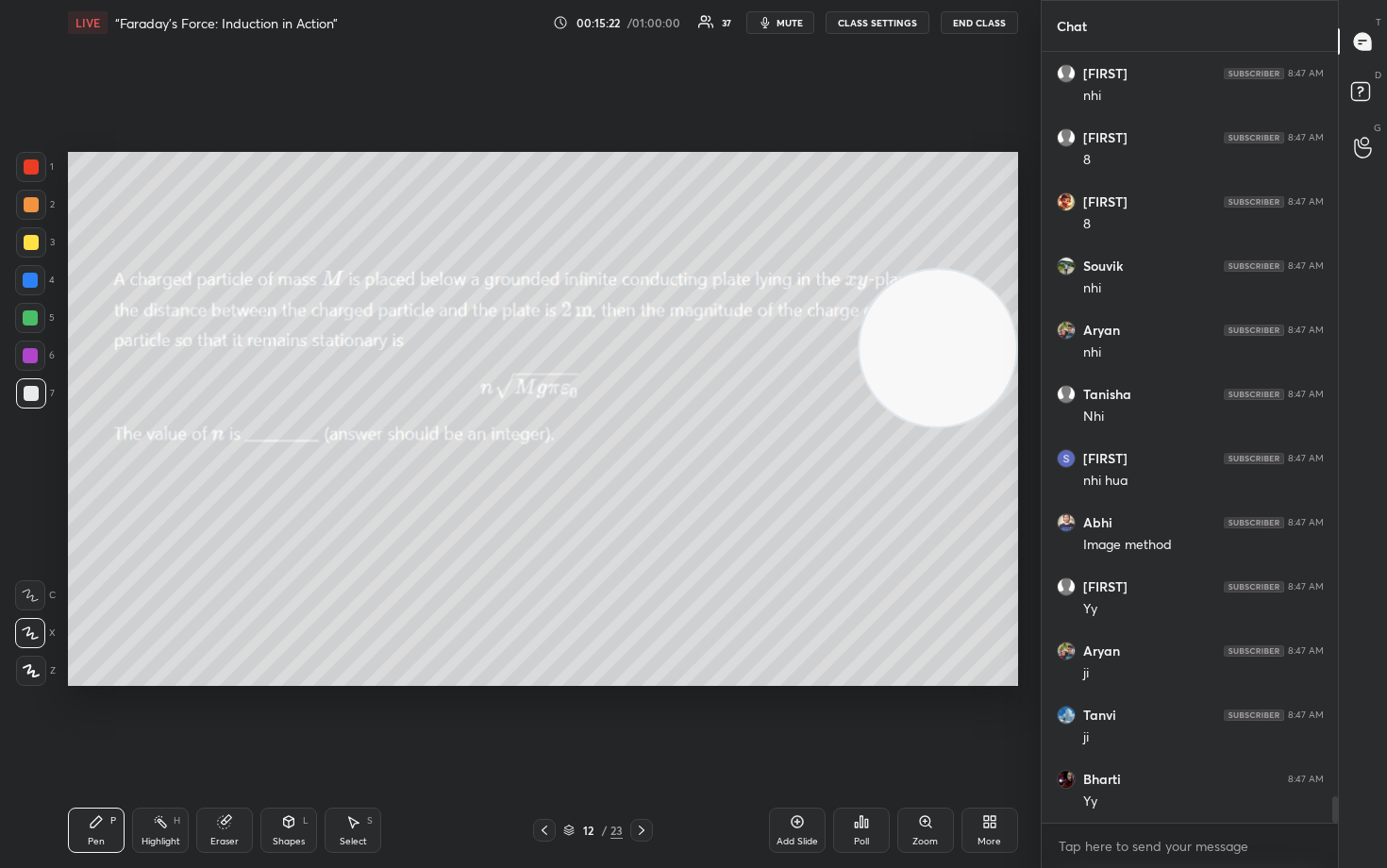 drag, startPoint x: 930, startPoint y: 542, endPoint x: 882, endPoint y: 332, distance: 215.41588 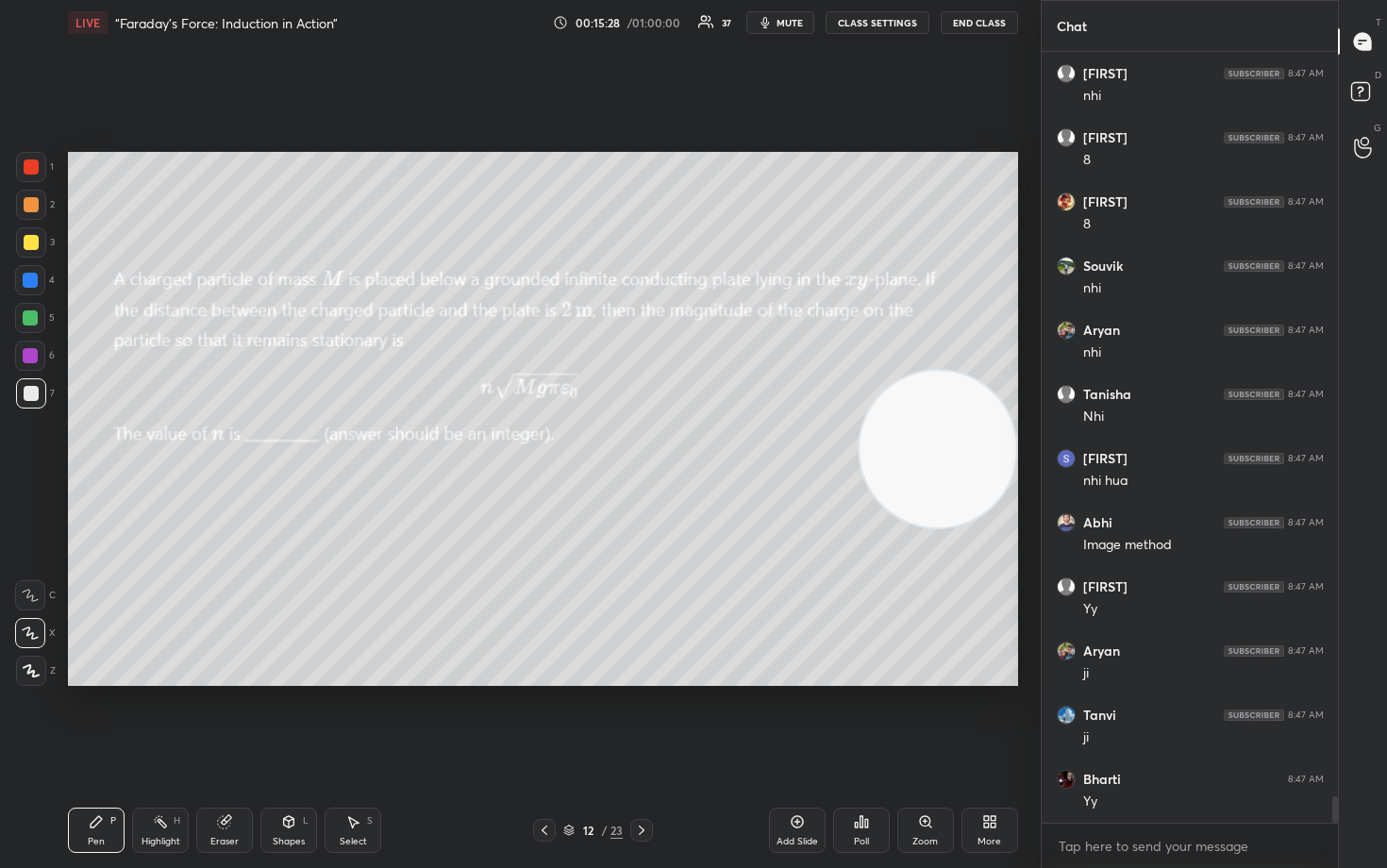 drag, startPoint x: 964, startPoint y: 426, endPoint x: 1020, endPoint y: 351, distance: 93.60021 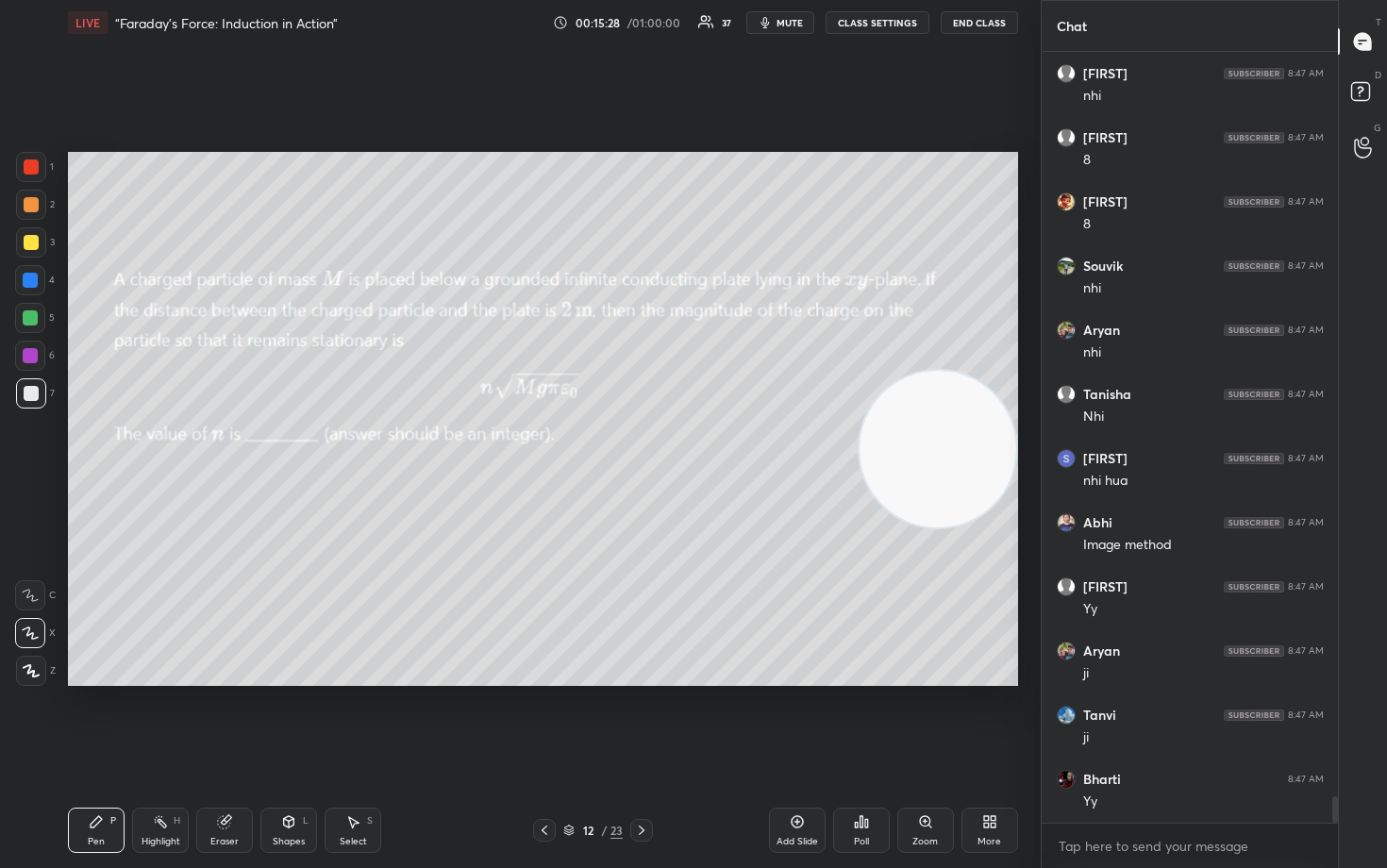click on "Setting up your live class Poll for   secs No correct answer Start poll" at bounding box center [543, 419] 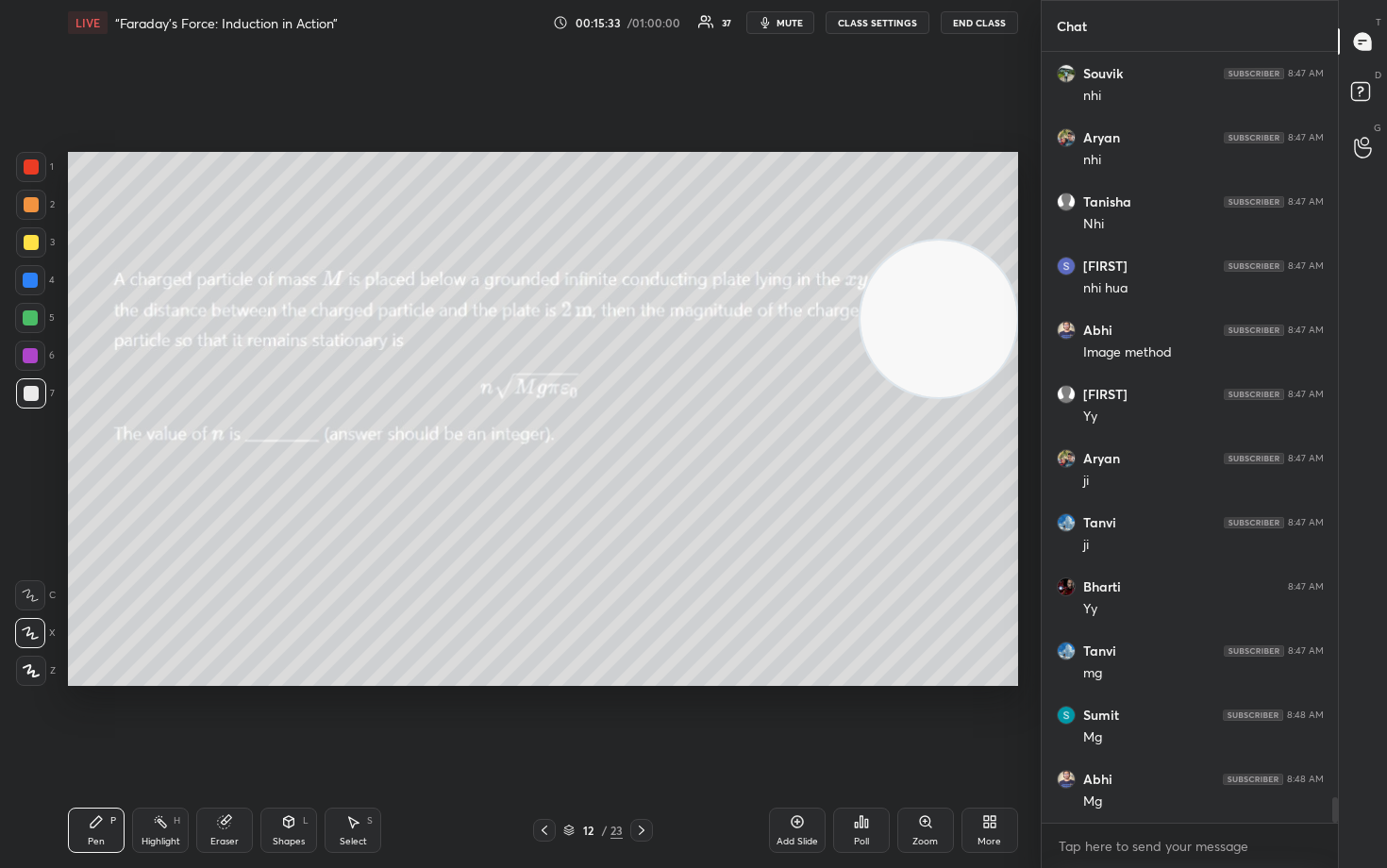 scroll, scrollTop: 22317, scrollLeft: 0, axis: vertical 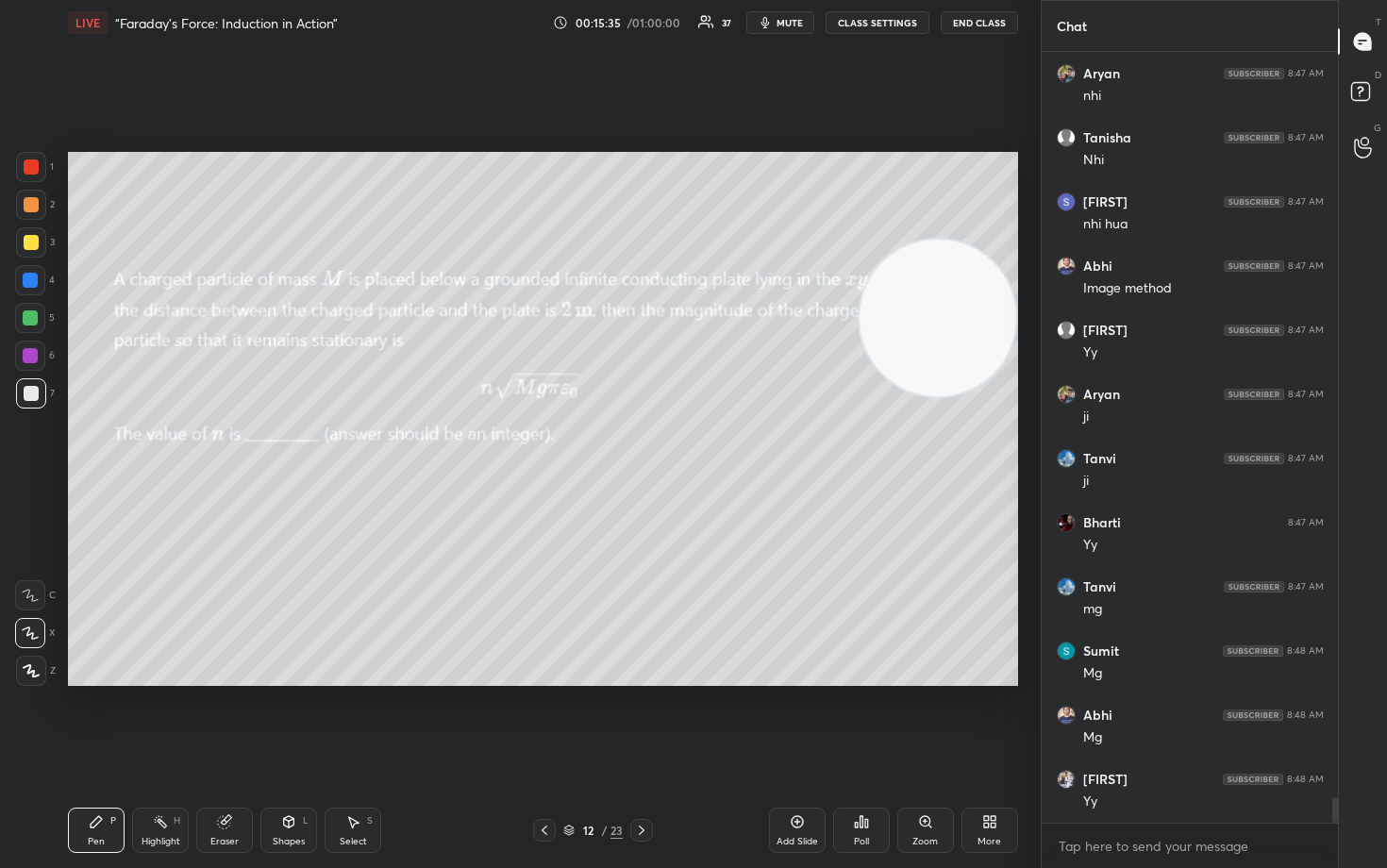 drag, startPoint x: 911, startPoint y: 354, endPoint x: 745, endPoint y: 310, distance: 171.73235 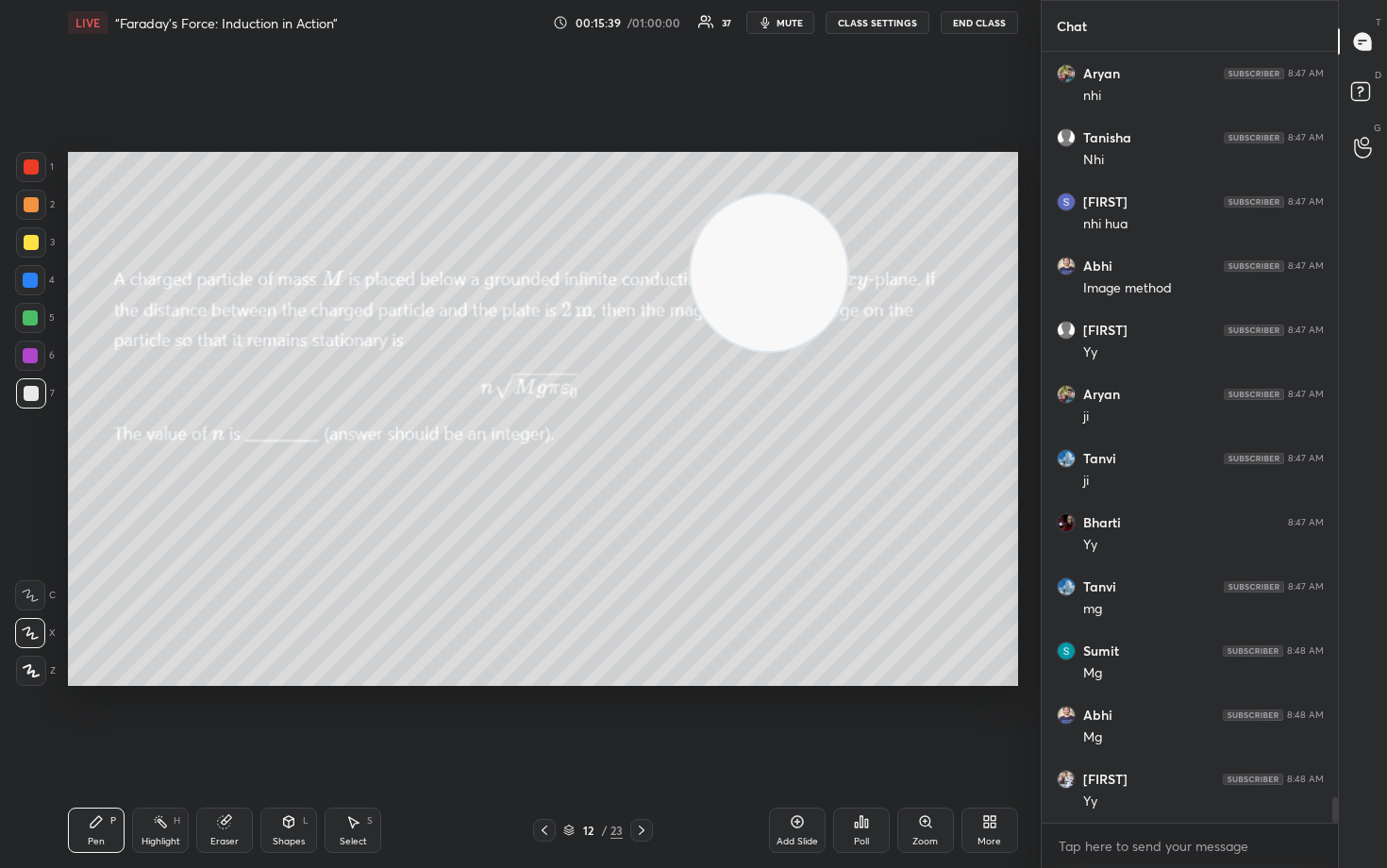scroll, scrollTop: 22381, scrollLeft: 0, axis: vertical 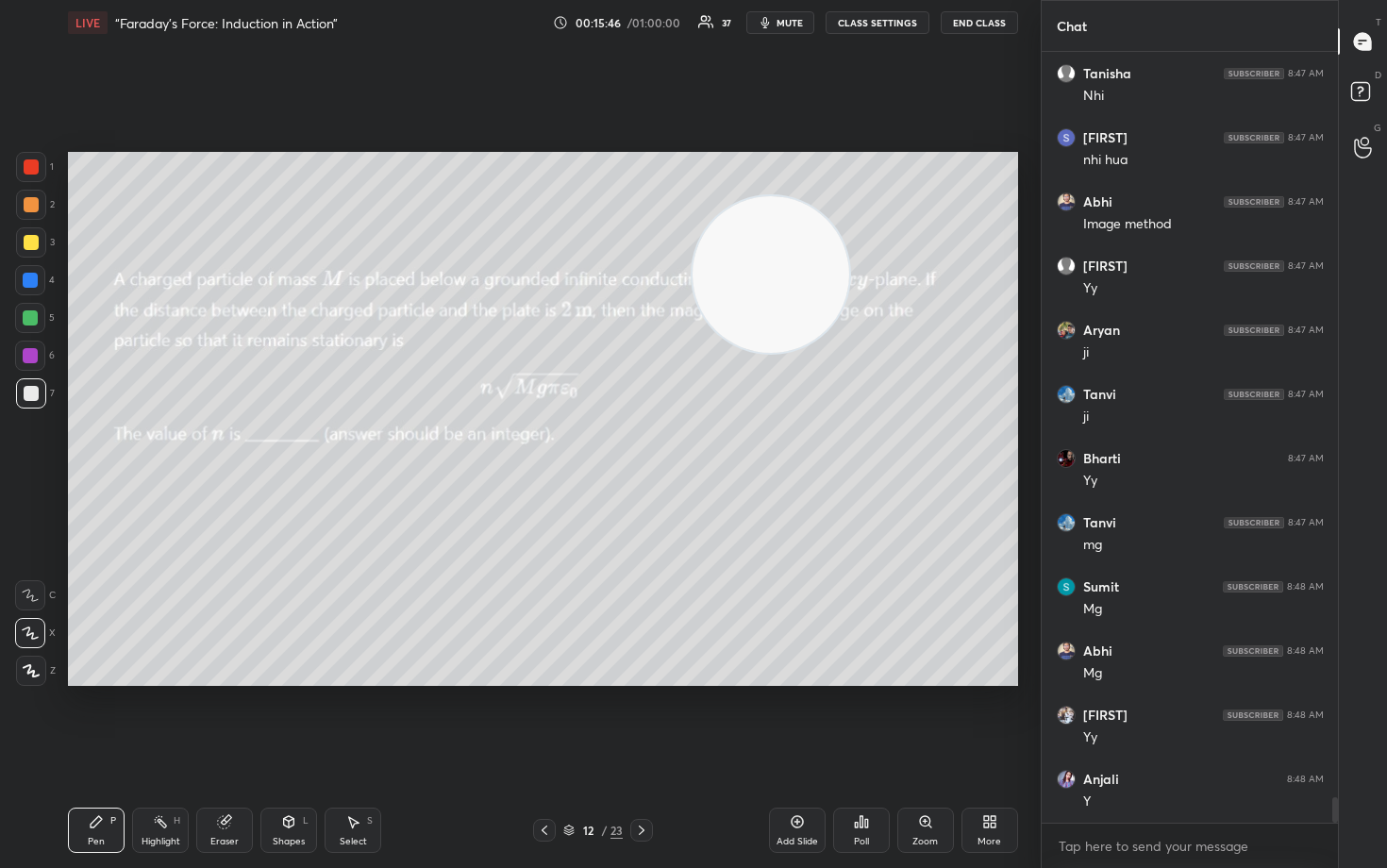 drag, startPoint x: 775, startPoint y: 292, endPoint x: 839, endPoint y: 517, distance: 233.9252 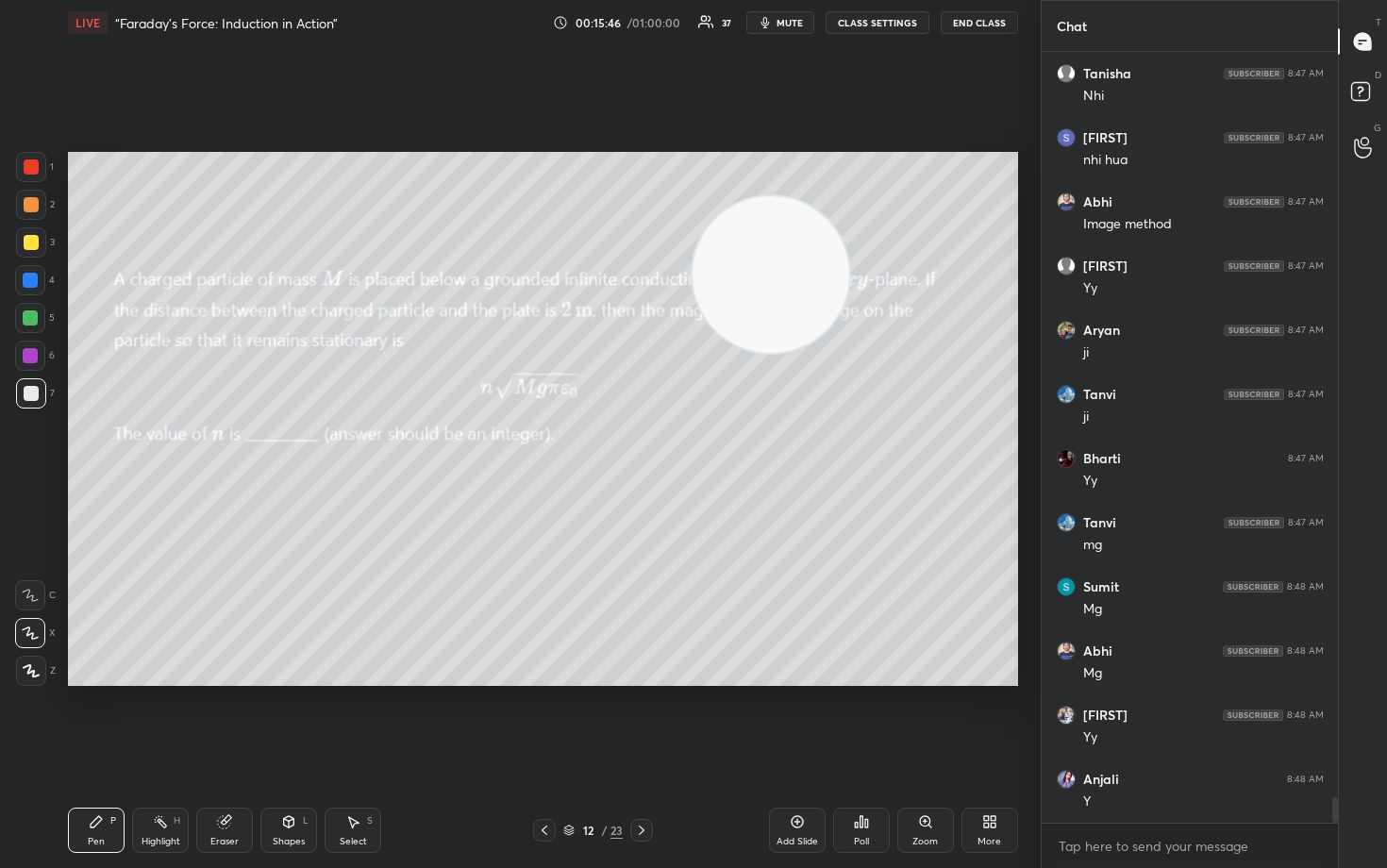 click at bounding box center [771, 275] 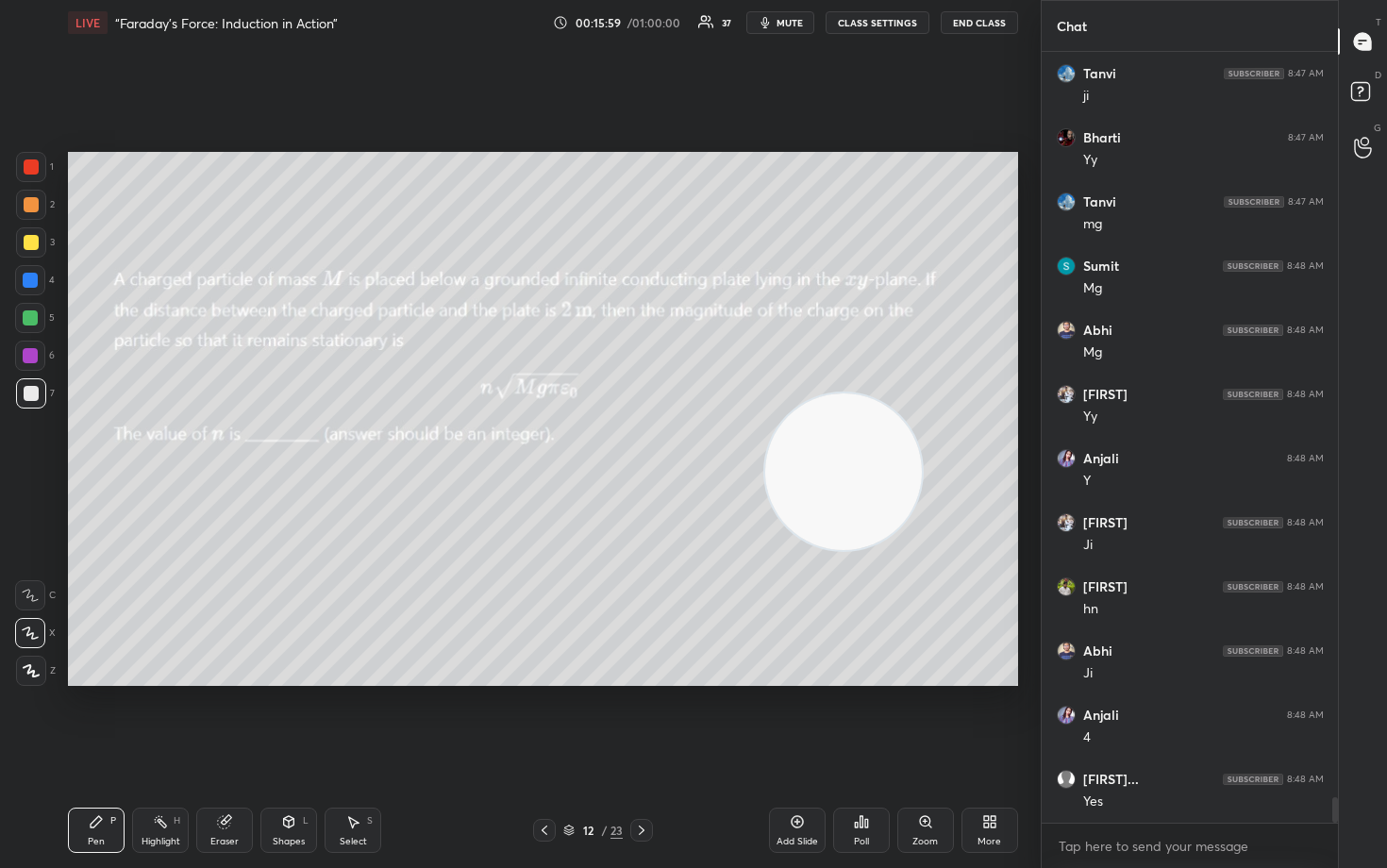 scroll, scrollTop: 22766, scrollLeft: 0, axis: vertical 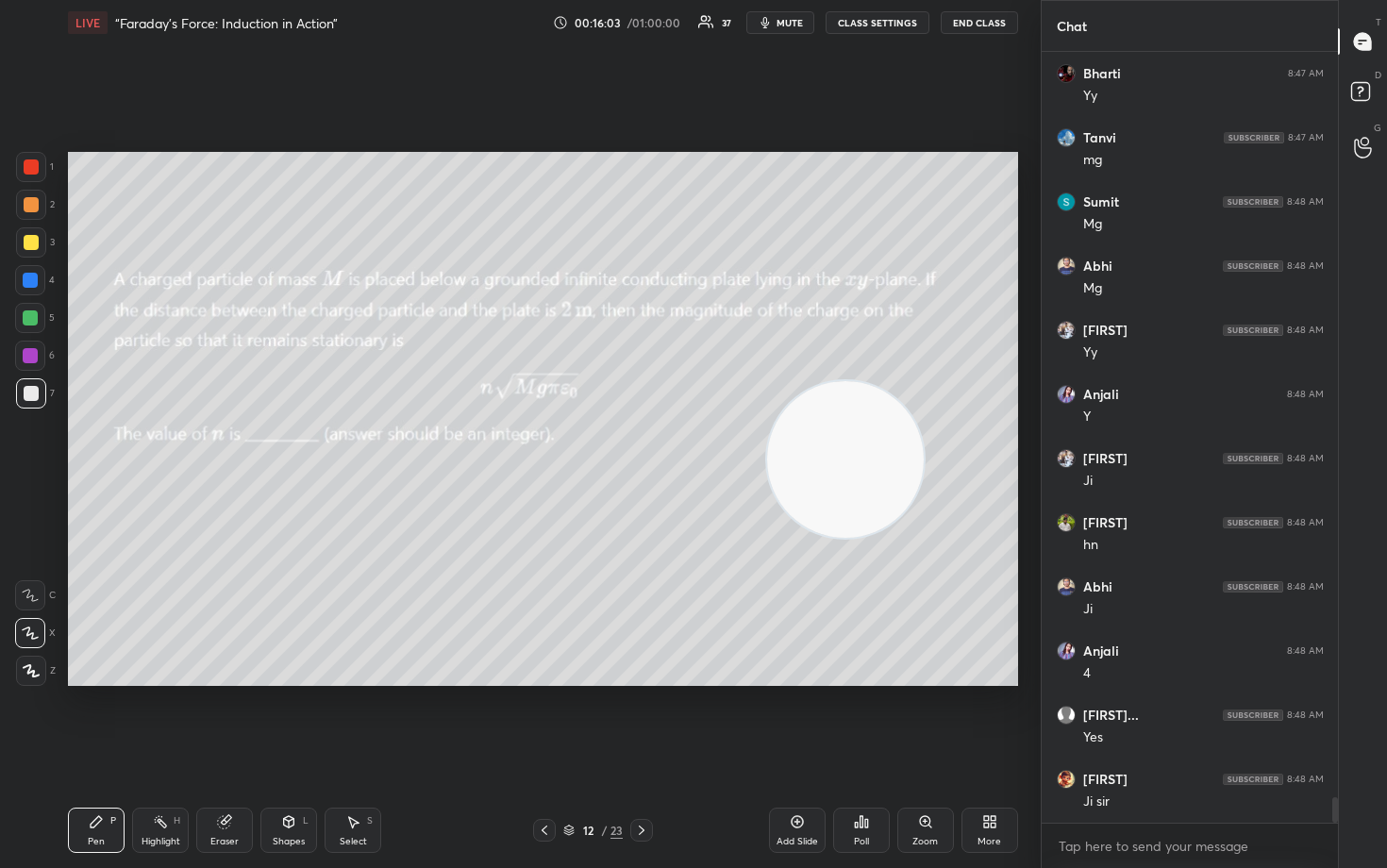 drag, startPoint x: 869, startPoint y: 489, endPoint x: 946, endPoint y: 225, distance: 275 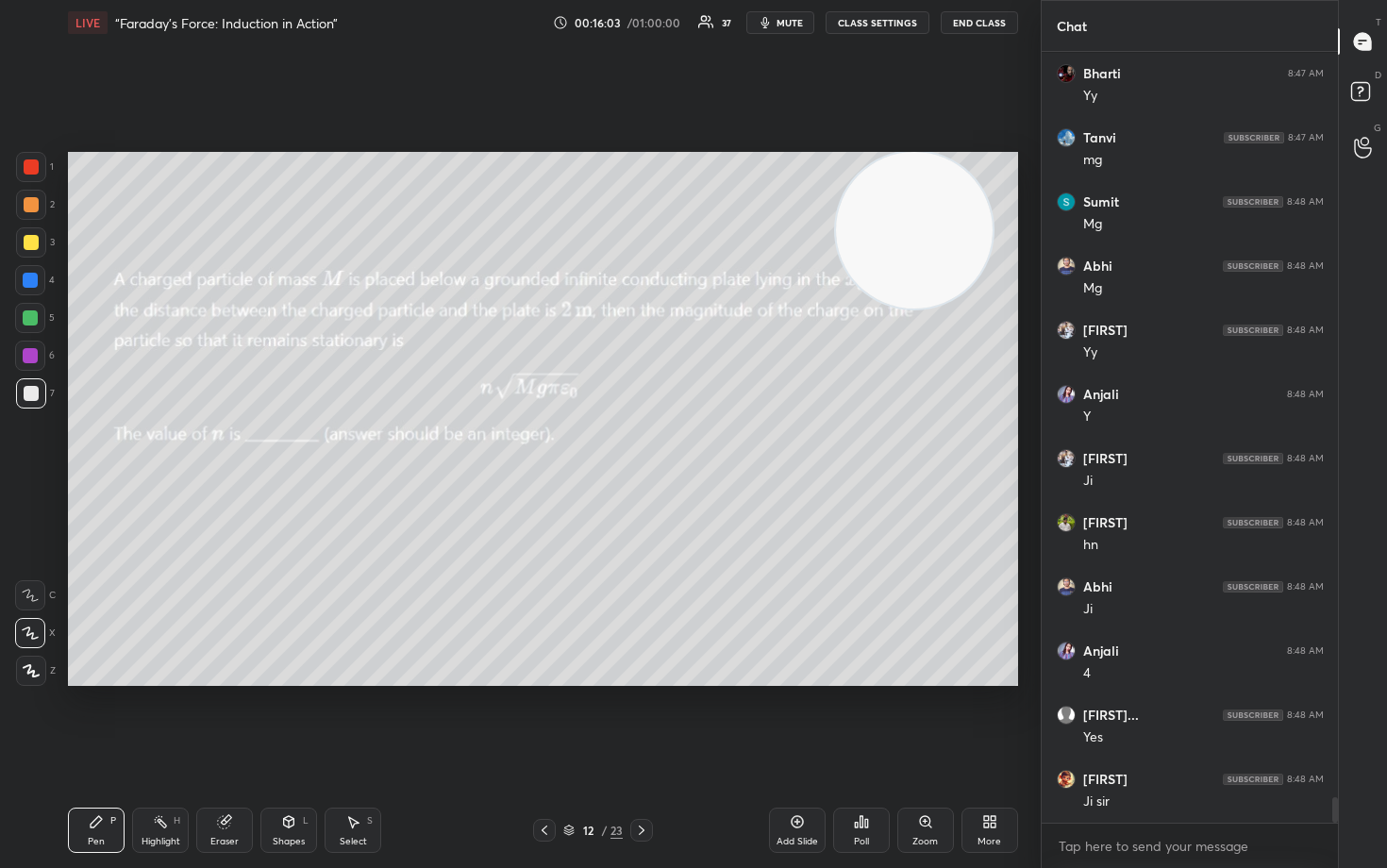 scroll, scrollTop: 22847, scrollLeft: 0, axis: vertical 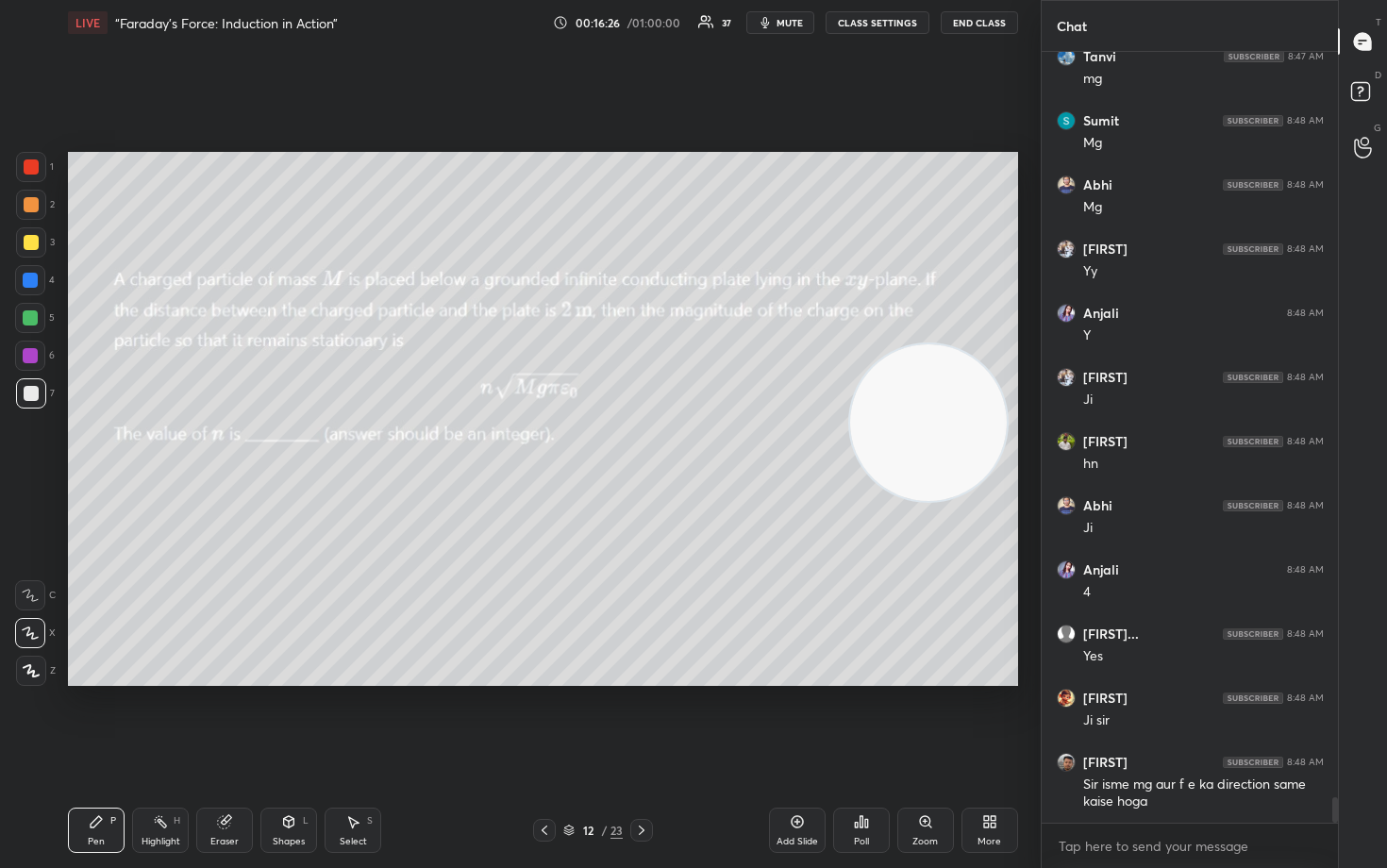 drag, startPoint x: 960, startPoint y: 226, endPoint x: 955, endPoint y: 566, distance: 340.03676 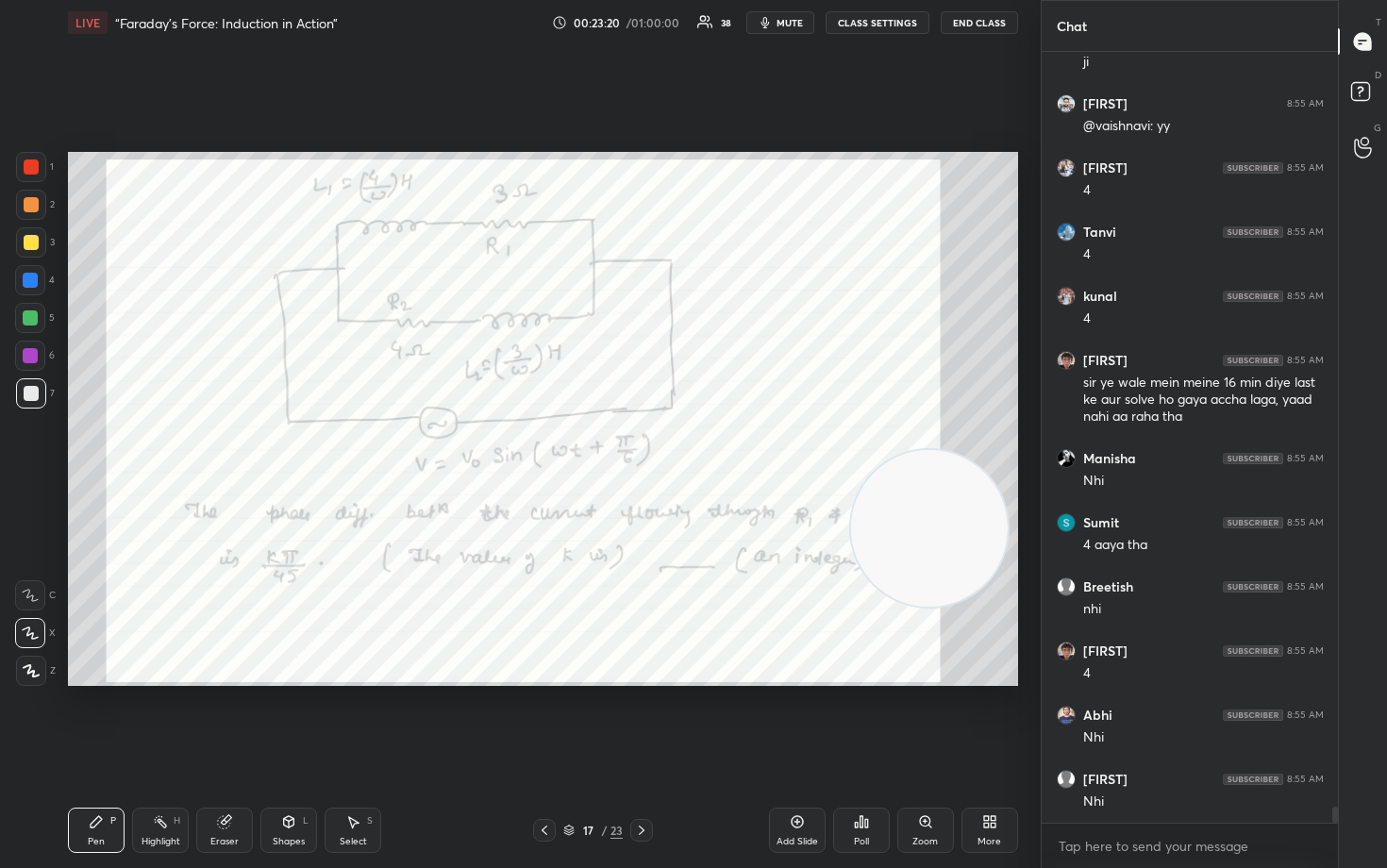 scroll, scrollTop: 36068, scrollLeft: 0, axis: vertical 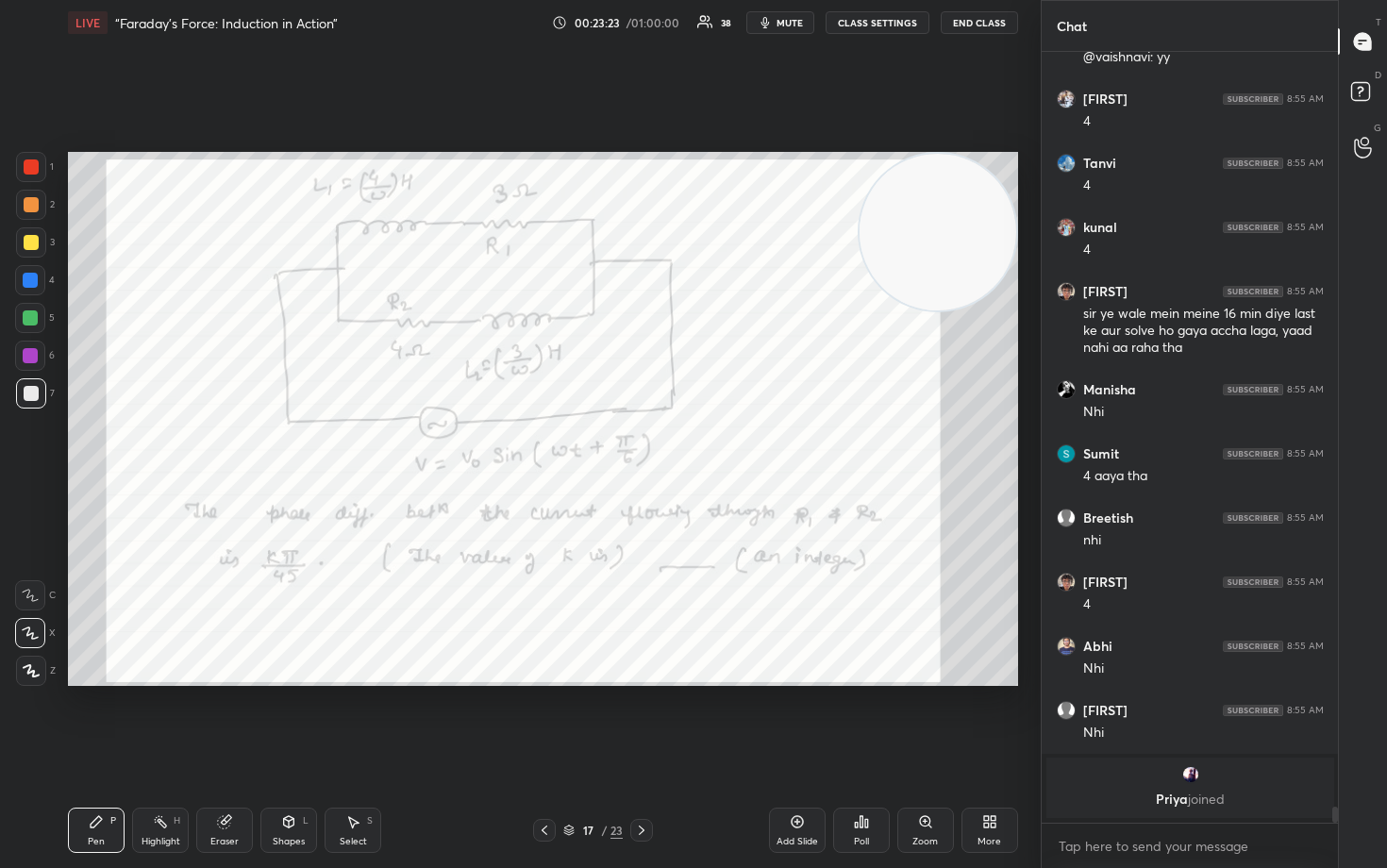 drag, startPoint x: 932, startPoint y: 564, endPoint x: 955, endPoint y: 257, distance: 307.86036 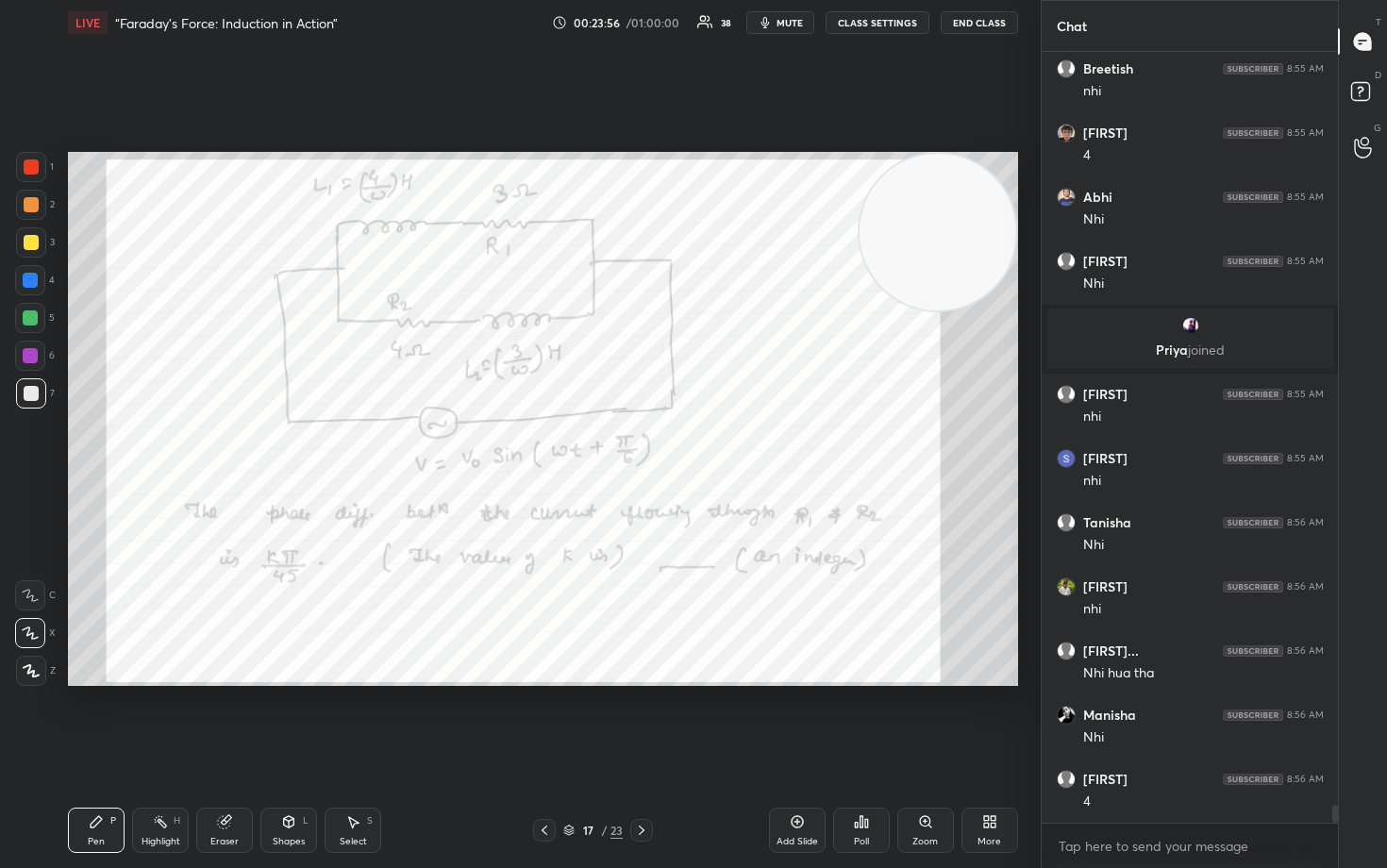scroll, scrollTop: 32722, scrollLeft: 0, axis: vertical 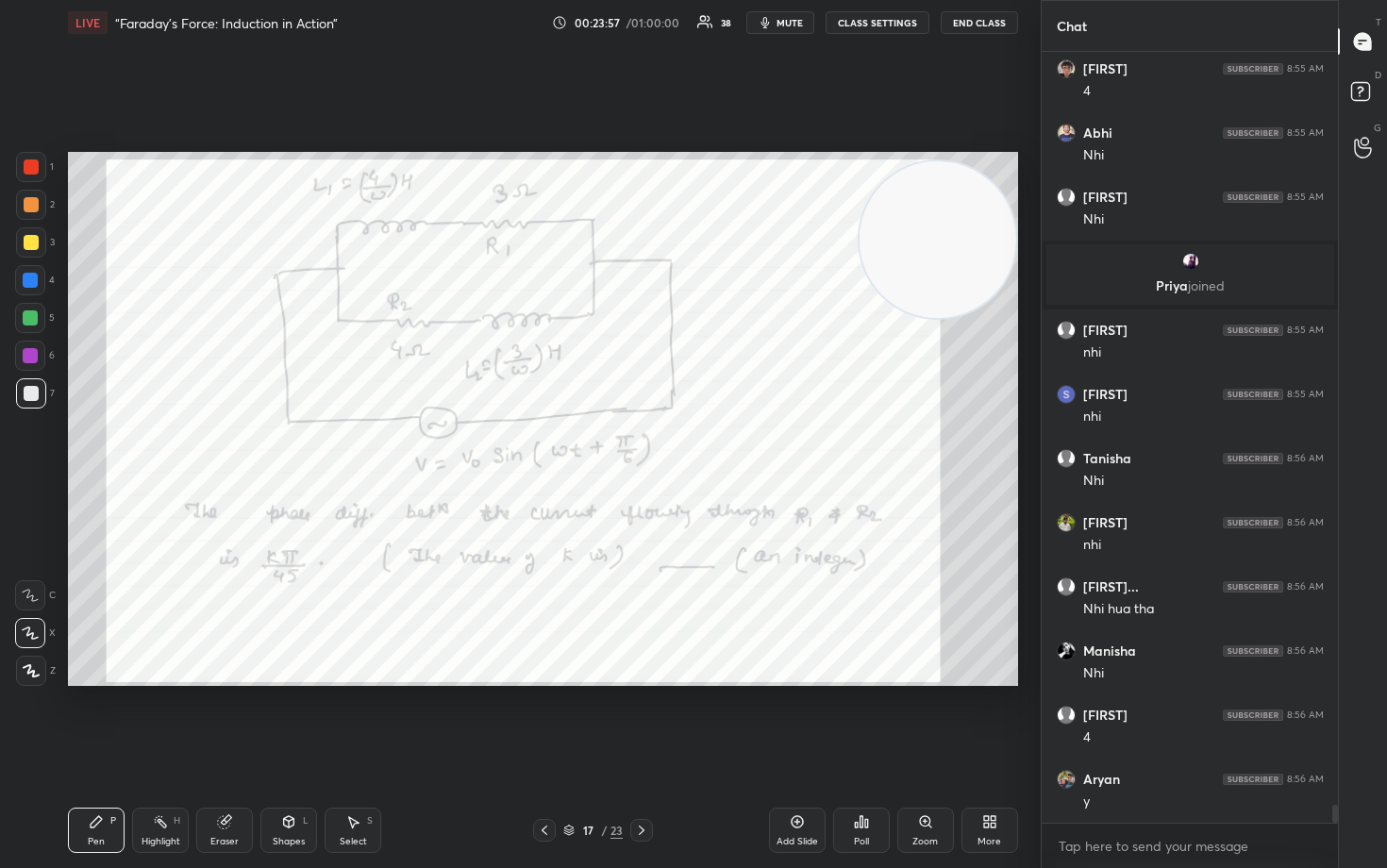 drag, startPoint x: 972, startPoint y: 233, endPoint x: 929, endPoint y: 483, distance: 253.671 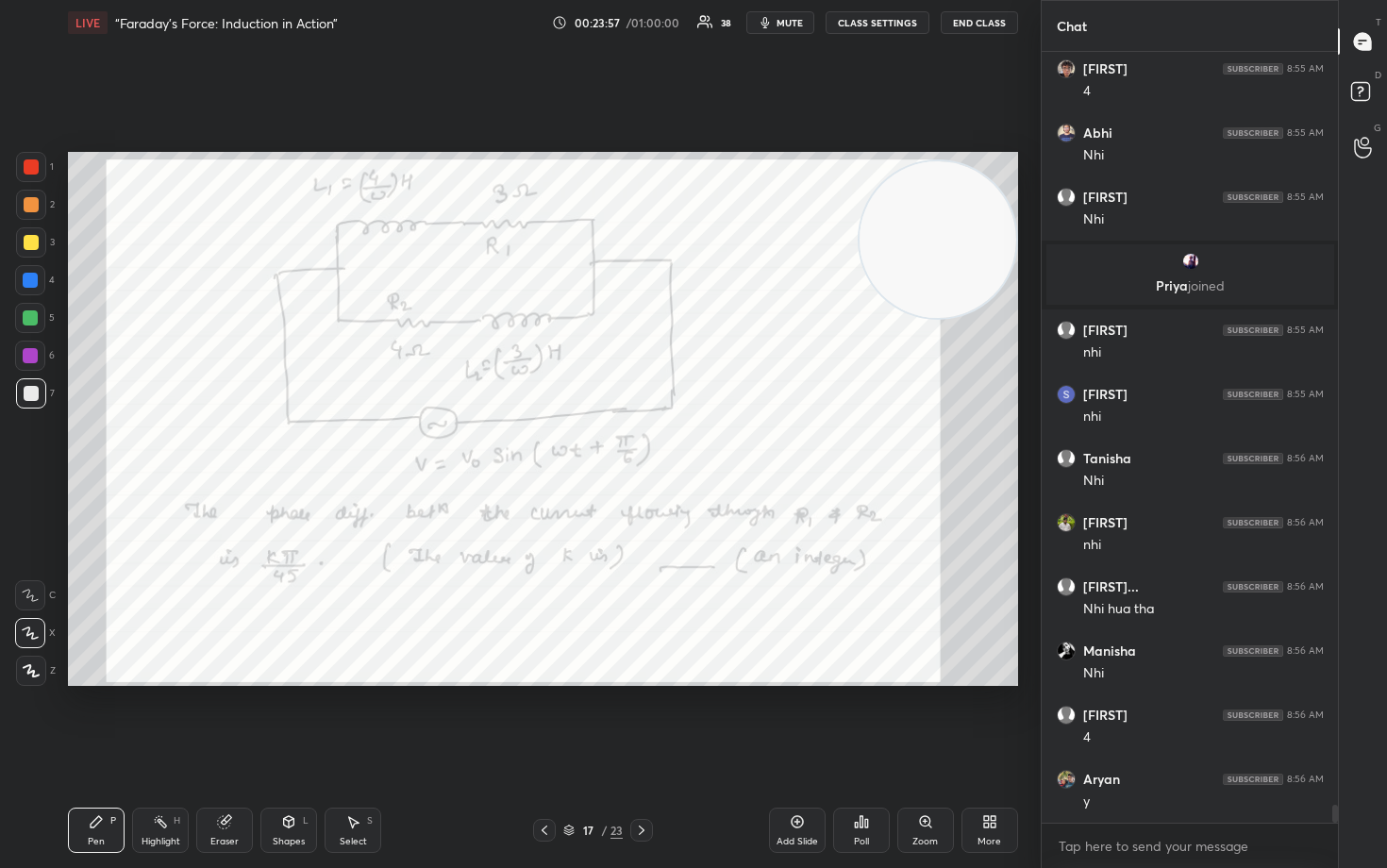 click at bounding box center (938, 240) 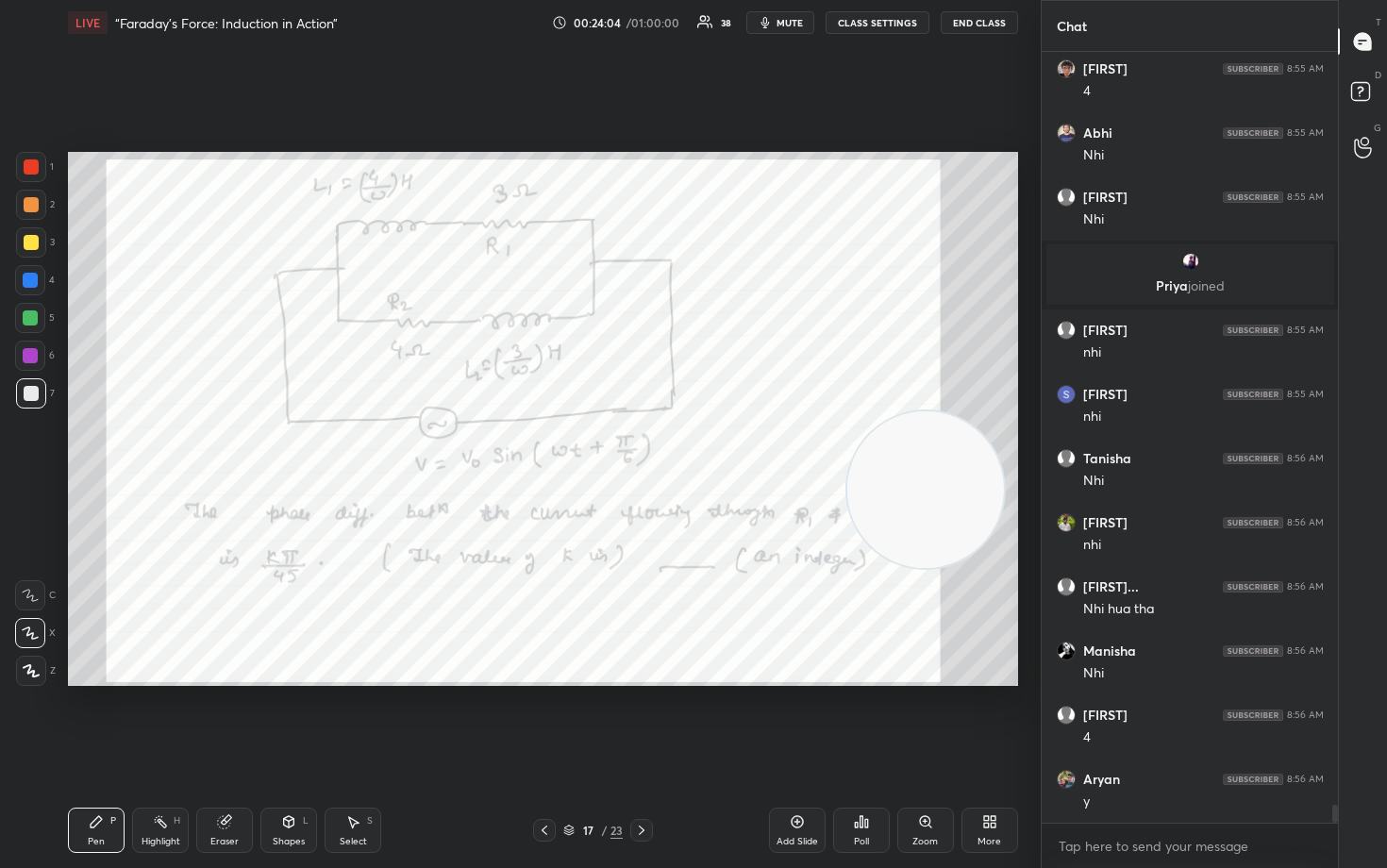 drag, startPoint x: 31, startPoint y: 161, endPoint x: 58, endPoint y: 169, distance: 28.16026 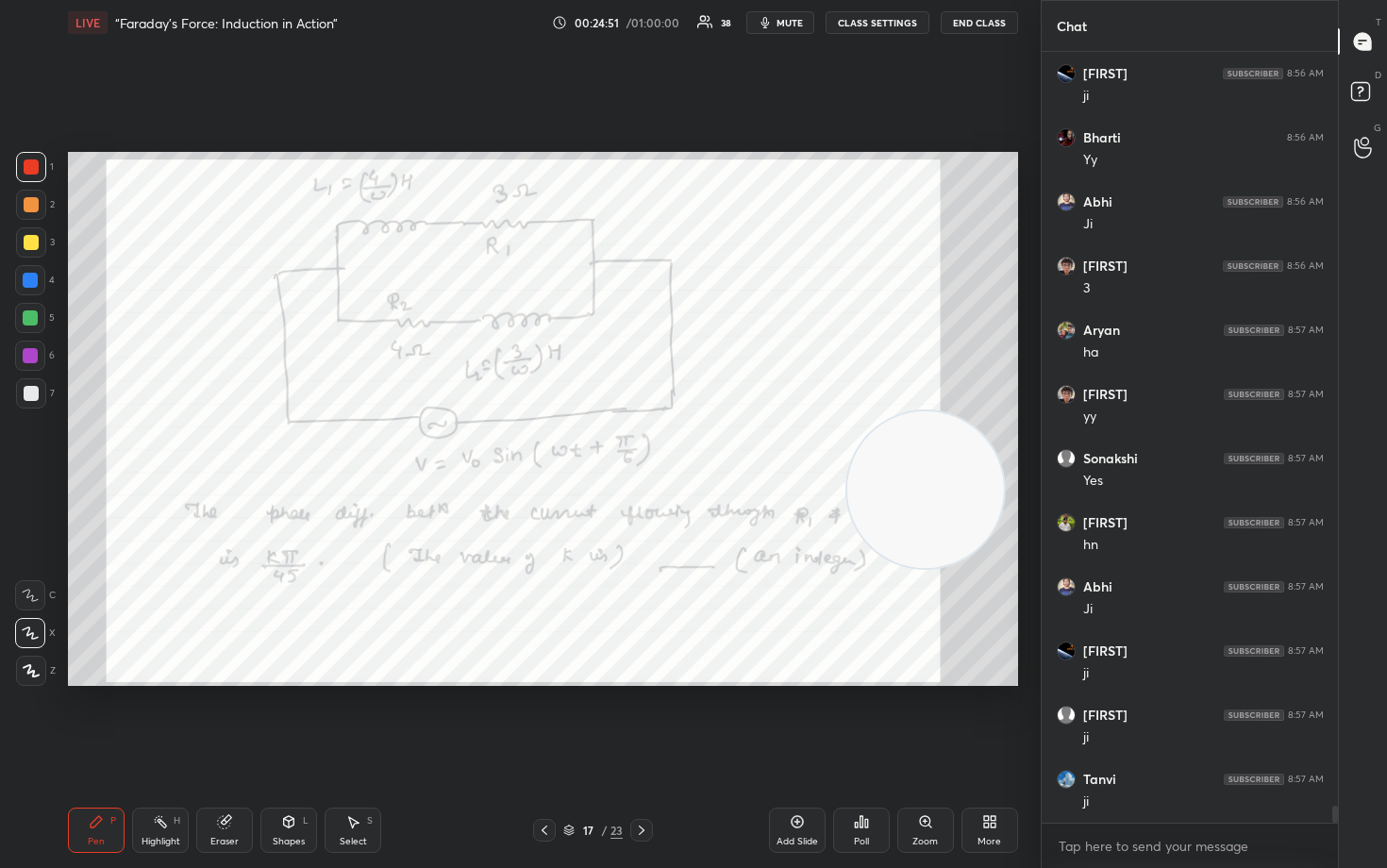 scroll, scrollTop: 34133, scrollLeft: 0, axis: vertical 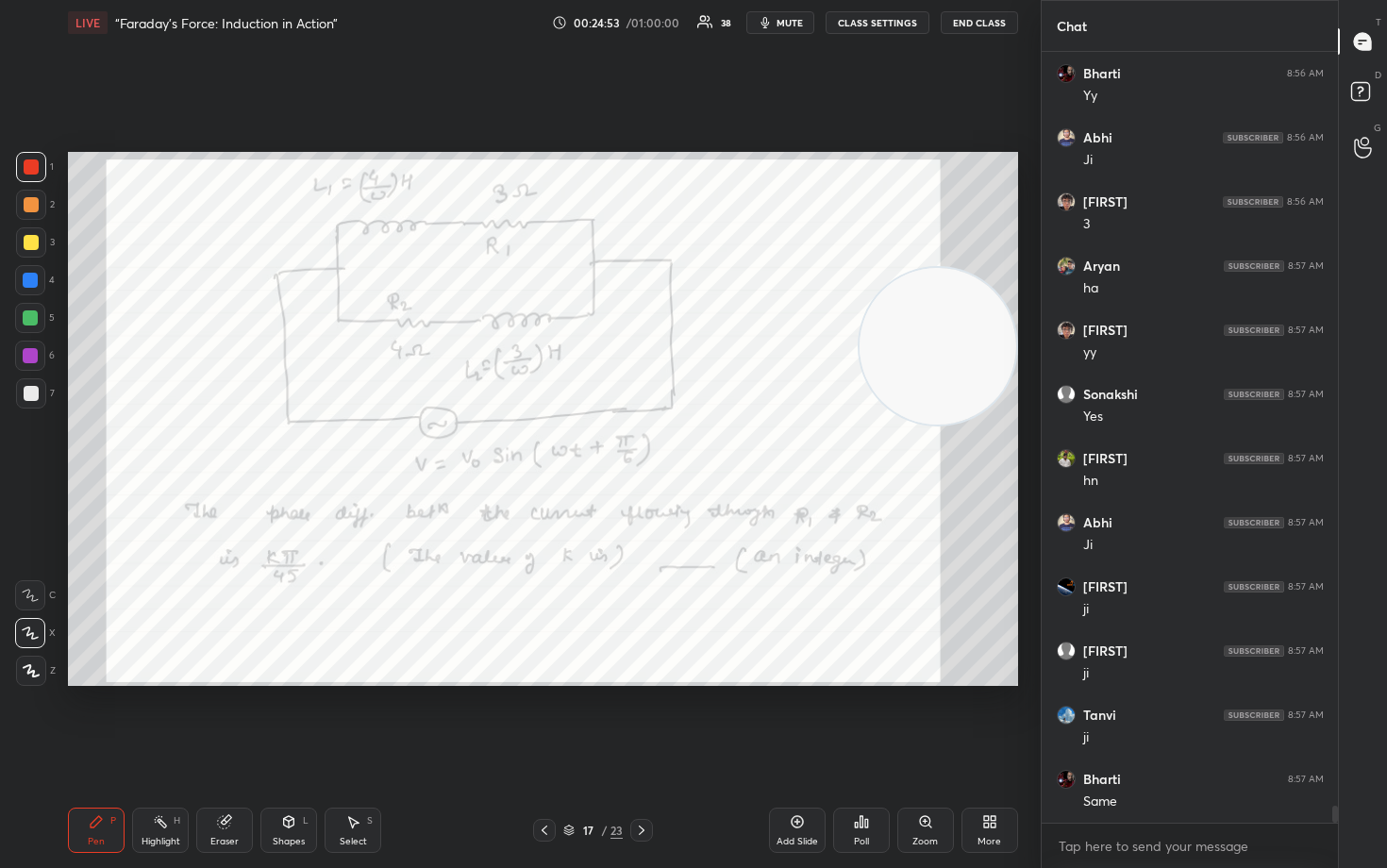 drag, startPoint x: 934, startPoint y: 526, endPoint x: 968, endPoint y: 213, distance: 314.8412 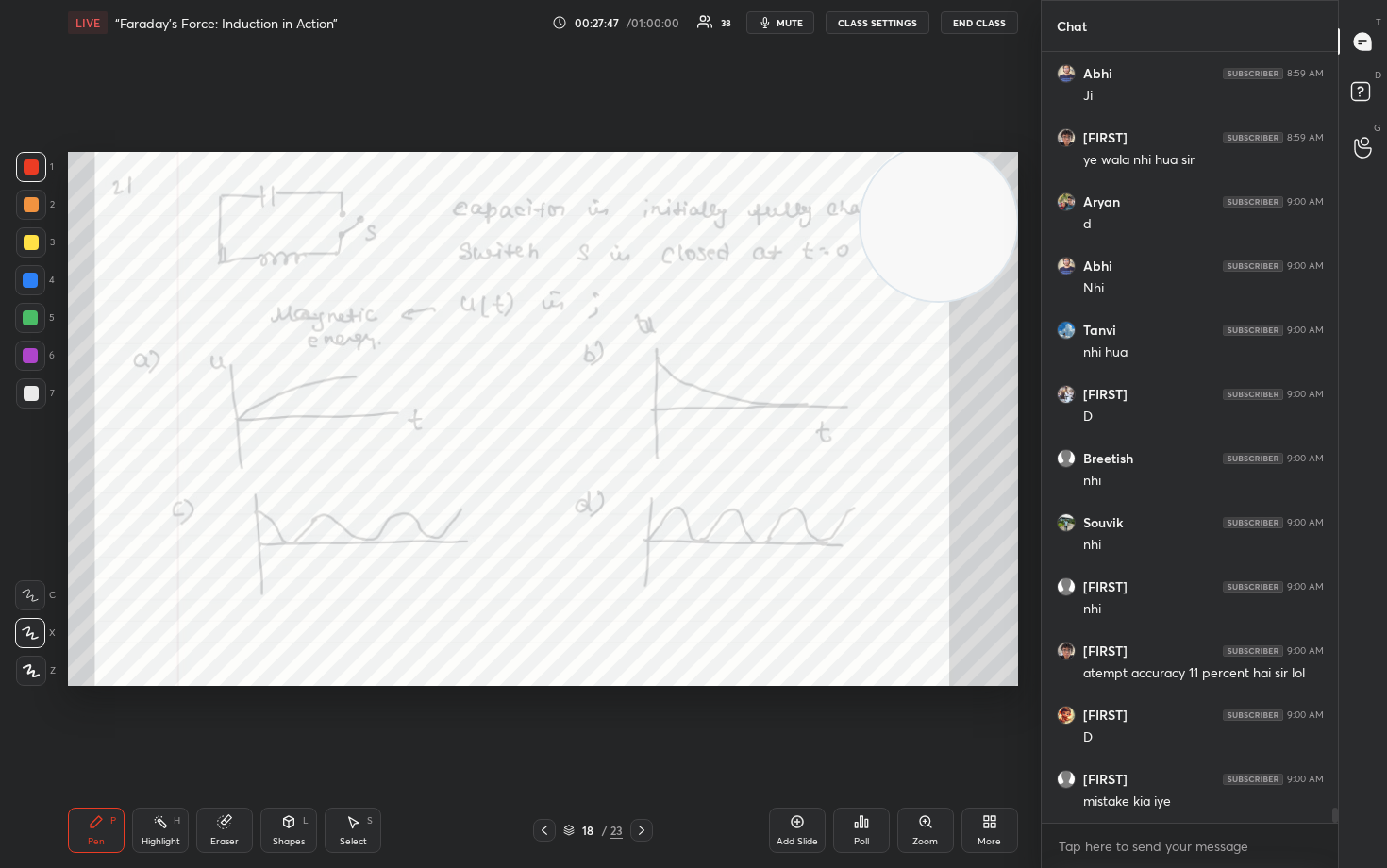 scroll, scrollTop: 38945, scrollLeft: 0, axis: vertical 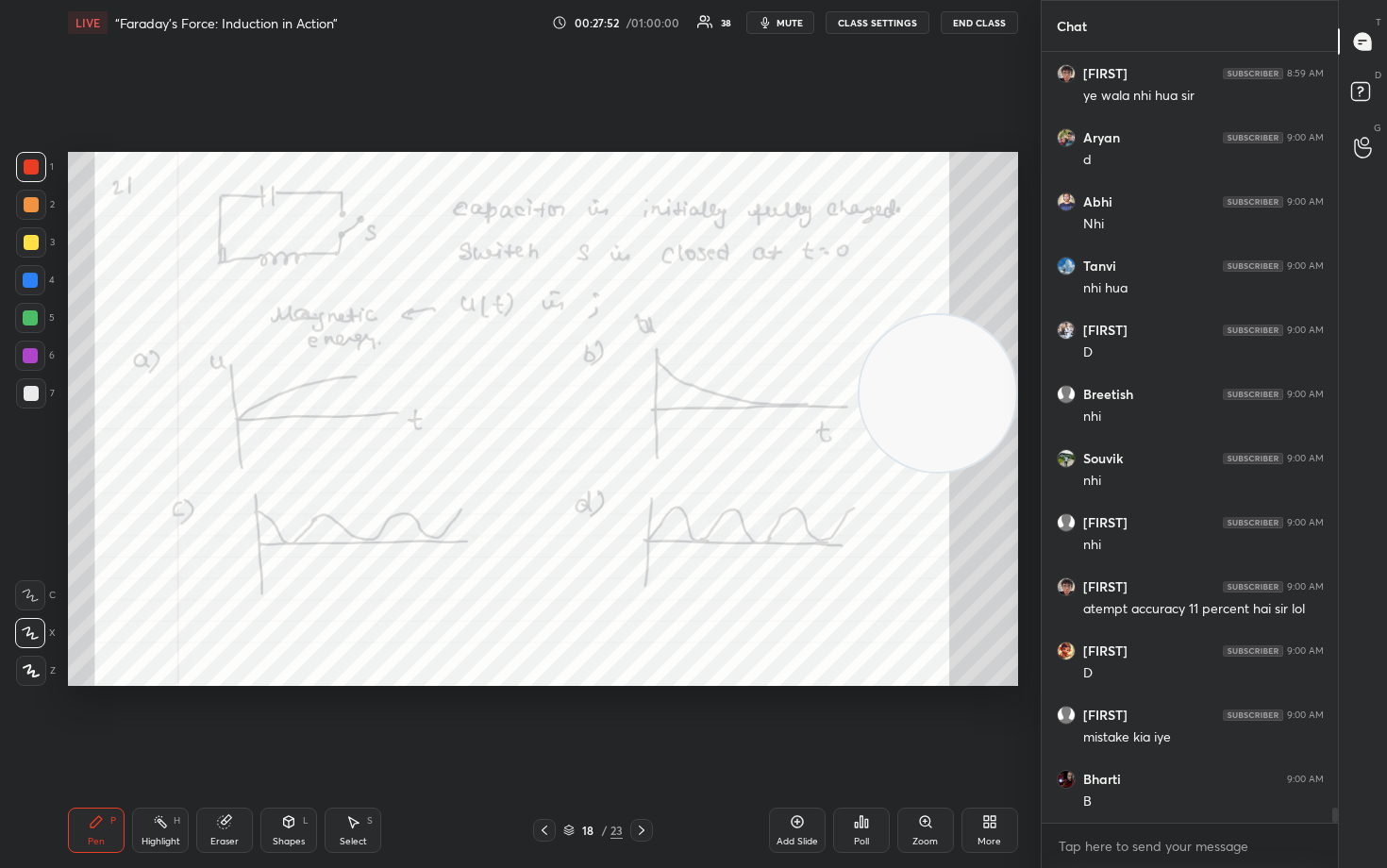 drag, startPoint x: 953, startPoint y: 259, endPoint x: 919, endPoint y: 488, distance: 231.51026 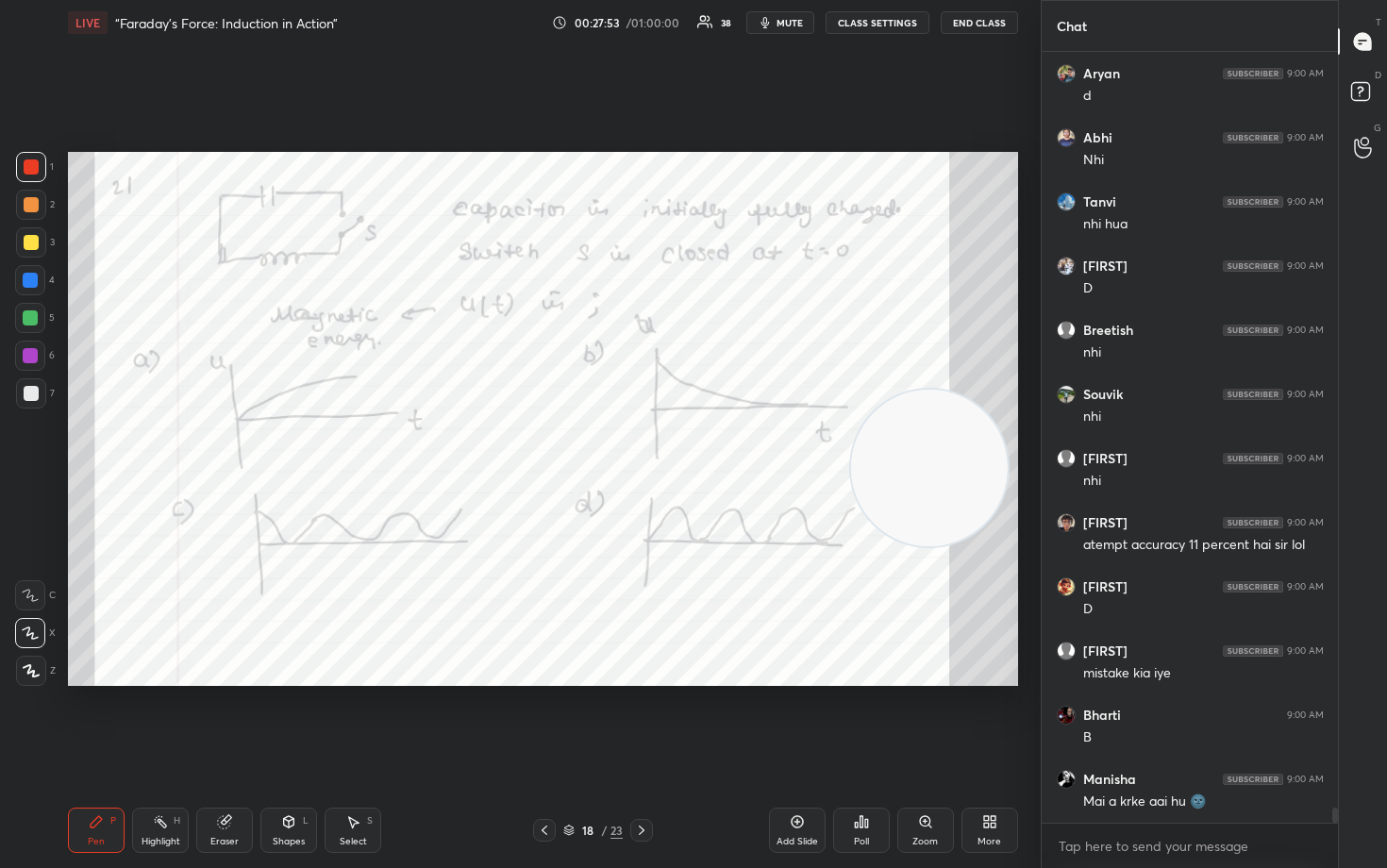drag, startPoint x: 970, startPoint y: 474, endPoint x: 541, endPoint y: 554, distance: 436.39546 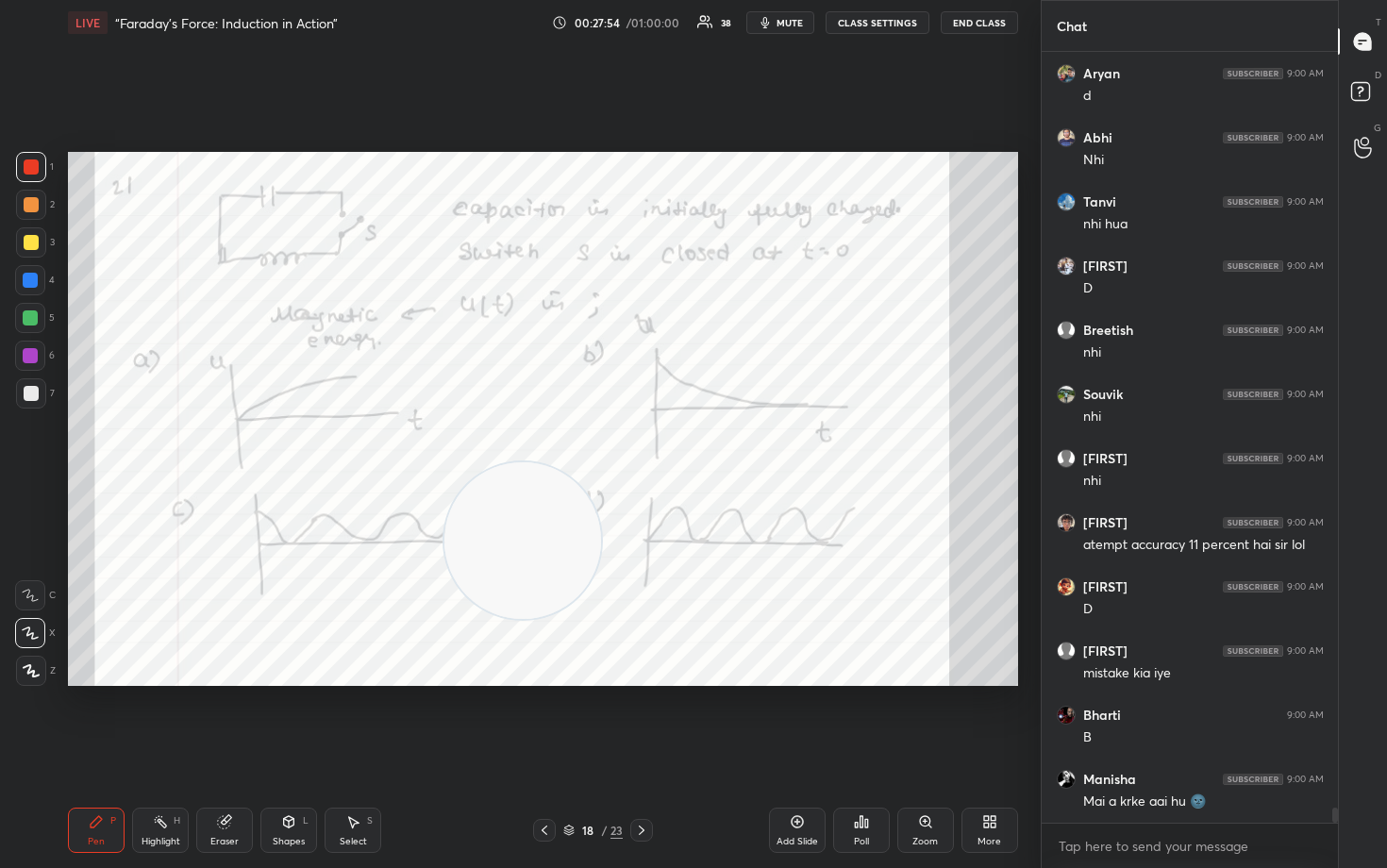 scroll, scrollTop: 39073, scrollLeft: 0, axis: vertical 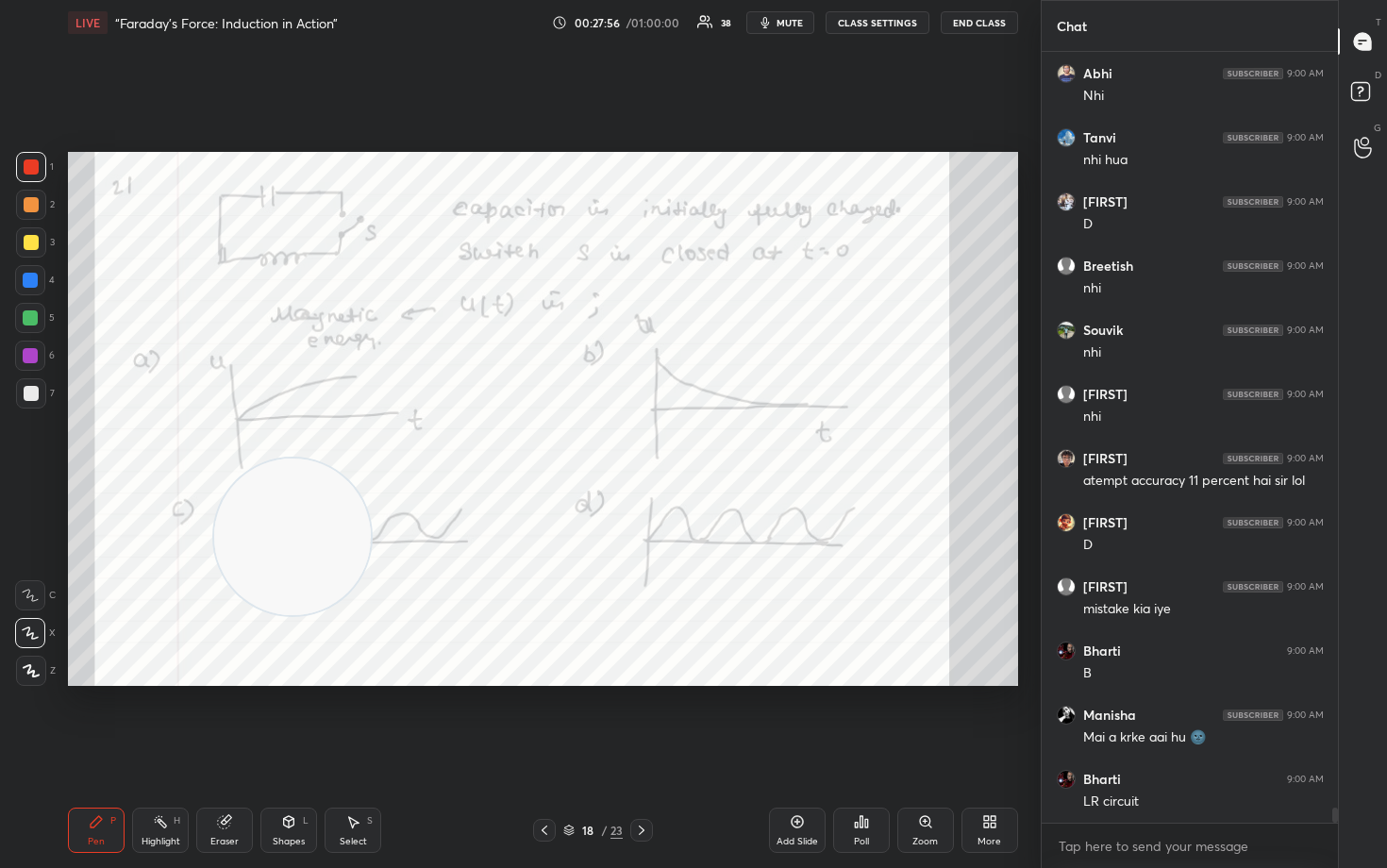 drag, startPoint x: 564, startPoint y: 544, endPoint x: 291, endPoint y: 509, distance: 275.23445 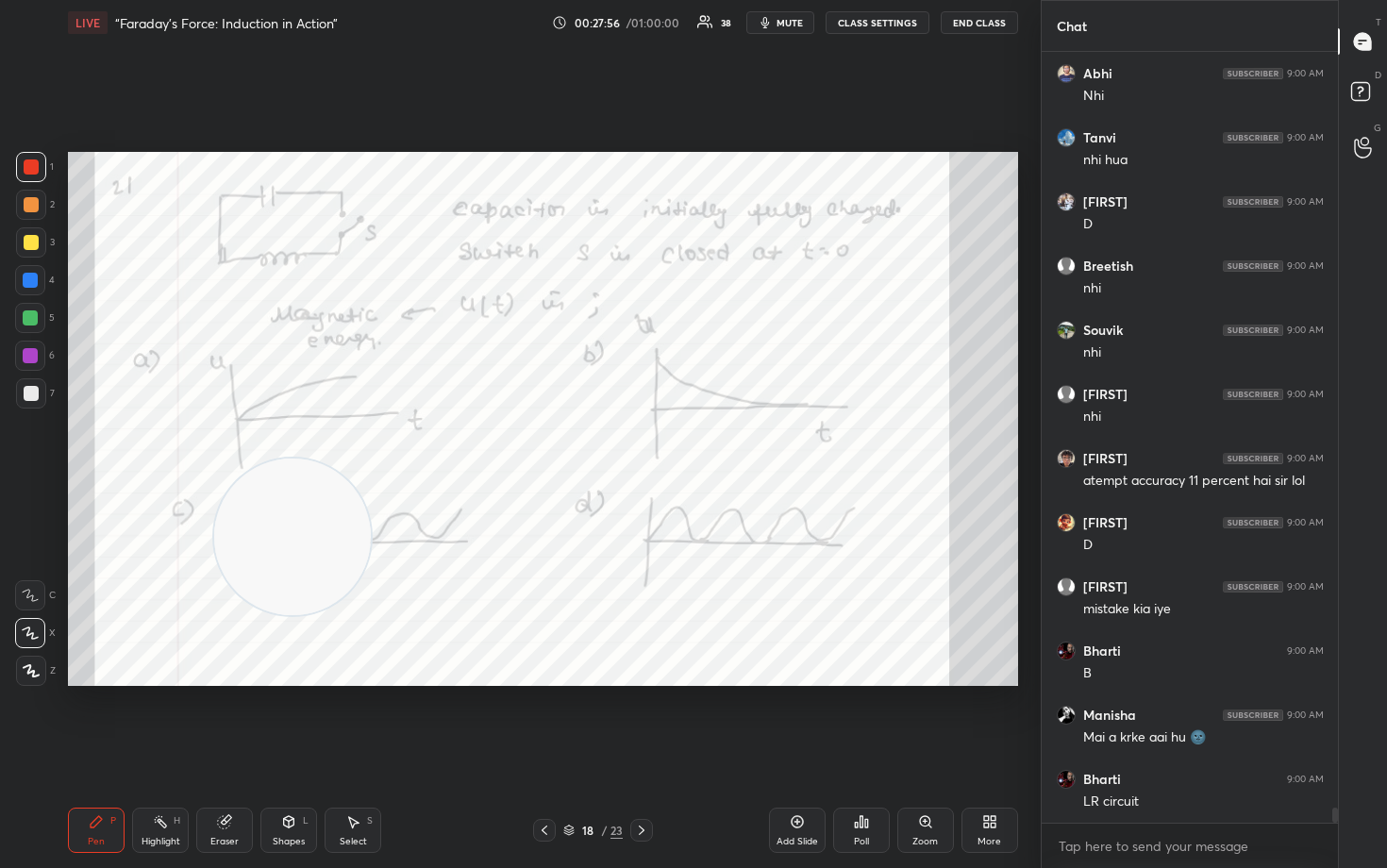 click at bounding box center (292, 537) 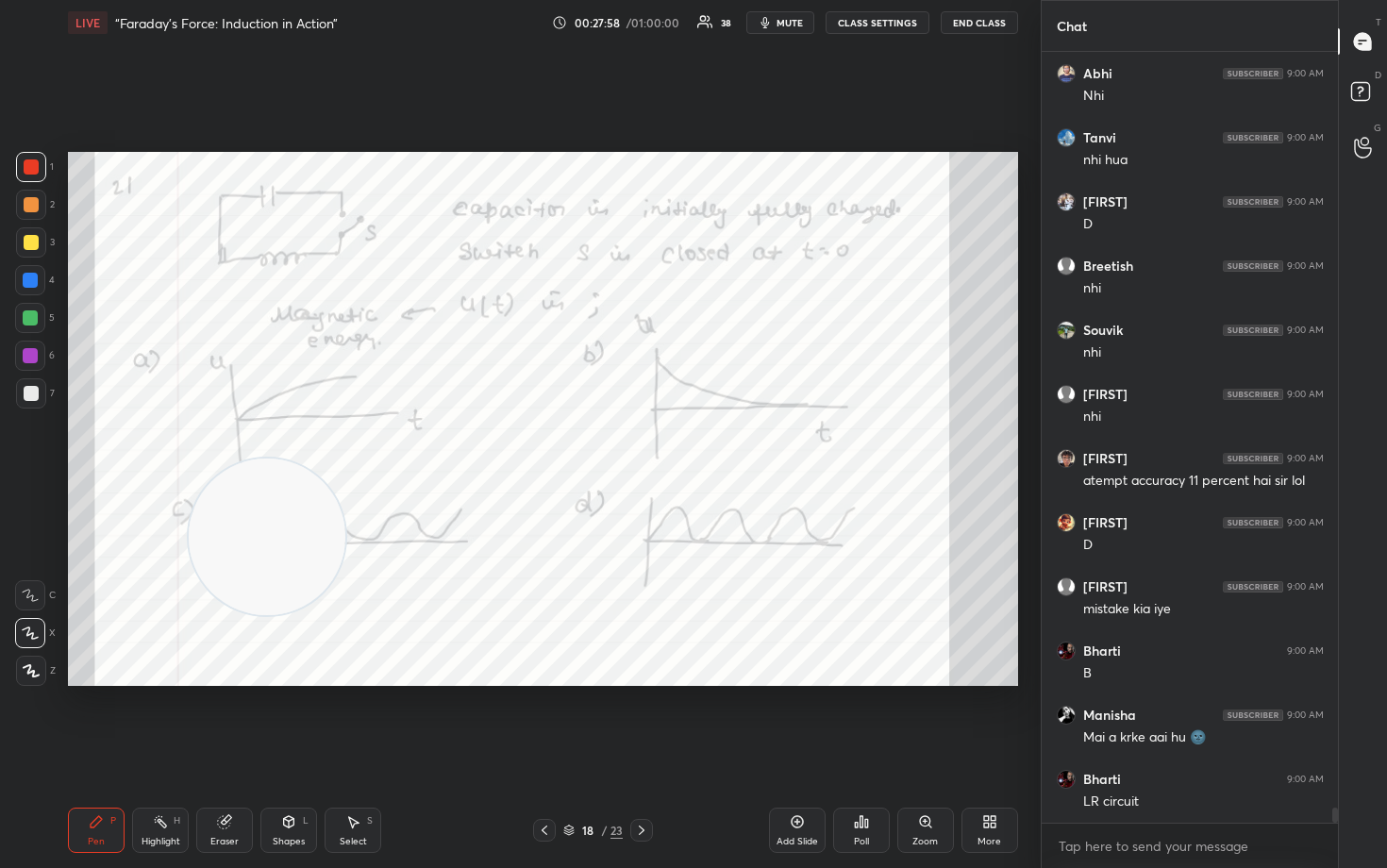 scroll, scrollTop: 39137, scrollLeft: 0, axis: vertical 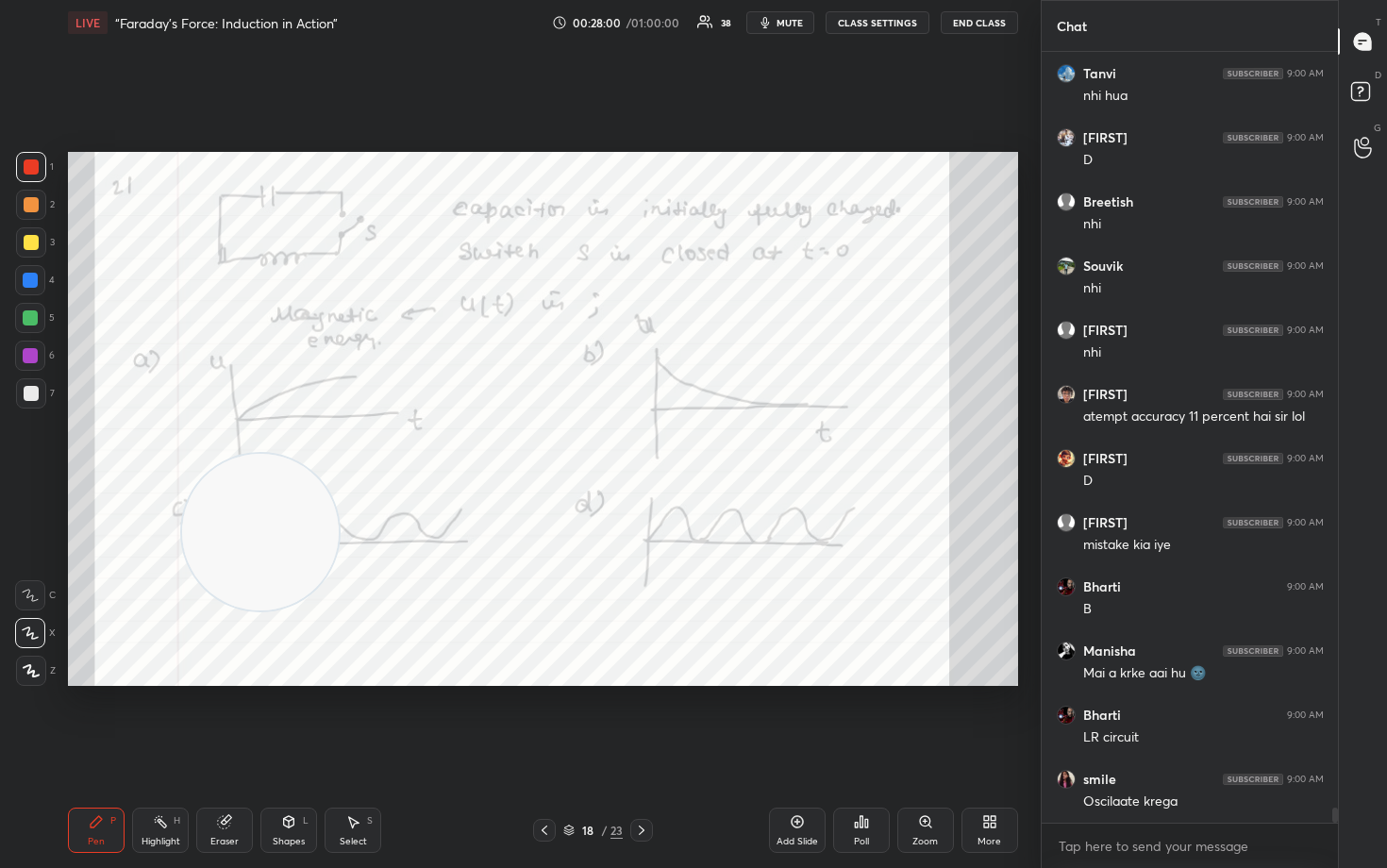 drag, startPoint x: 273, startPoint y: 559, endPoint x: 164, endPoint y: 363, distance: 224.2699 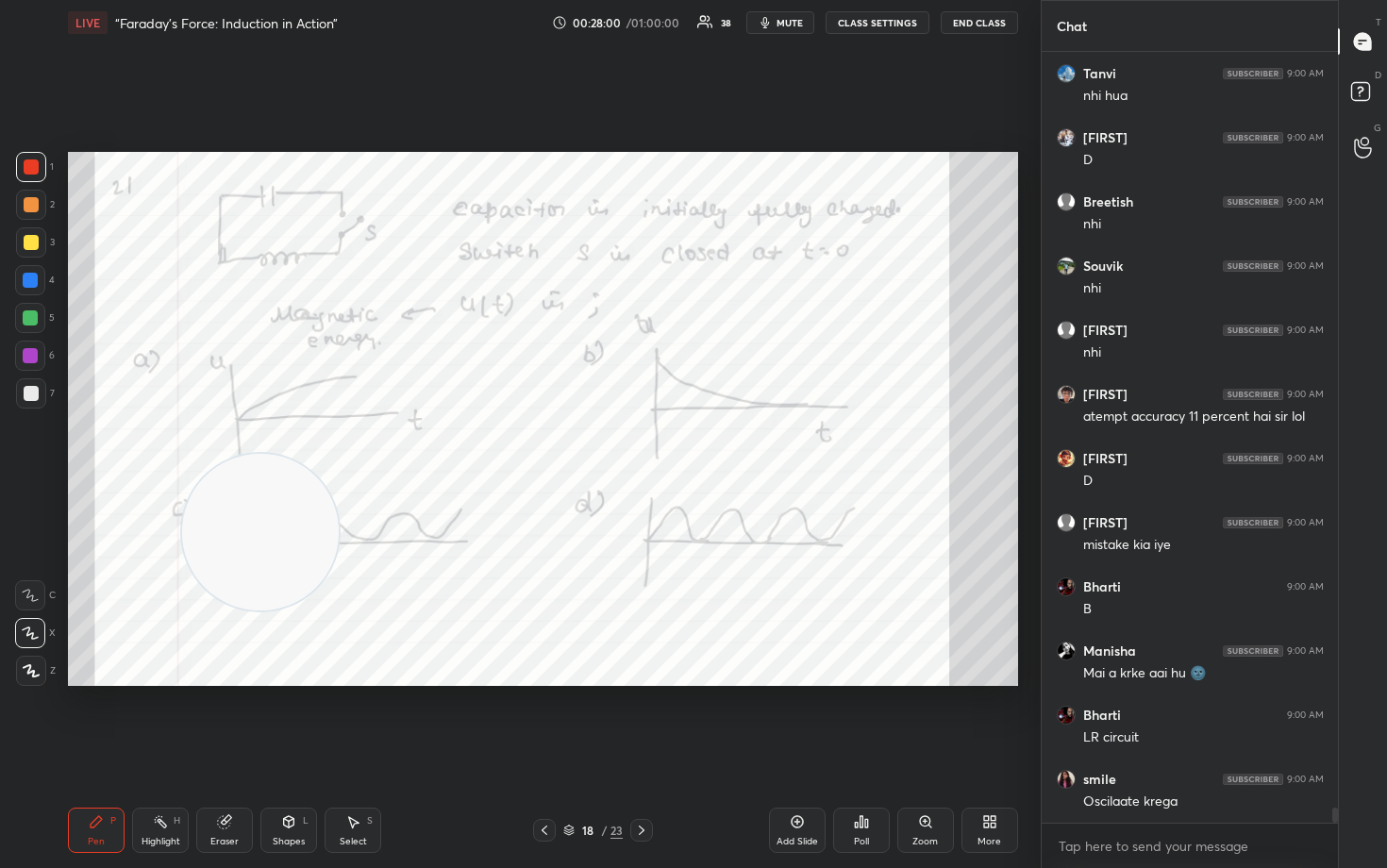 click at bounding box center (260, 532) 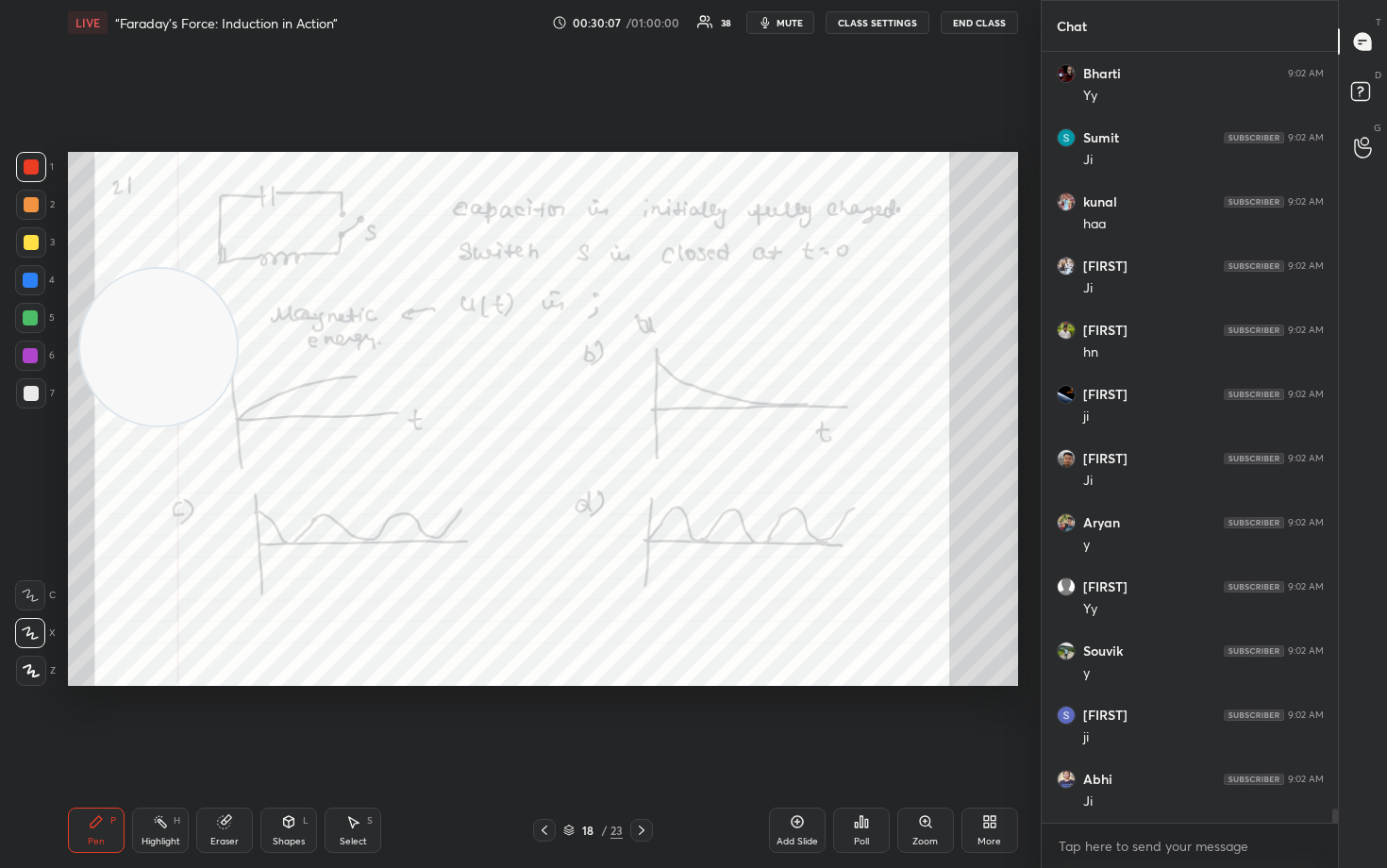 scroll, scrollTop: 41722, scrollLeft: 0, axis: vertical 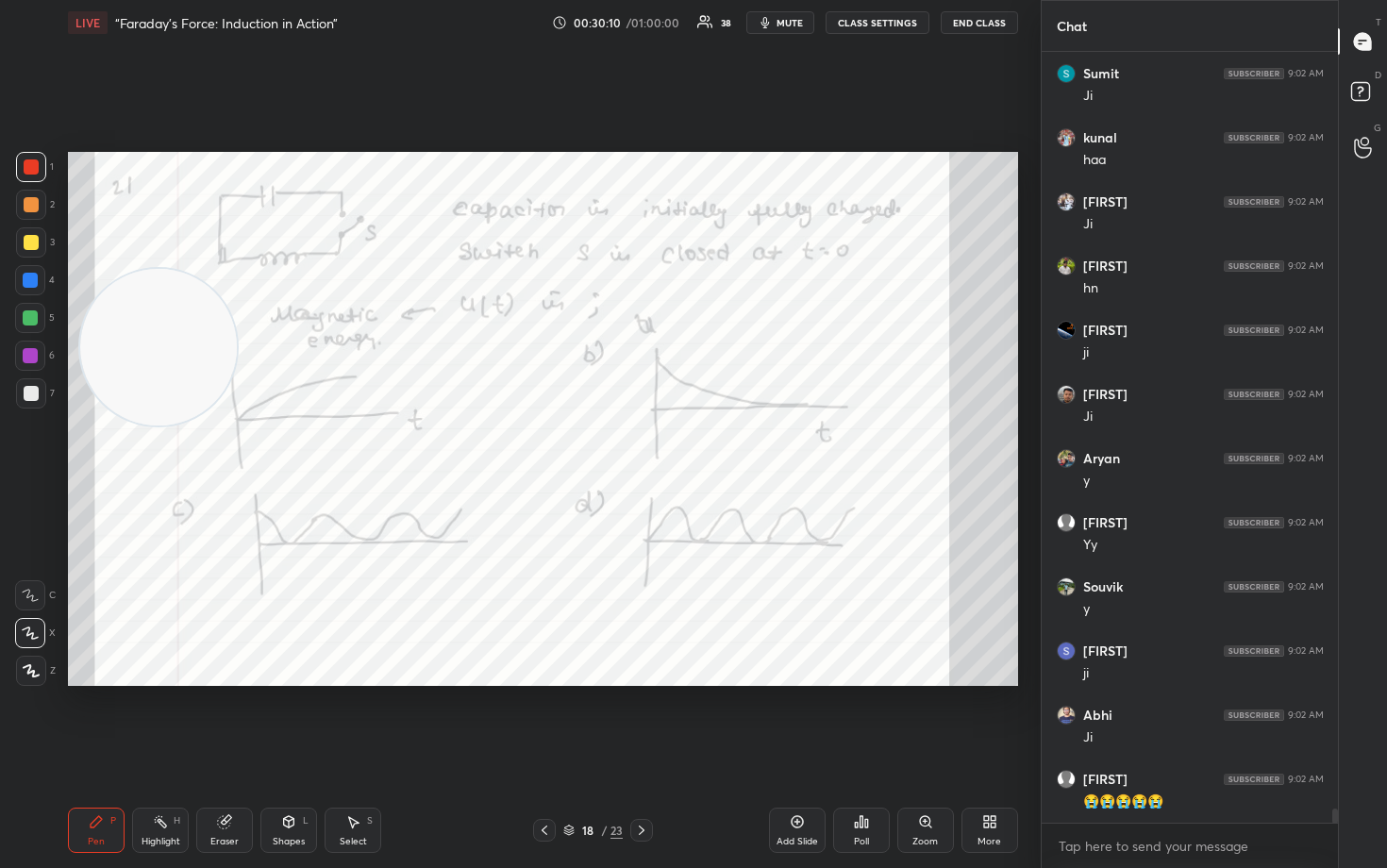 click 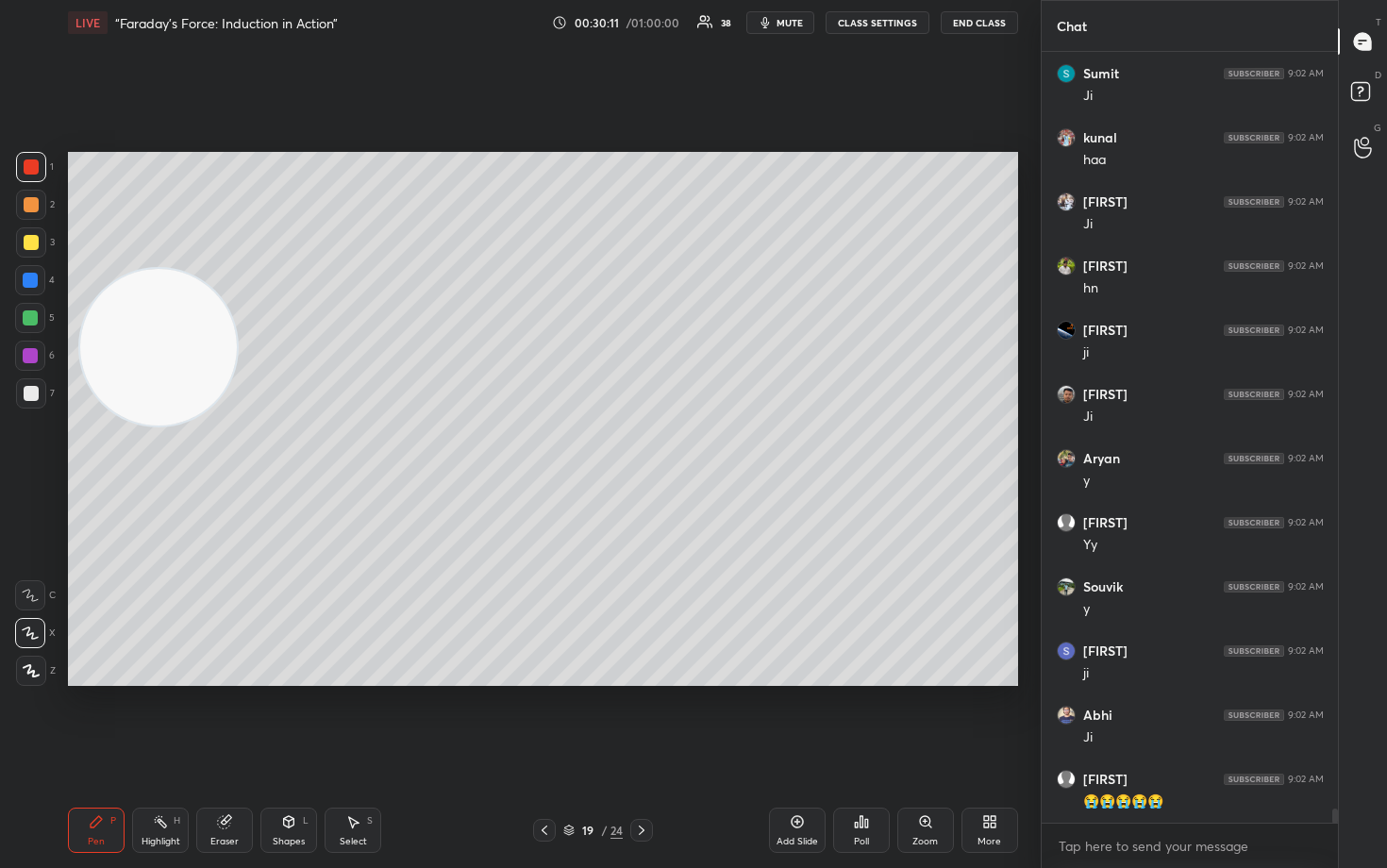 click at bounding box center [31, 242] 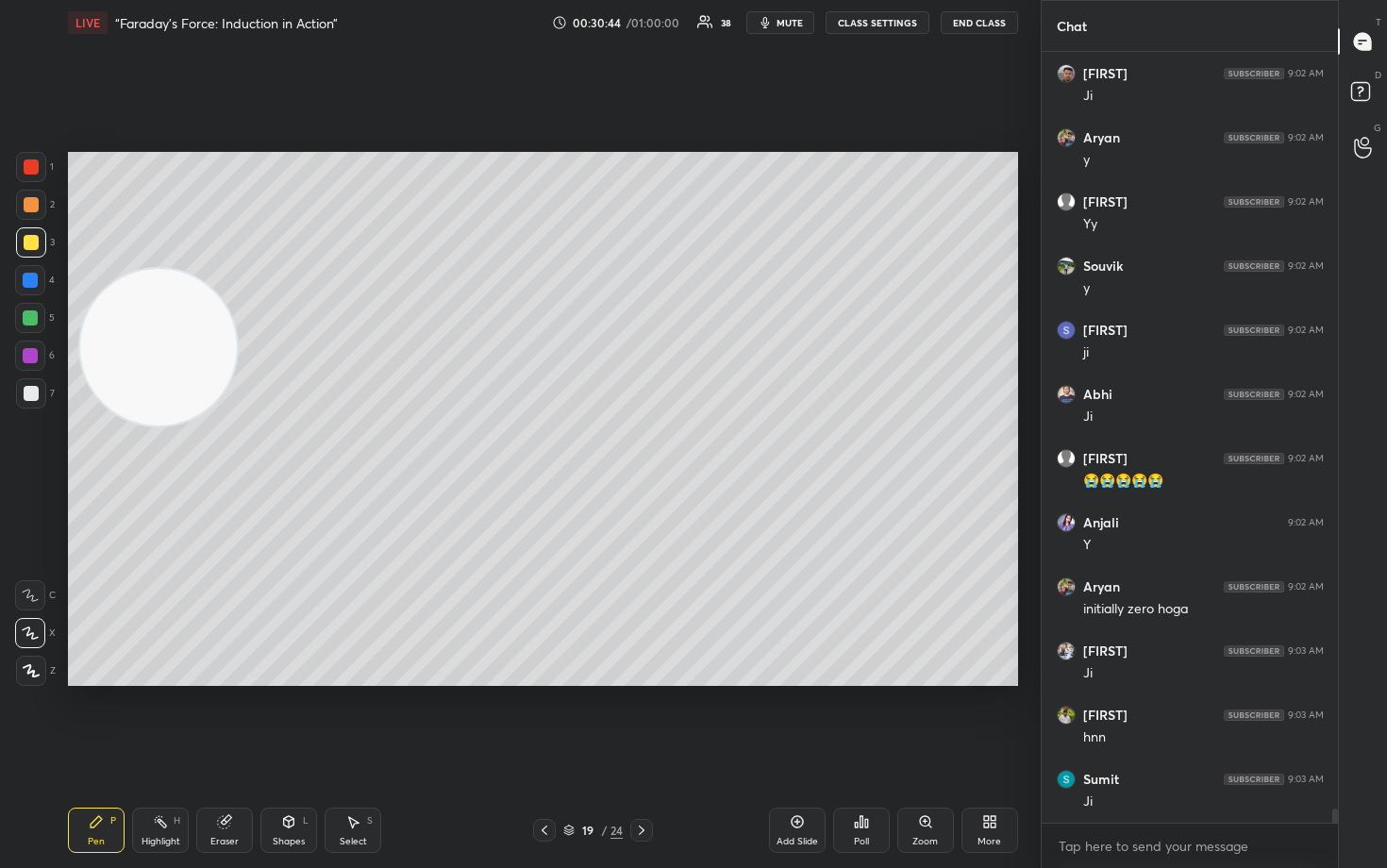 scroll, scrollTop: 42107, scrollLeft: 0, axis: vertical 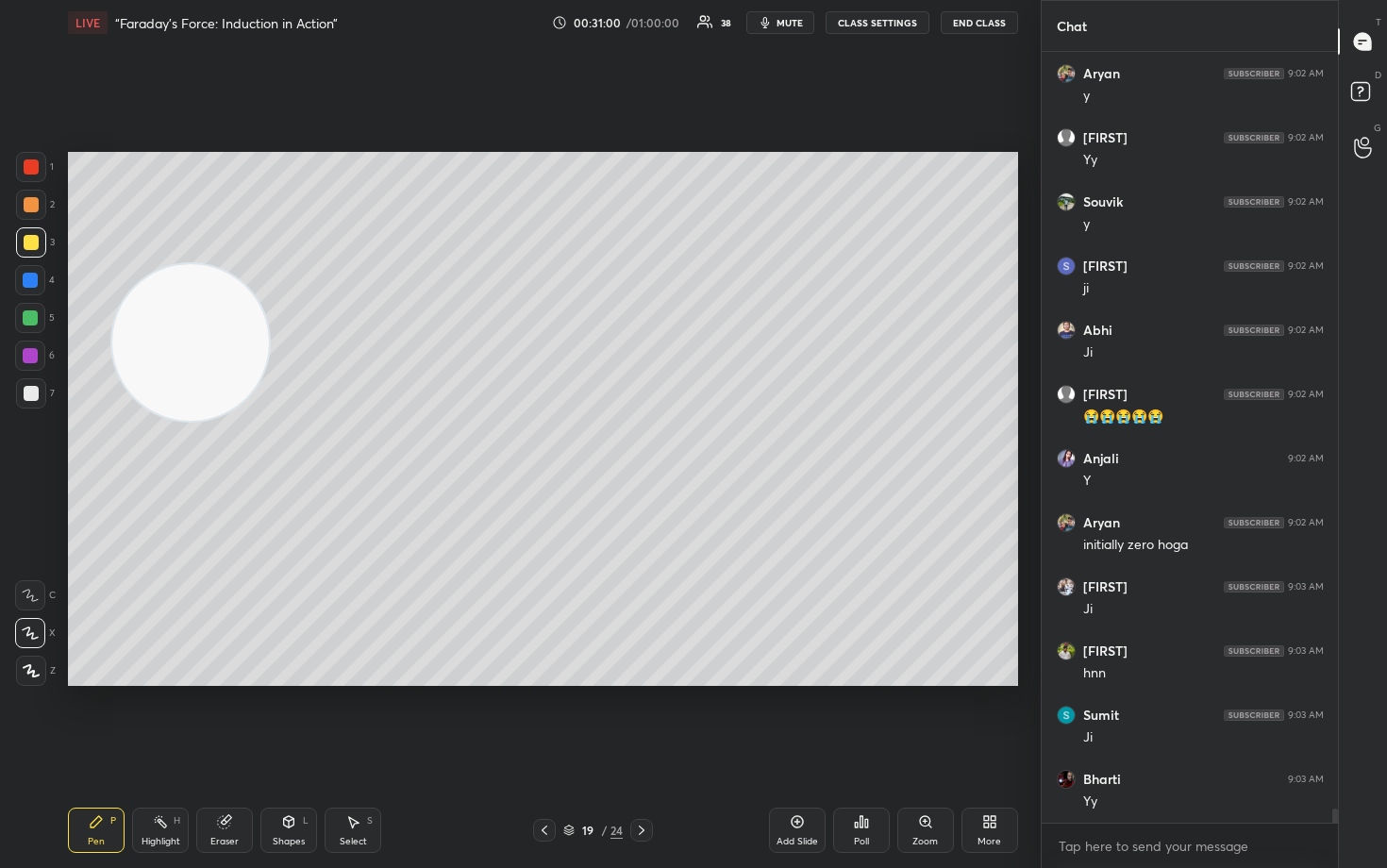 drag, startPoint x: 179, startPoint y: 354, endPoint x: 824, endPoint y: 185, distance: 666.7728 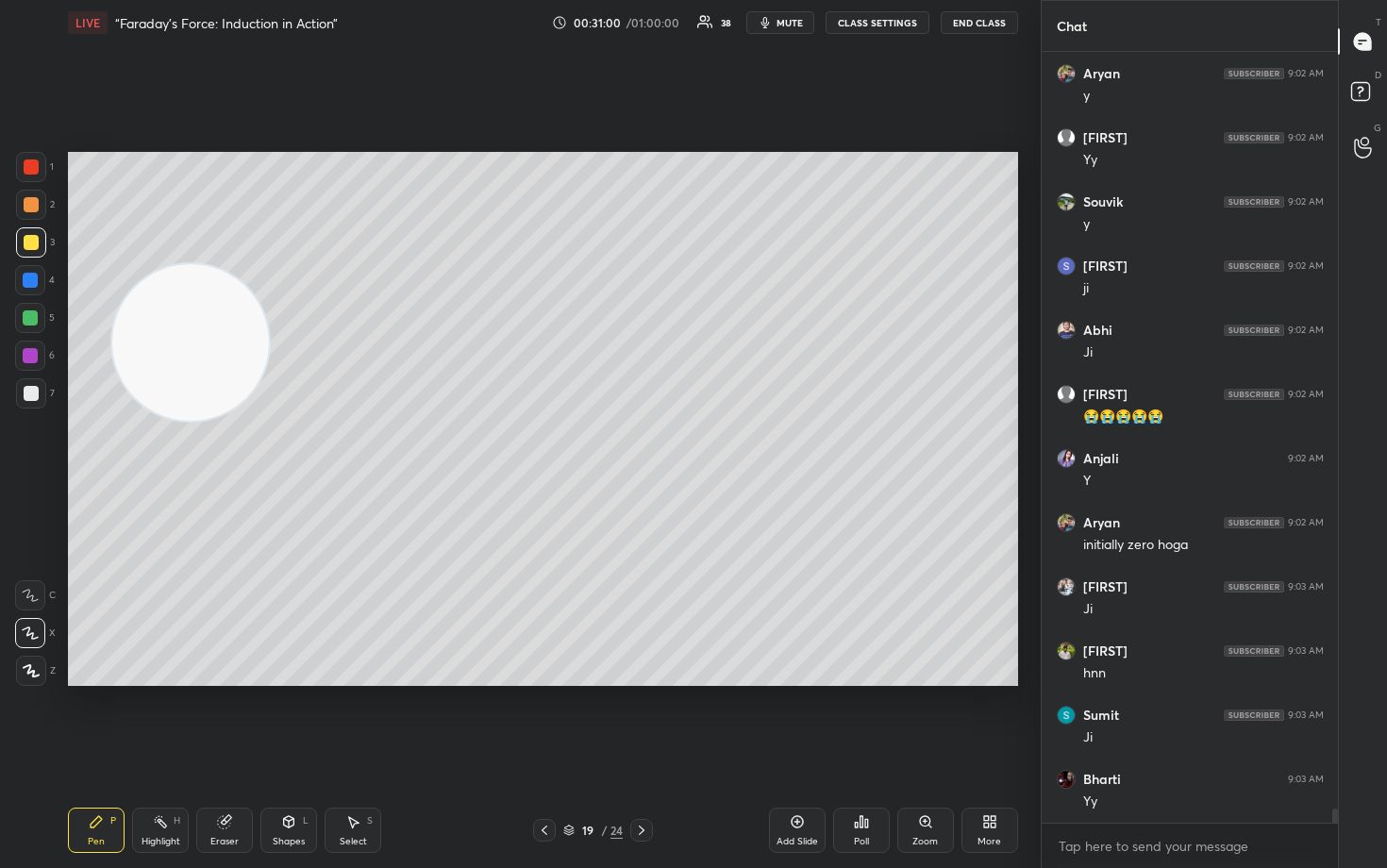 click at bounding box center [191, 342] 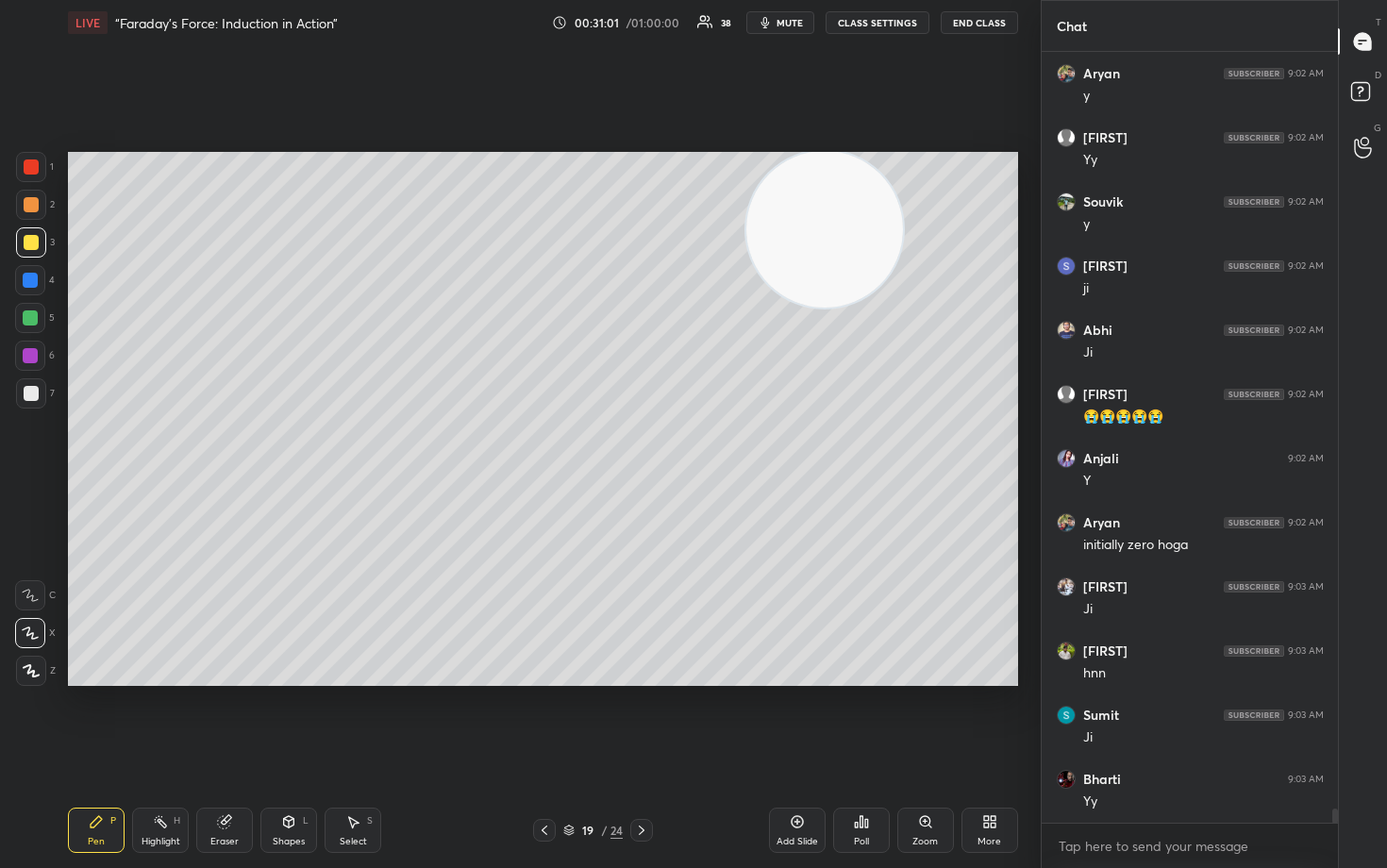 drag, startPoint x: 843, startPoint y: 226, endPoint x: 962, endPoint y: 186, distance: 125.54282 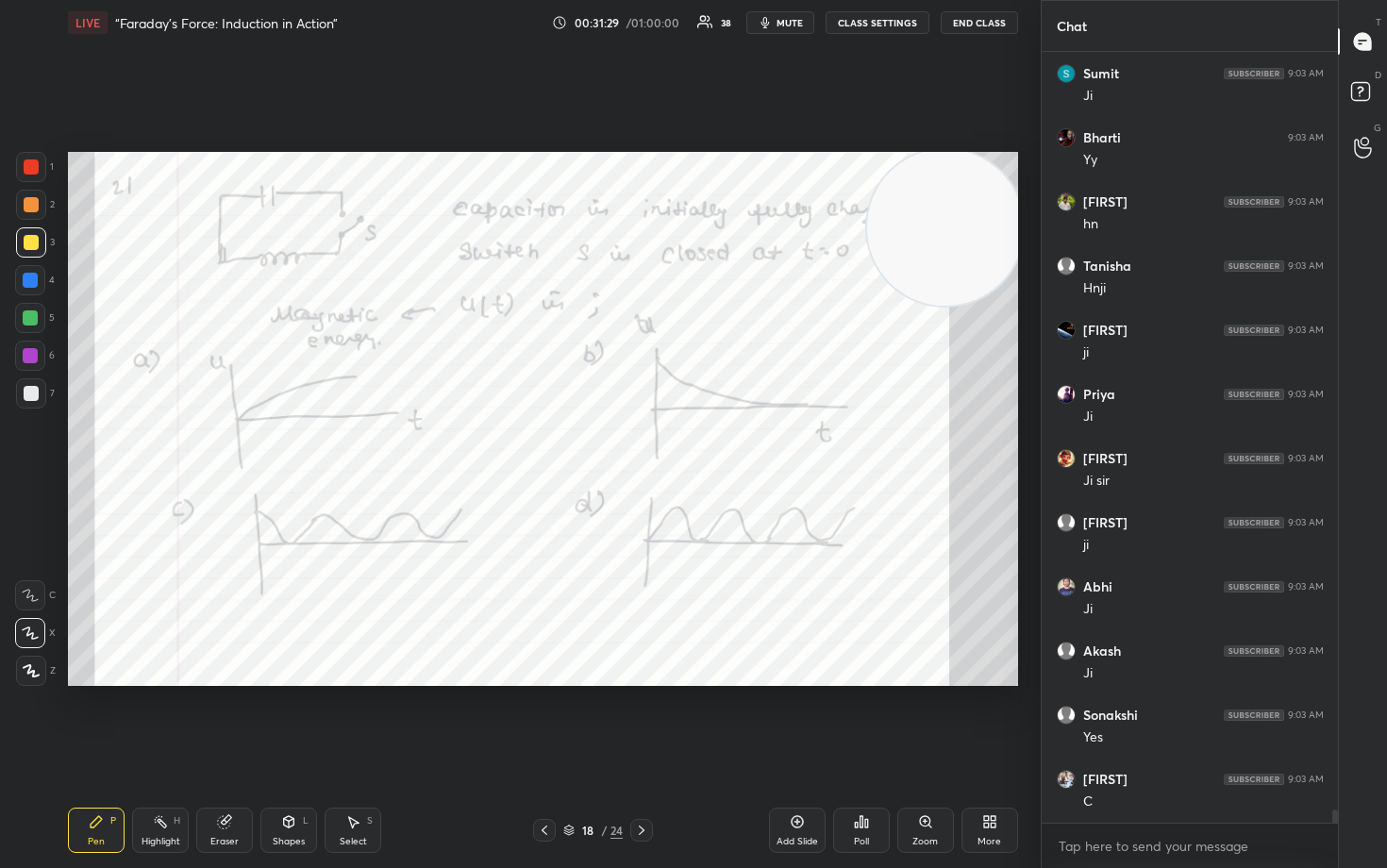scroll, scrollTop: 42813, scrollLeft: 0, axis: vertical 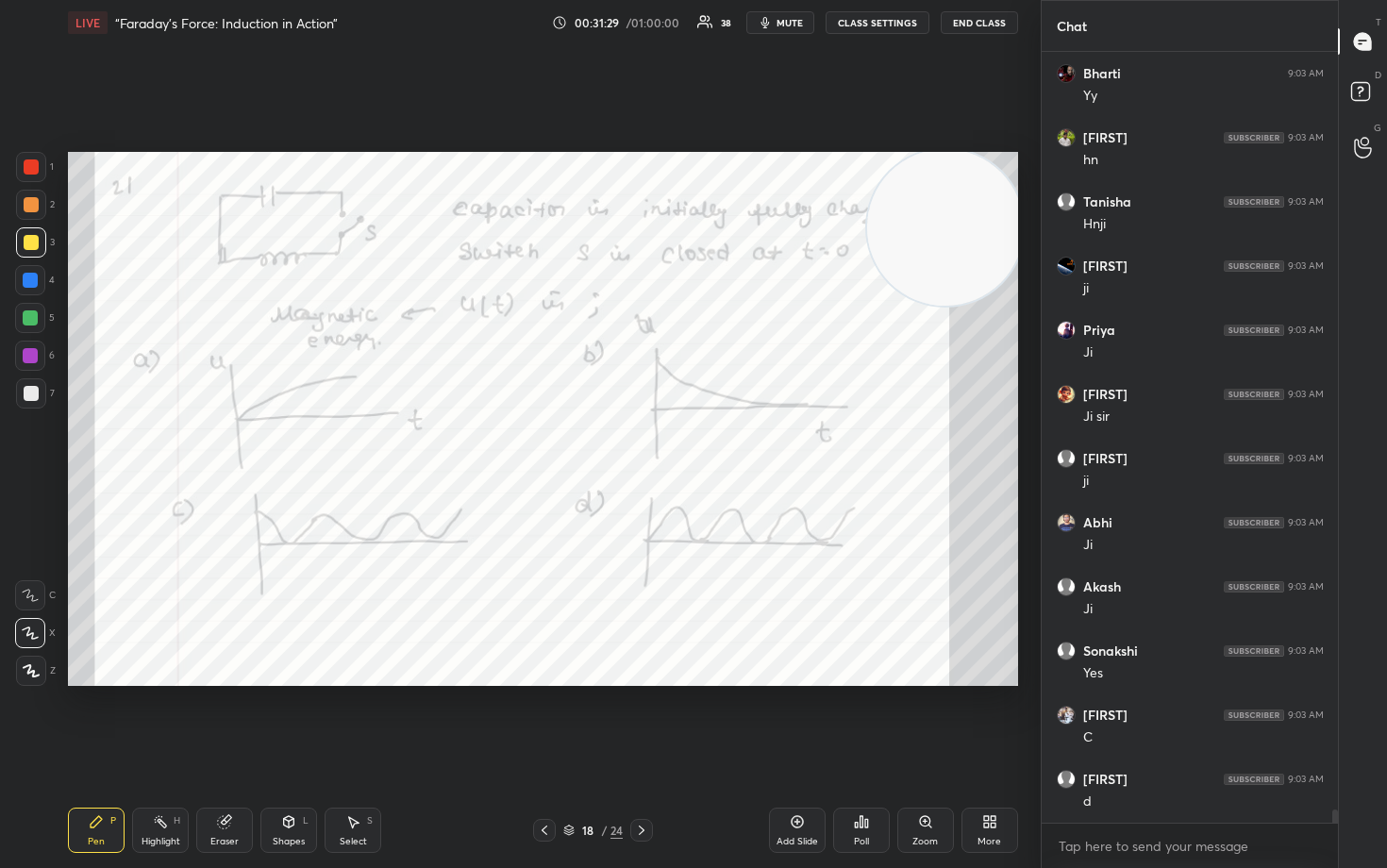 drag, startPoint x: 983, startPoint y: 242, endPoint x: 939, endPoint y: 434, distance: 196.97716 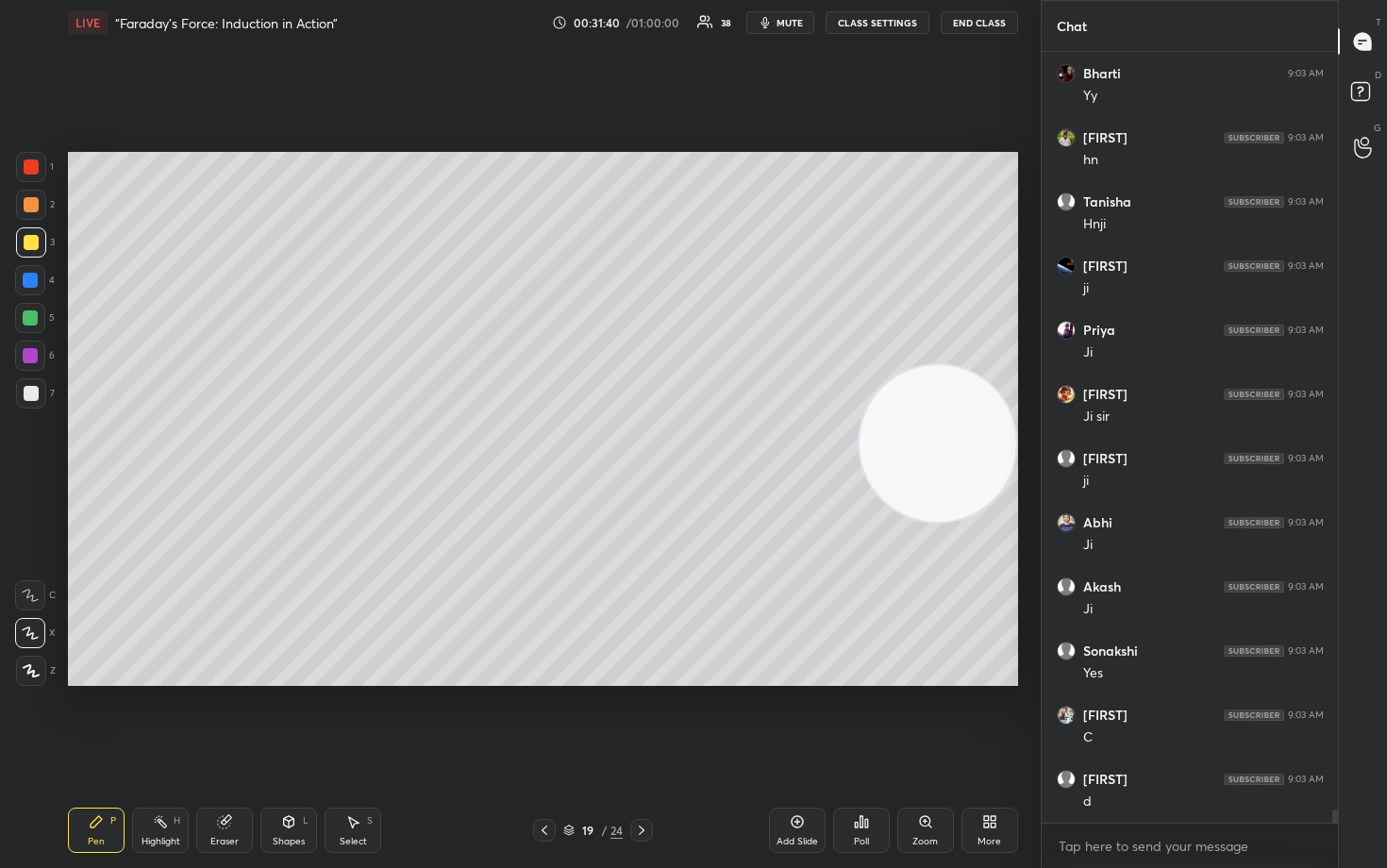 drag, startPoint x: 997, startPoint y: 376, endPoint x: 1001, endPoint y: 557, distance: 181.04419 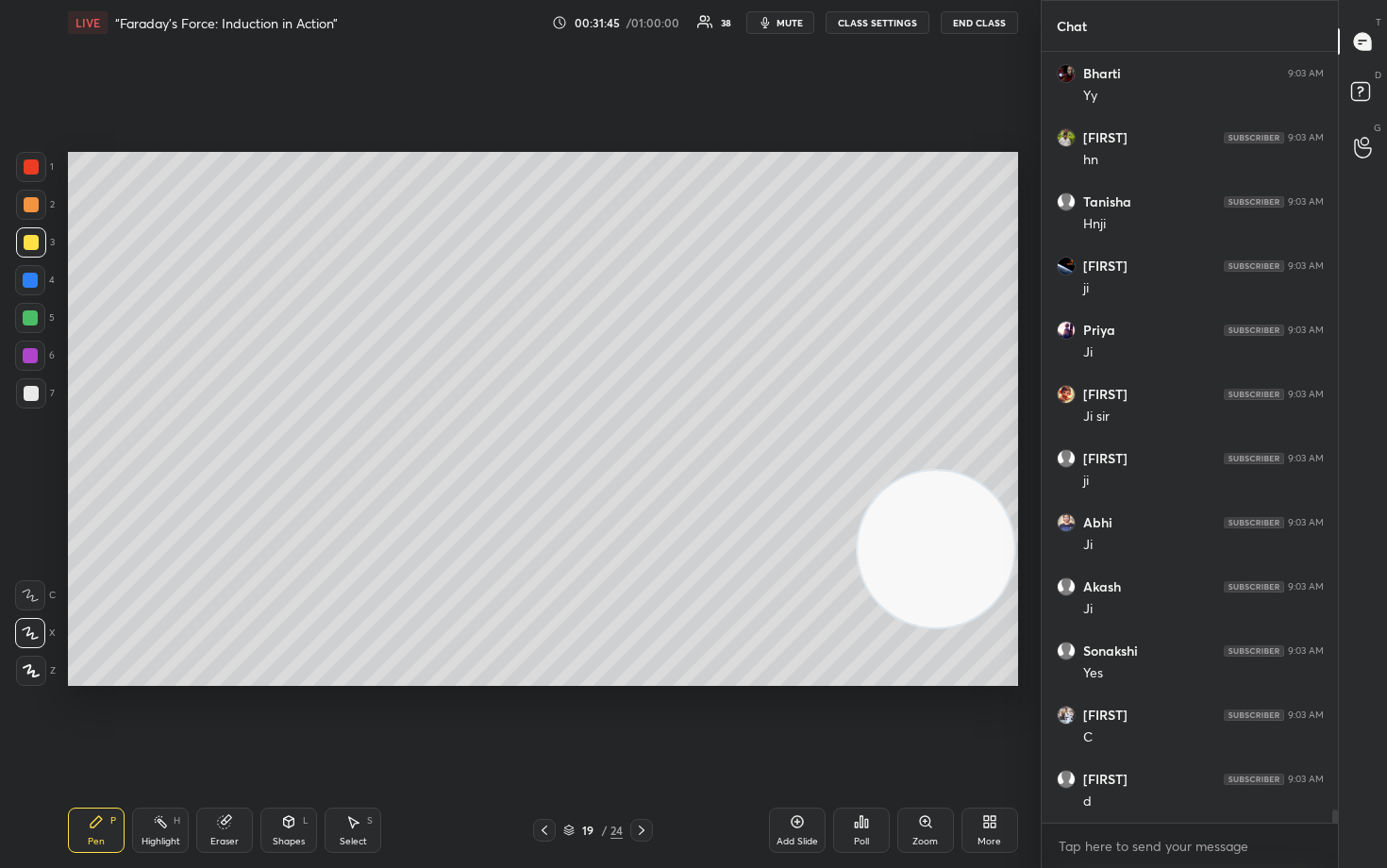 click 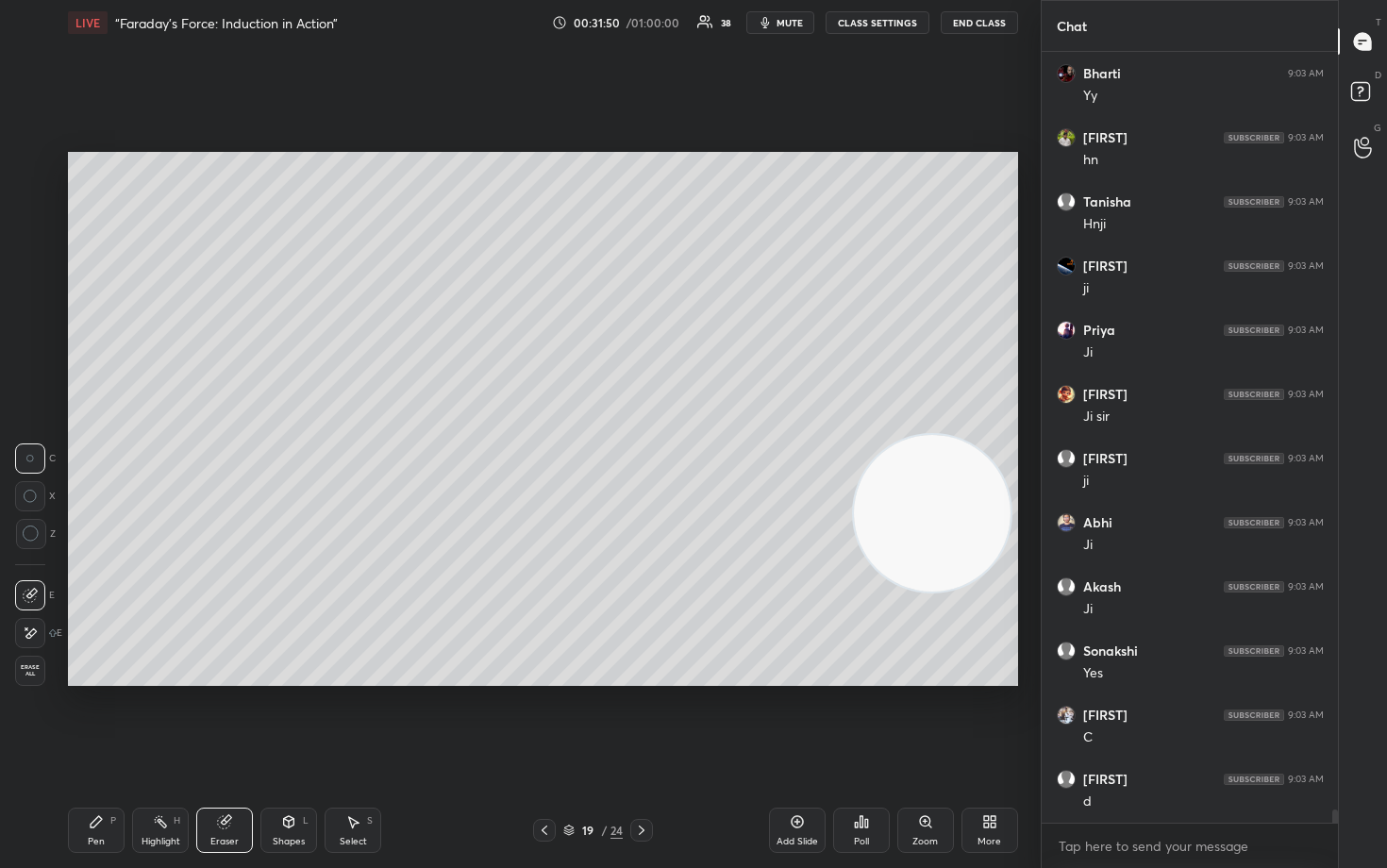 drag, startPoint x: 928, startPoint y: 565, endPoint x: 927, endPoint y: 183, distance: 382.00131 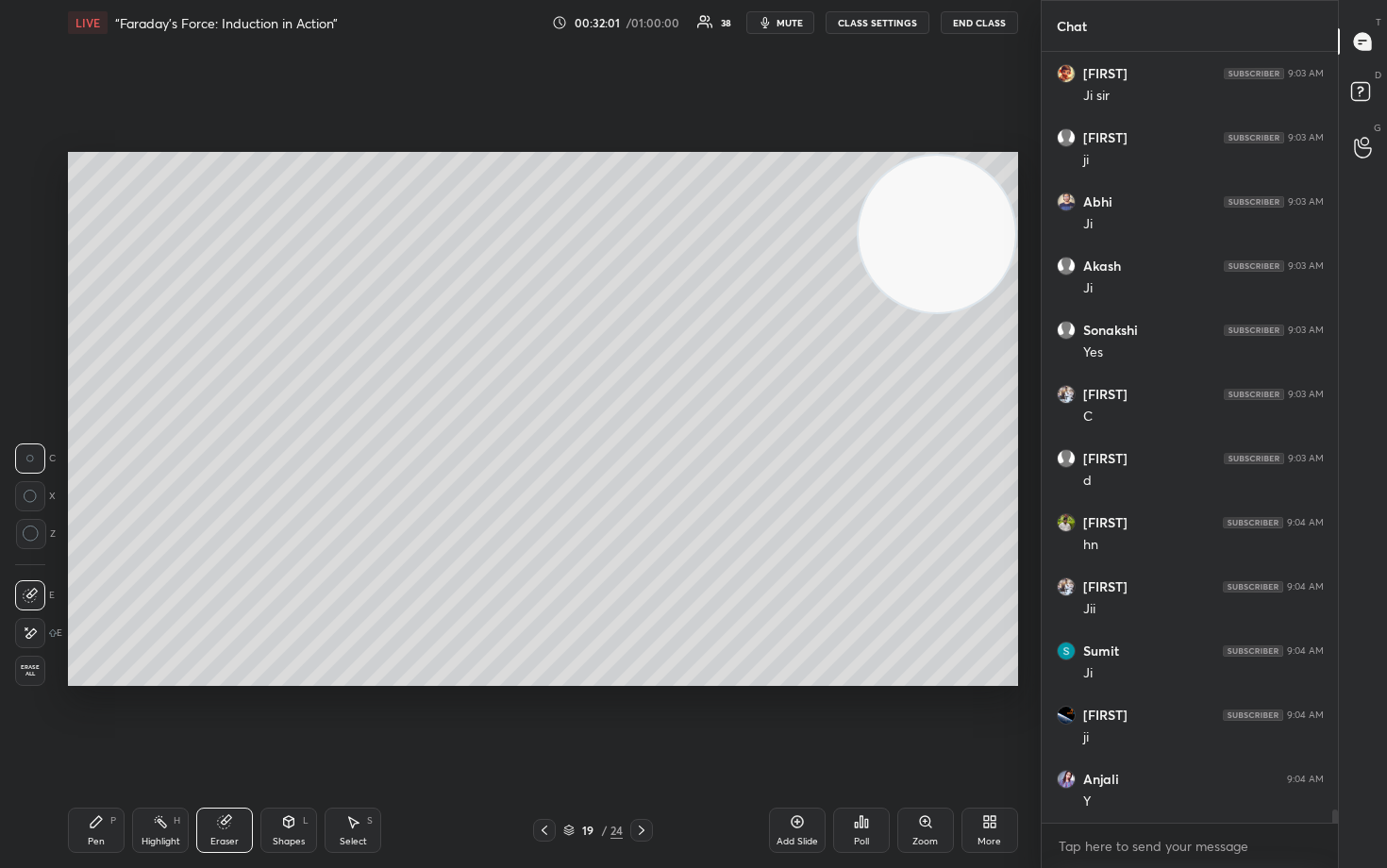 scroll, scrollTop: 43198, scrollLeft: 0, axis: vertical 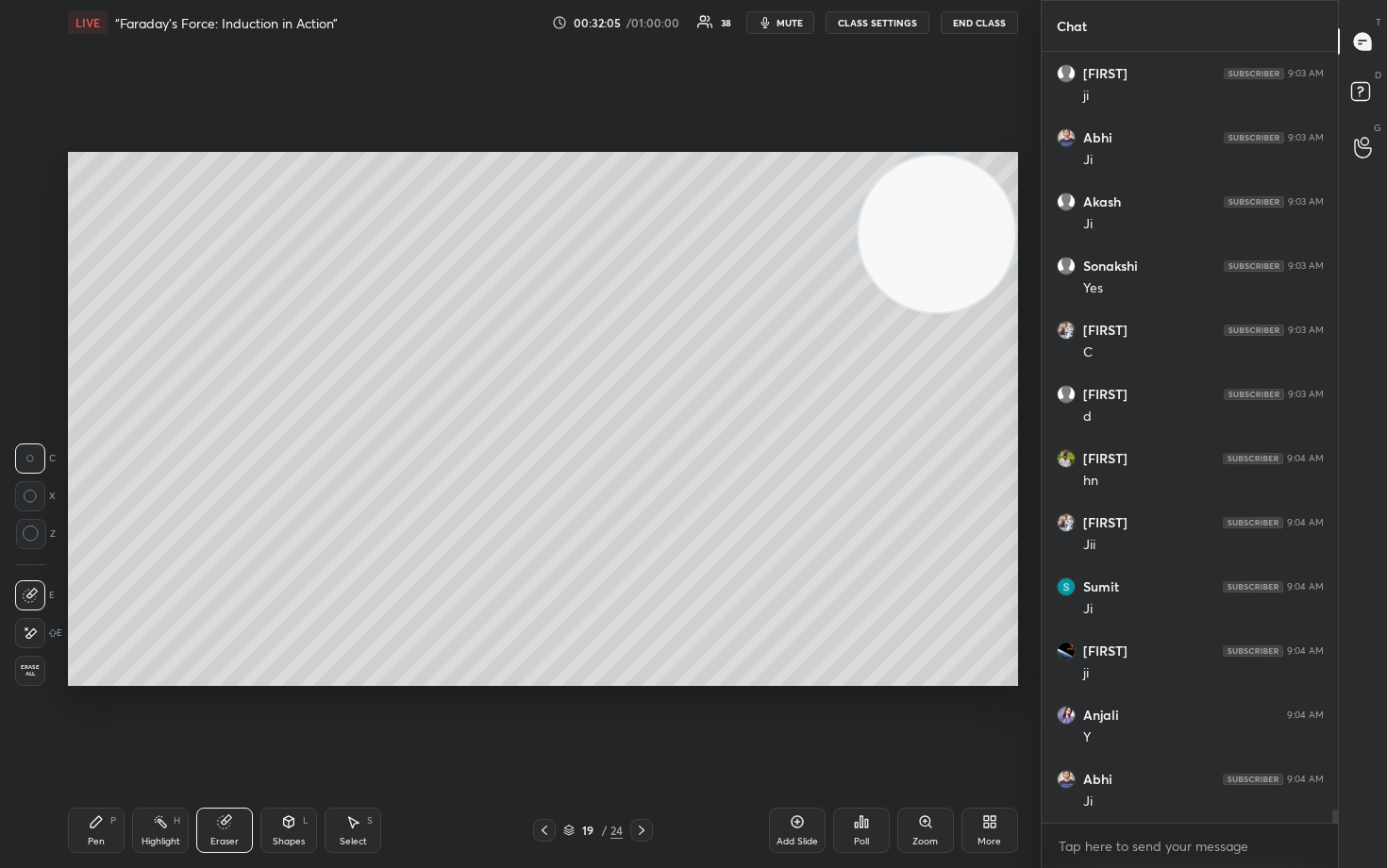 drag, startPoint x: 28, startPoint y: 537, endPoint x: 44, endPoint y: 536, distance: 16.03122 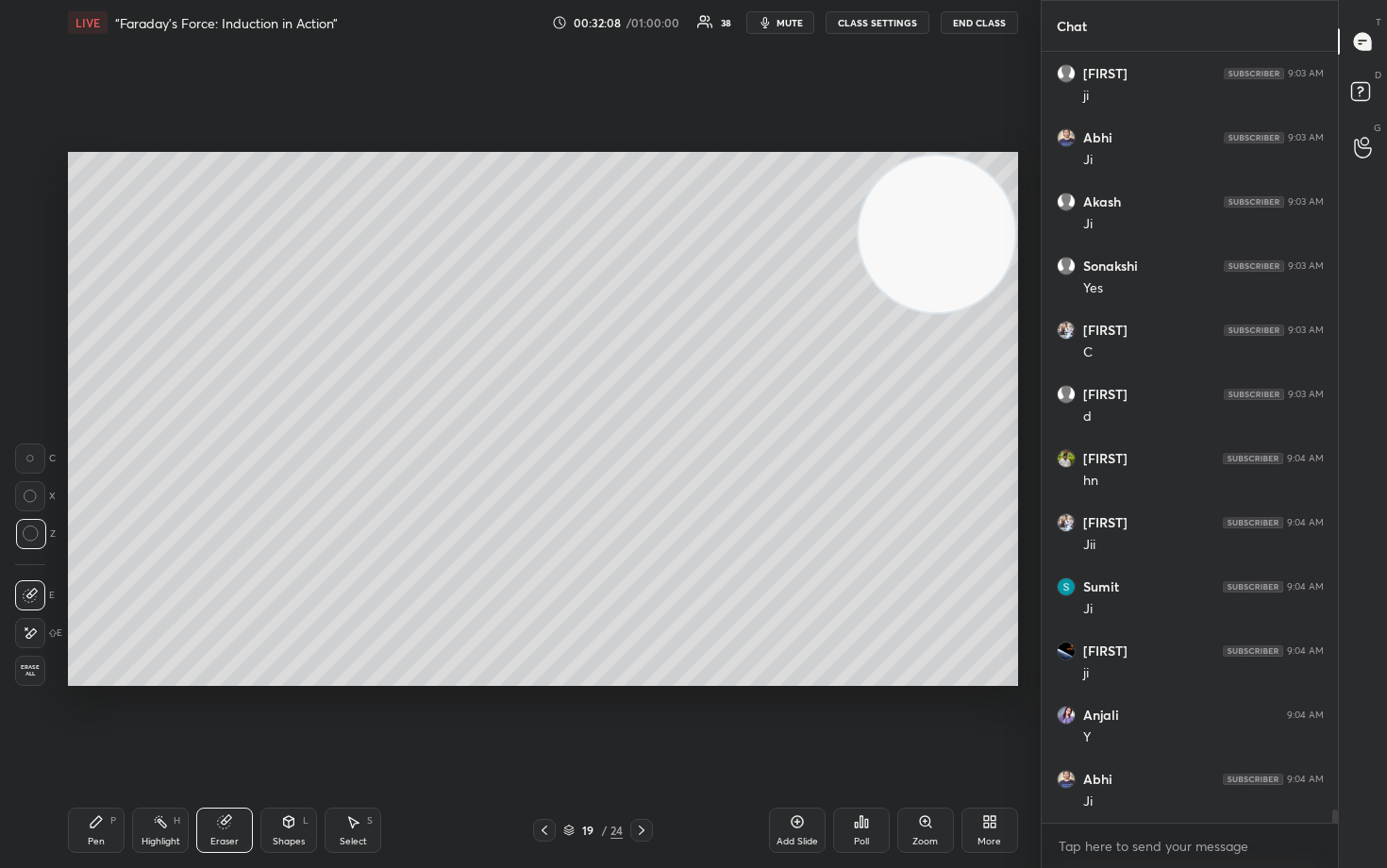 scroll, scrollTop: 43267, scrollLeft: 0, axis: vertical 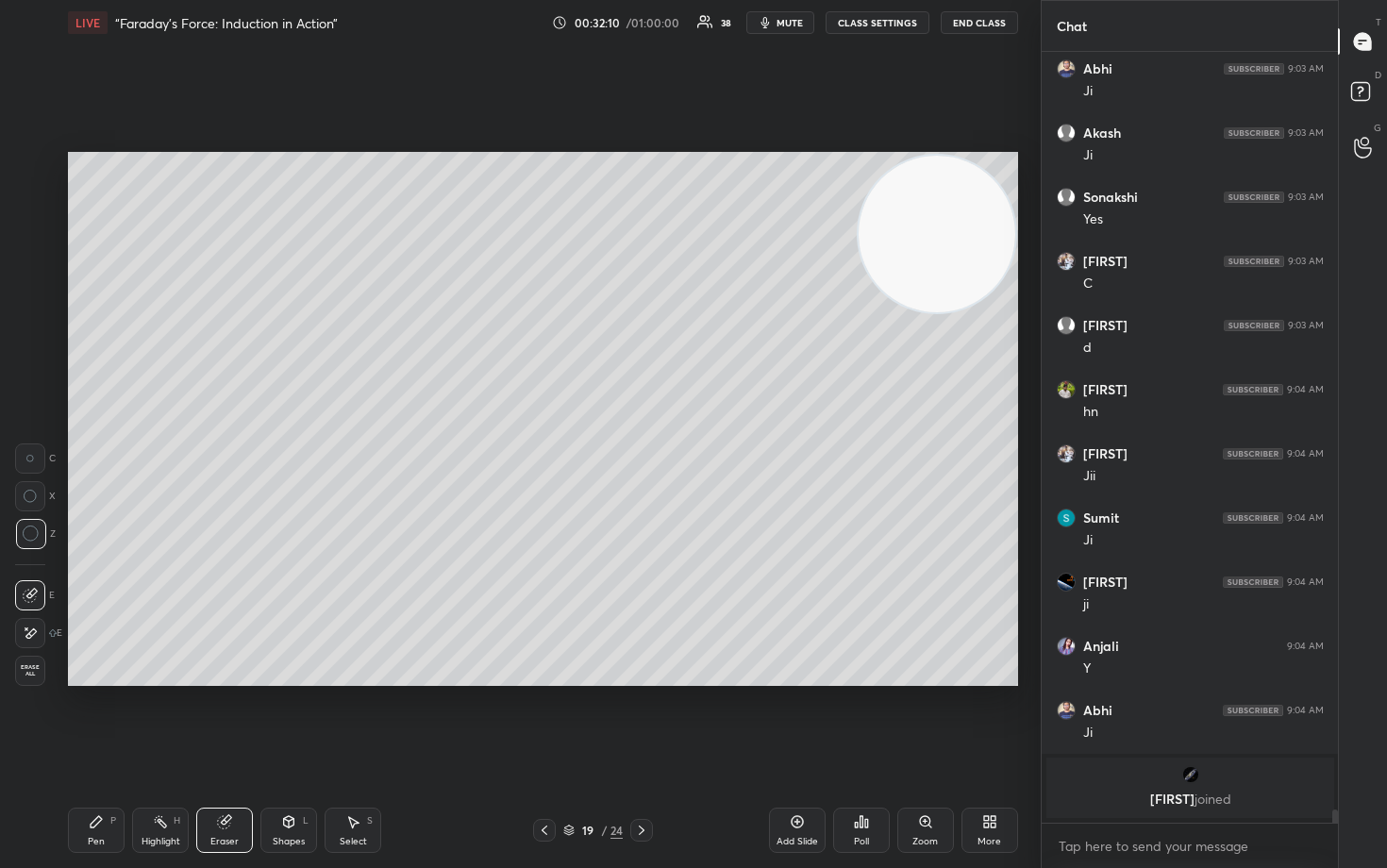 drag, startPoint x: 85, startPoint y: 826, endPoint x: 112, endPoint y: 793, distance: 42.638011 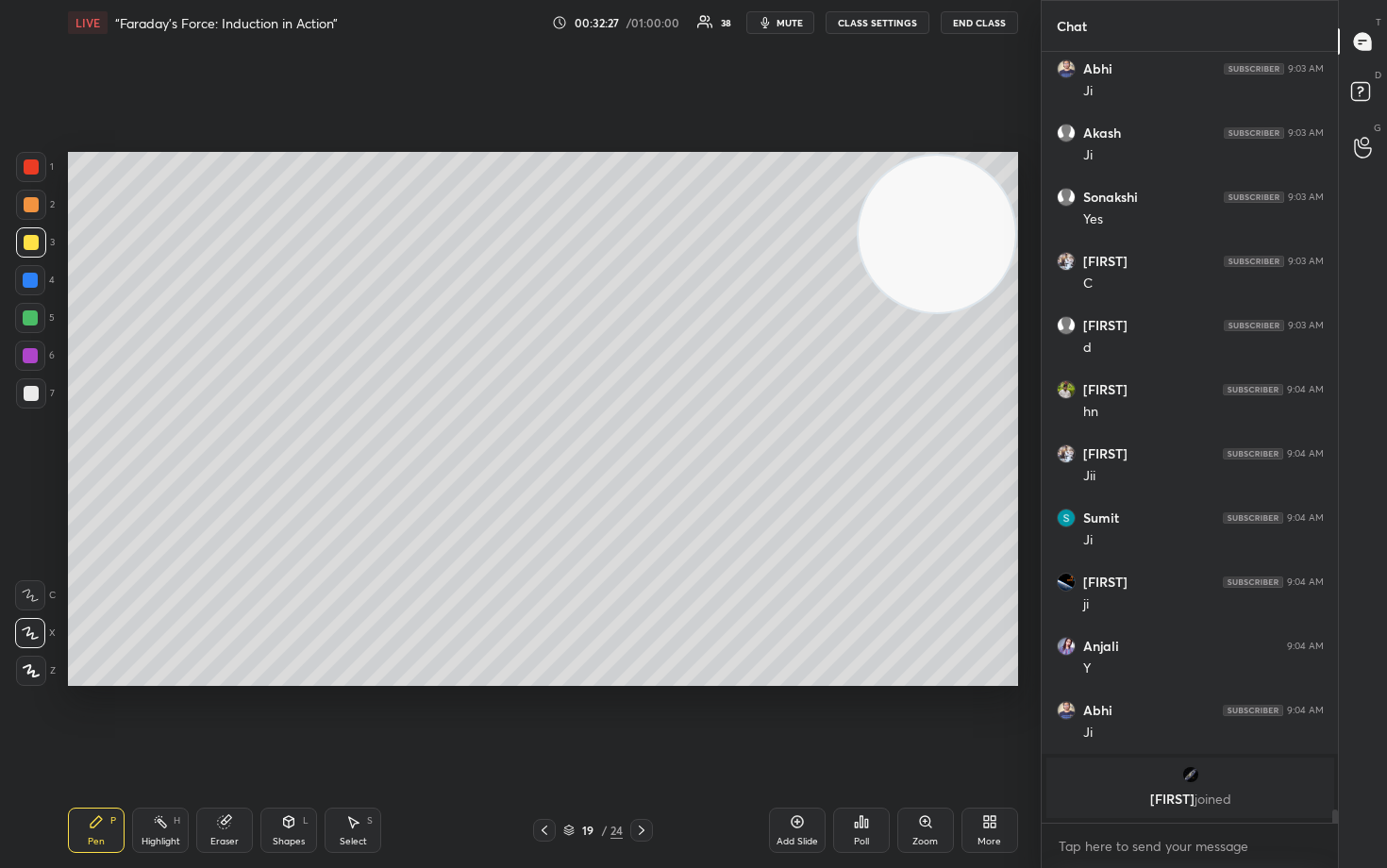 click 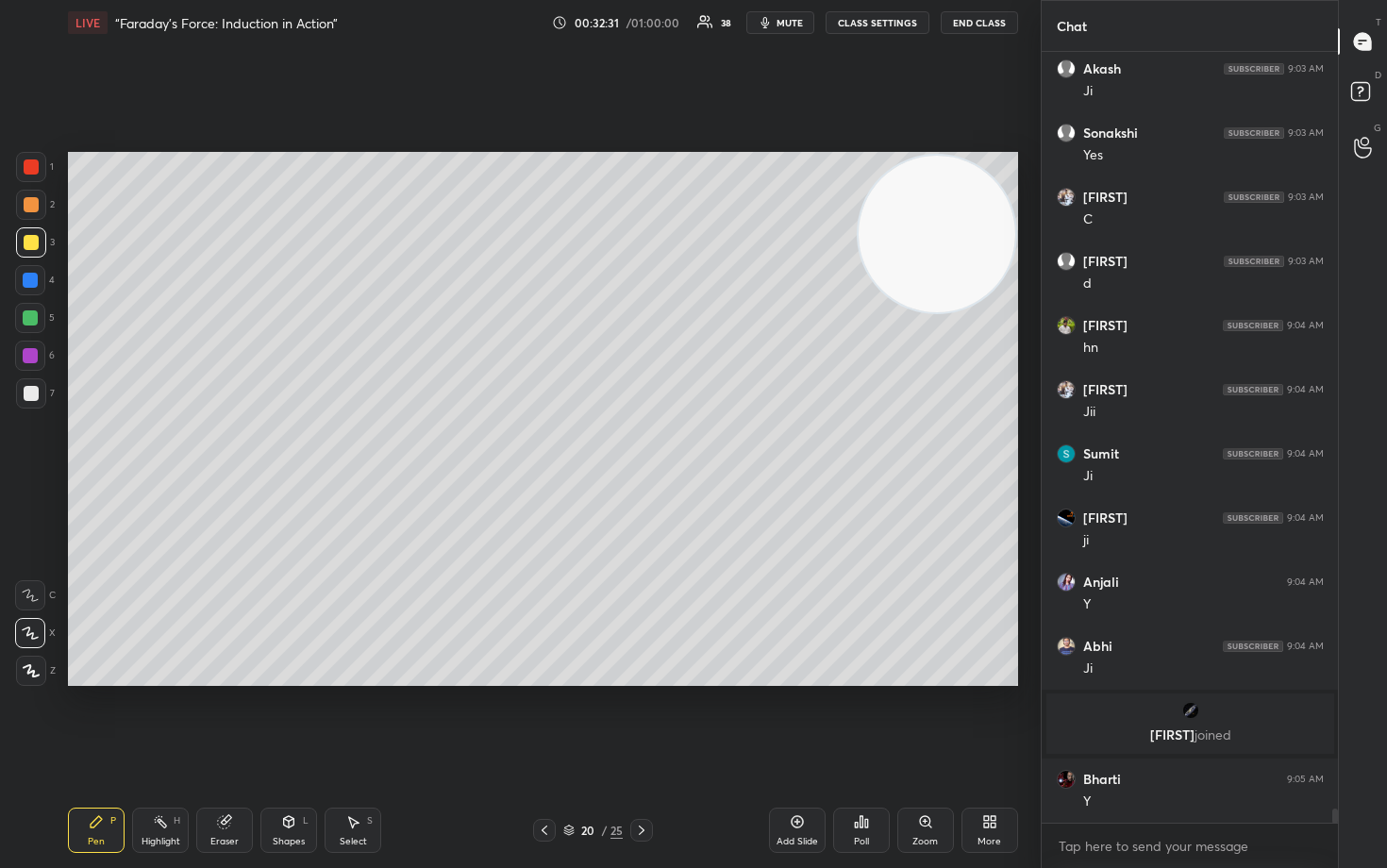 scroll, scrollTop: 40370, scrollLeft: 0, axis: vertical 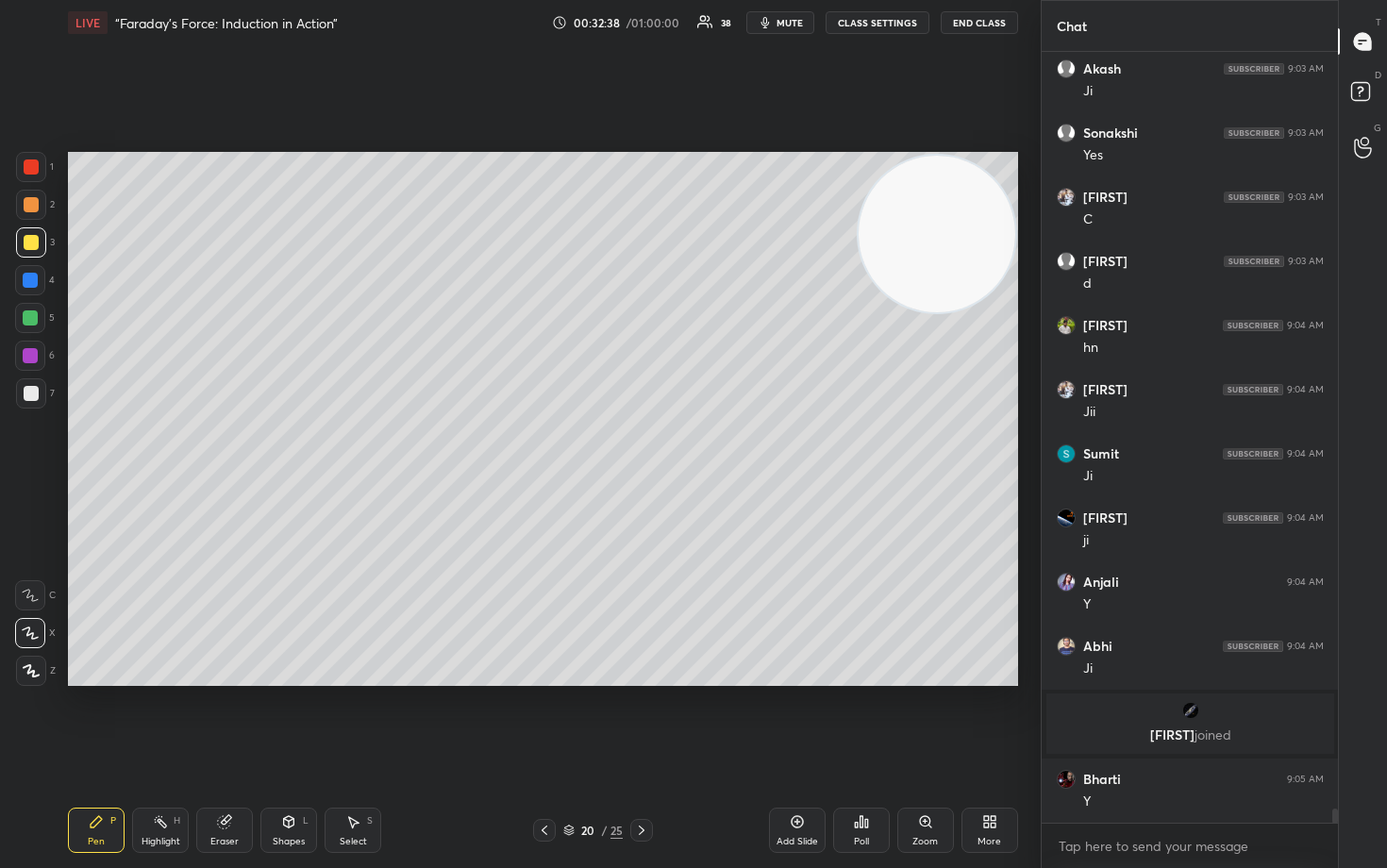 drag, startPoint x: 226, startPoint y: 834, endPoint x: 252, endPoint y: 705, distance: 131.59407 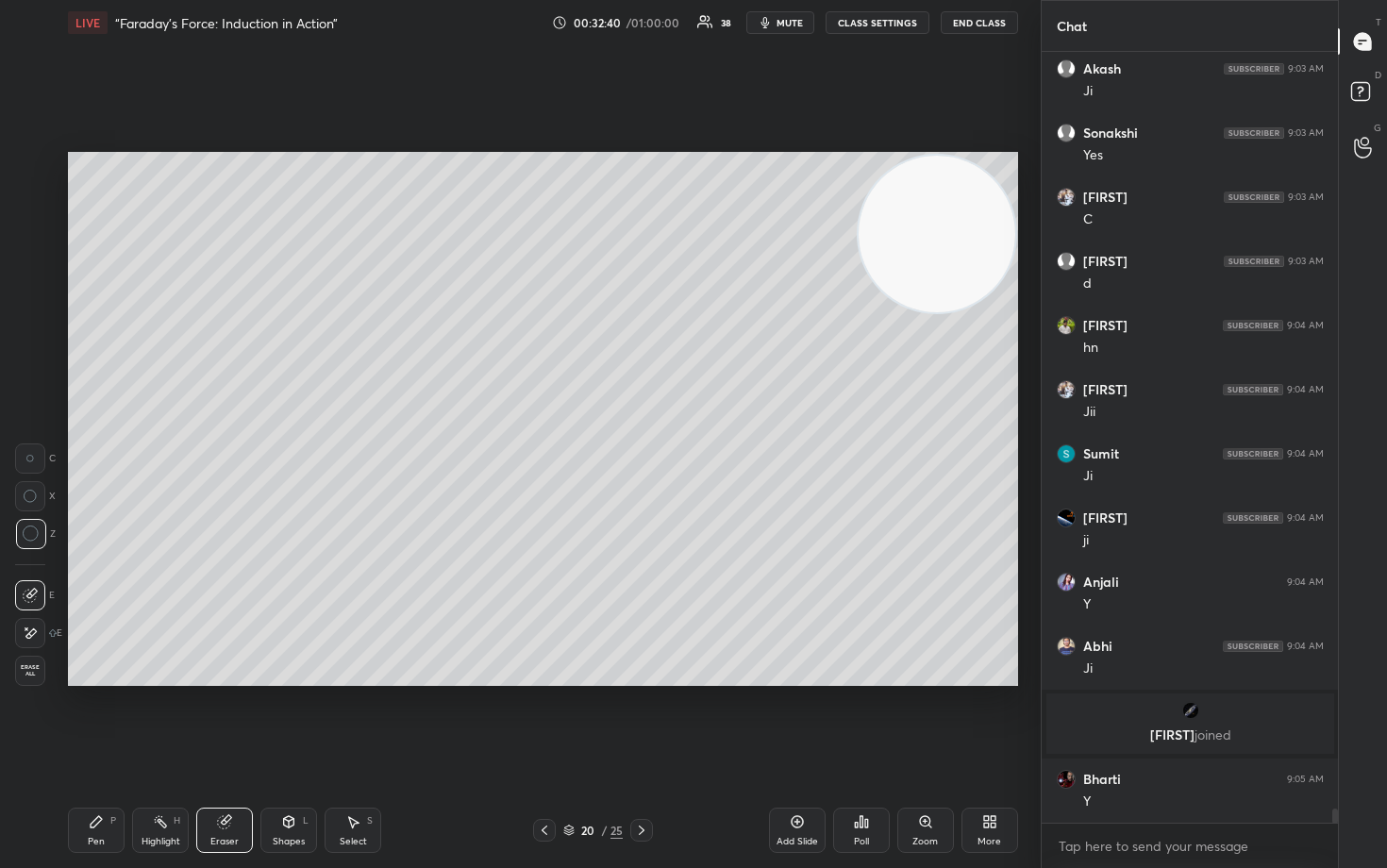 click 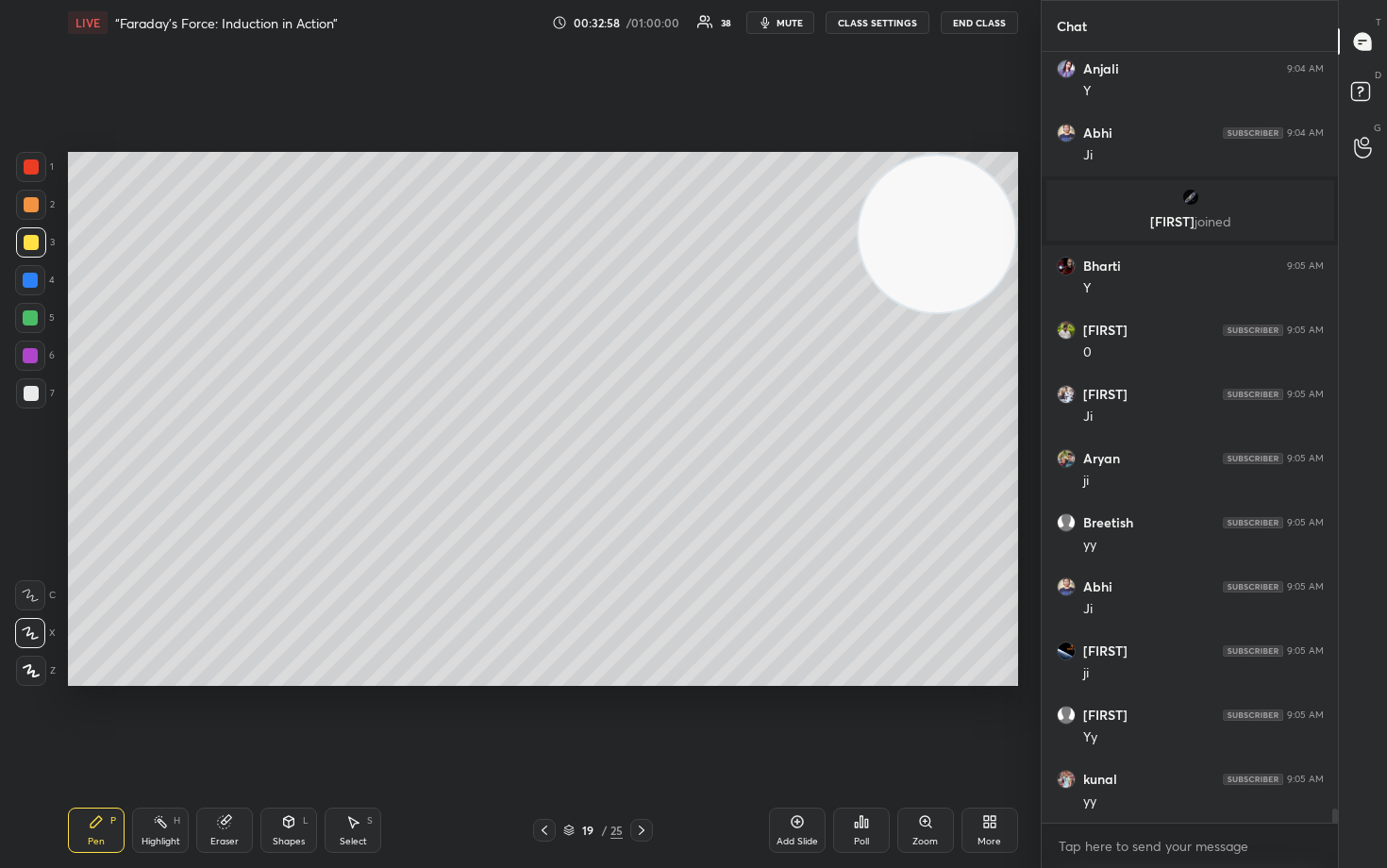 scroll, scrollTop: 41011, scrollLeft: 0, axis: vertical 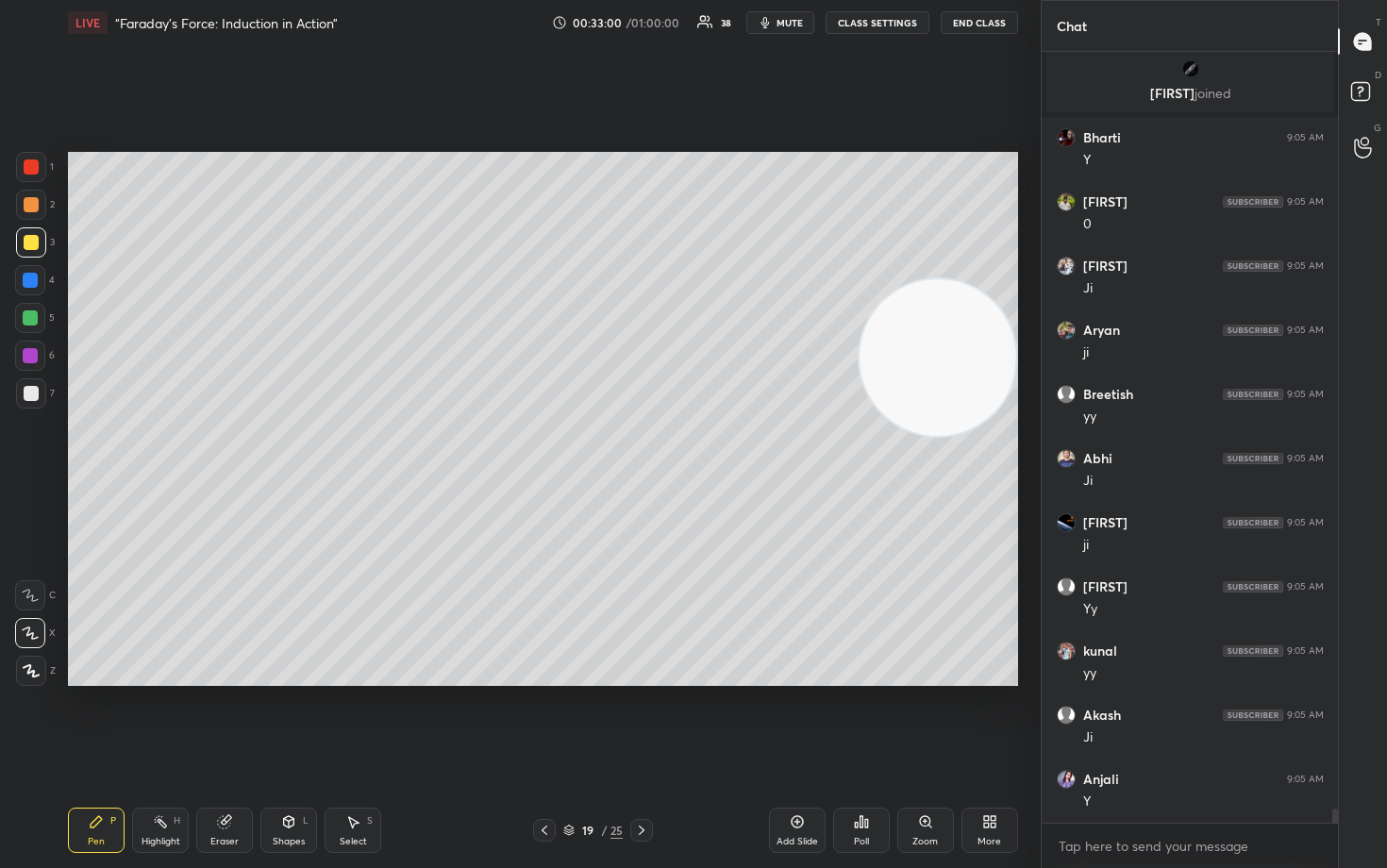 drag, startPoint x: 975, startPoint y: 370, endPoint x: 983, endPoint y: 451, distance: 81.3941 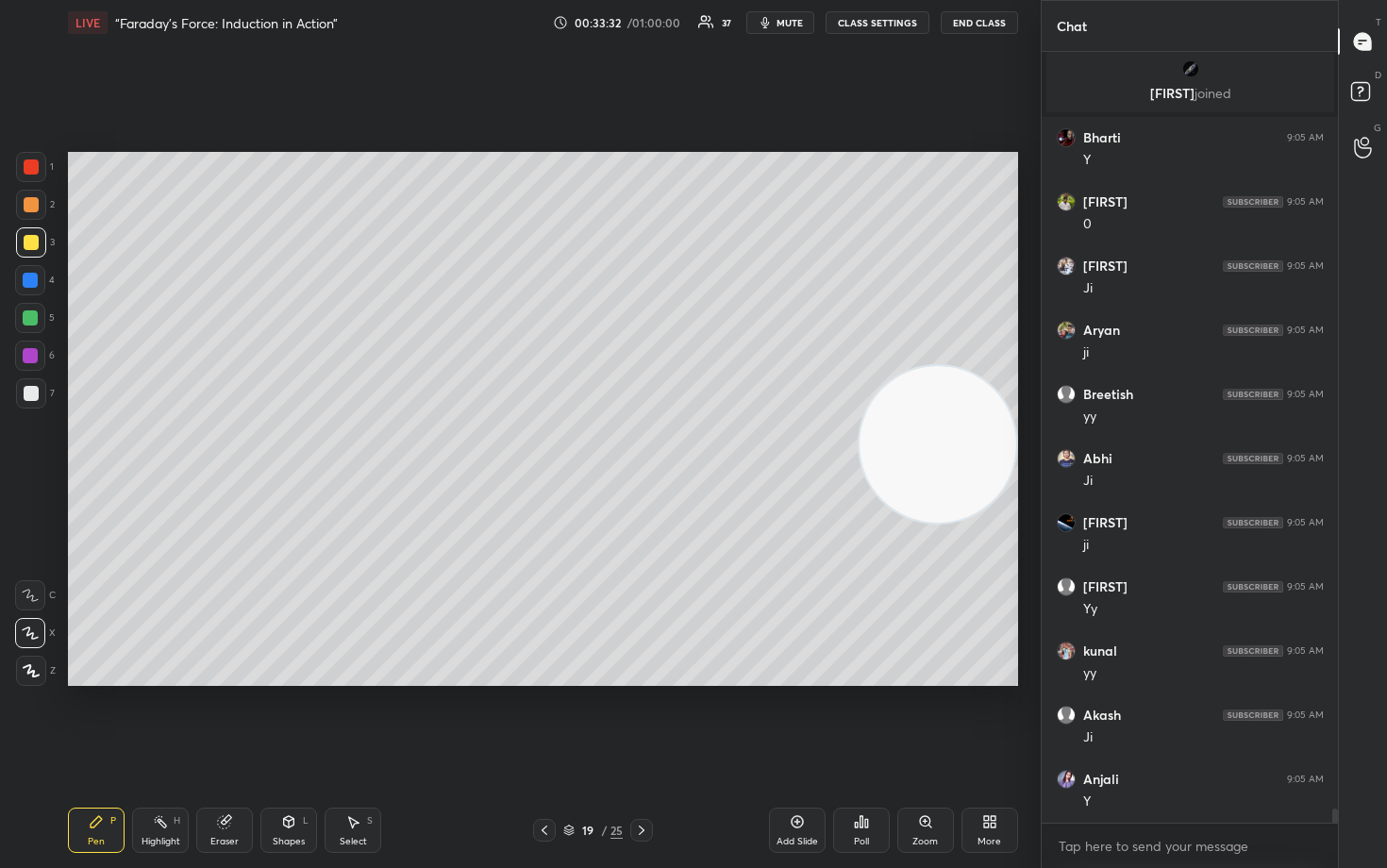 scroll, scrollTop: 41075, scrollLeft: 0, axis: vertical 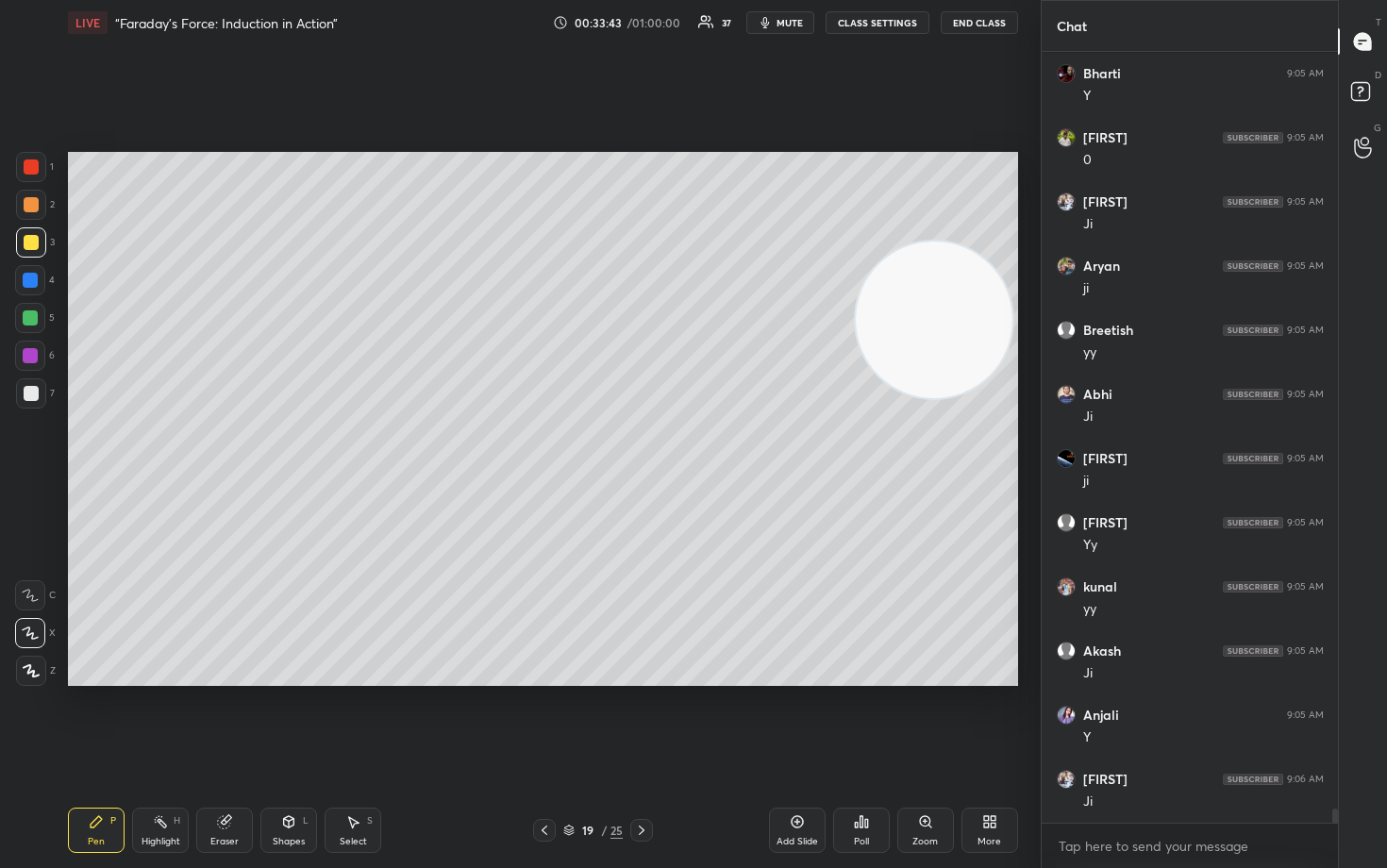 drag, startPoint x: 953, startPoint y: 412, endPoint x: 896, endPoint y: 300, distance: 125.6702 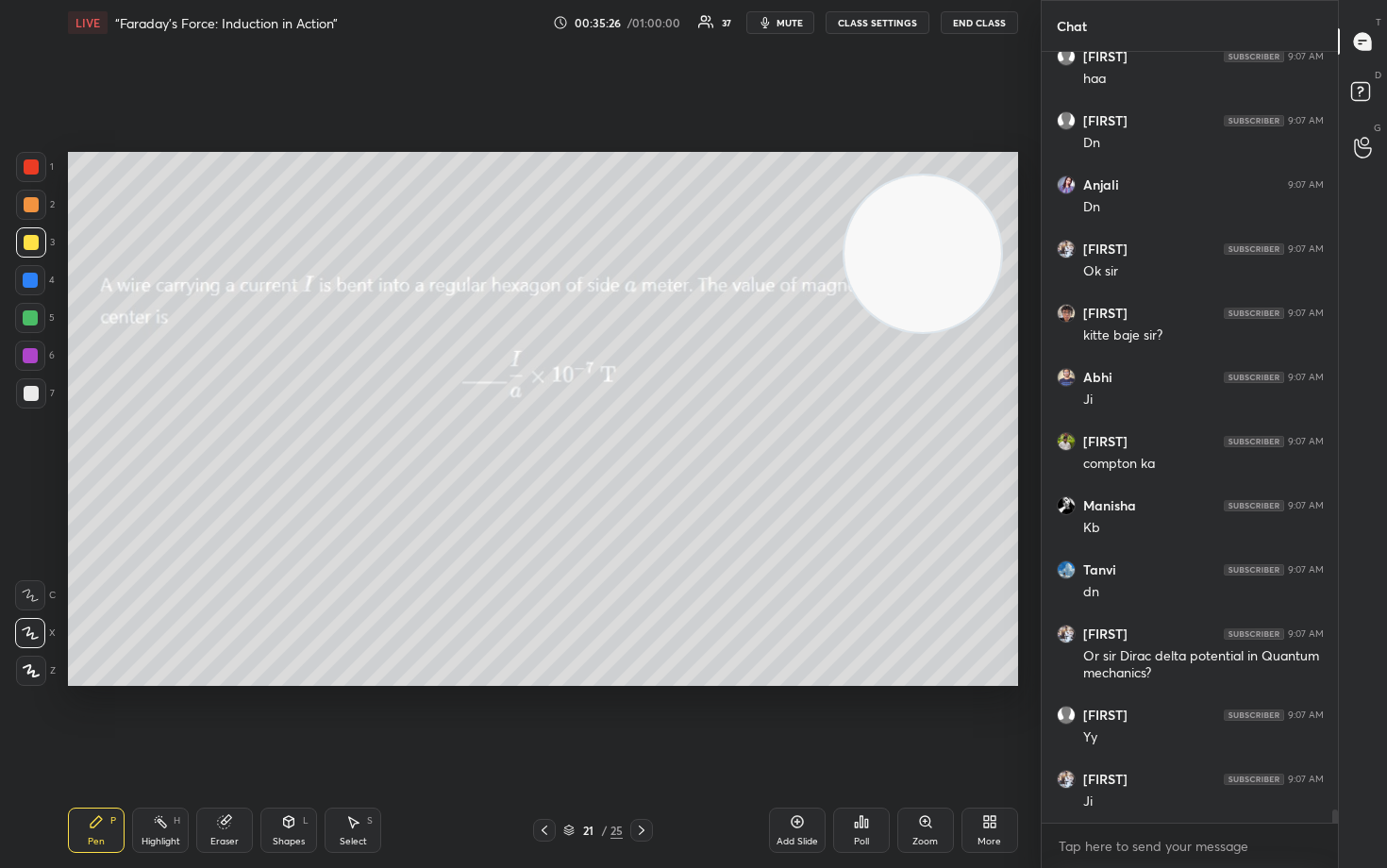 scroll, scrollTop: 42768, scrollLeft: 0, axis: vertical 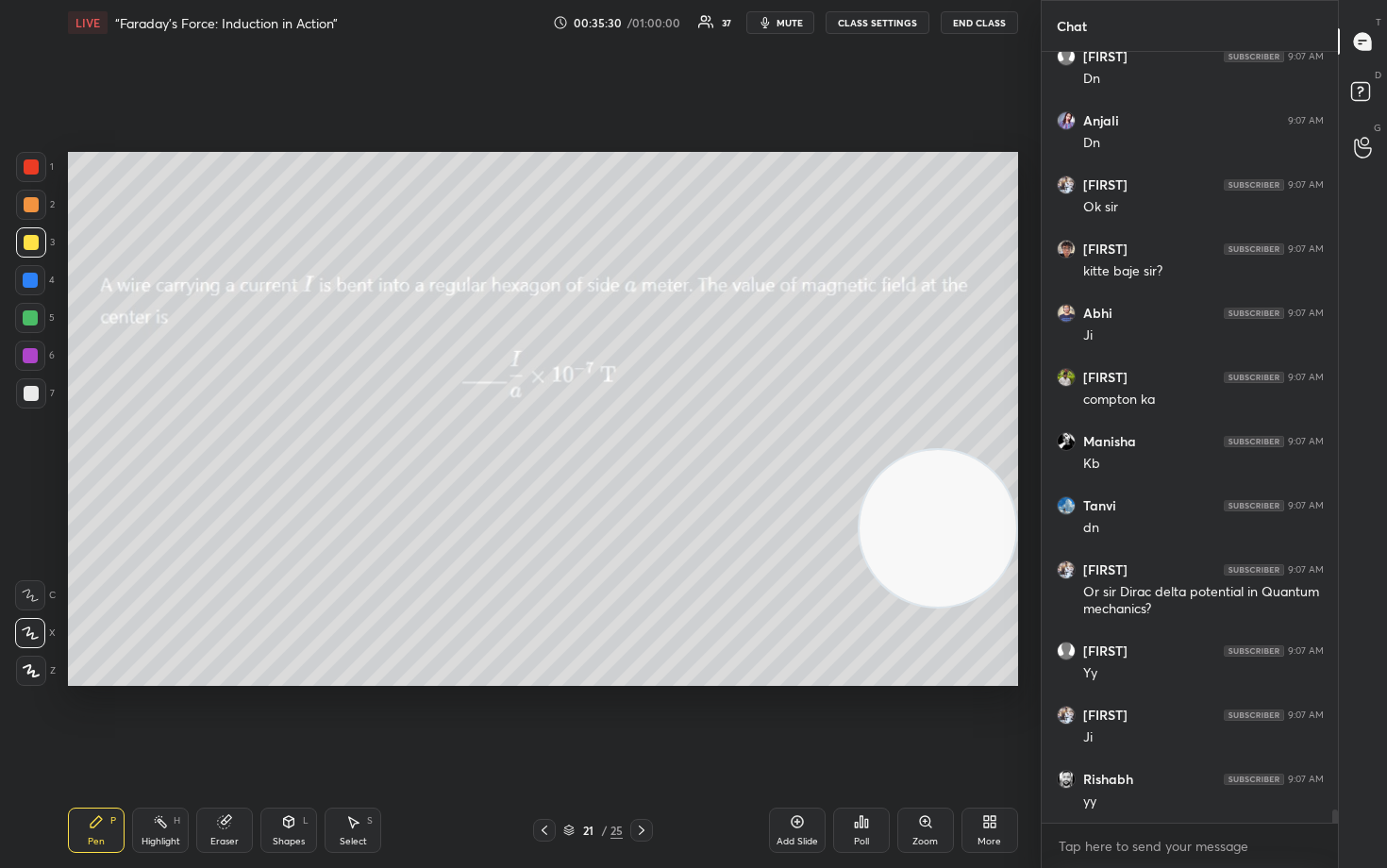 drag, startPoint x: 919, startPoint y: 274, endPoint x: 940, endPoint y: 560, distance: 286.77 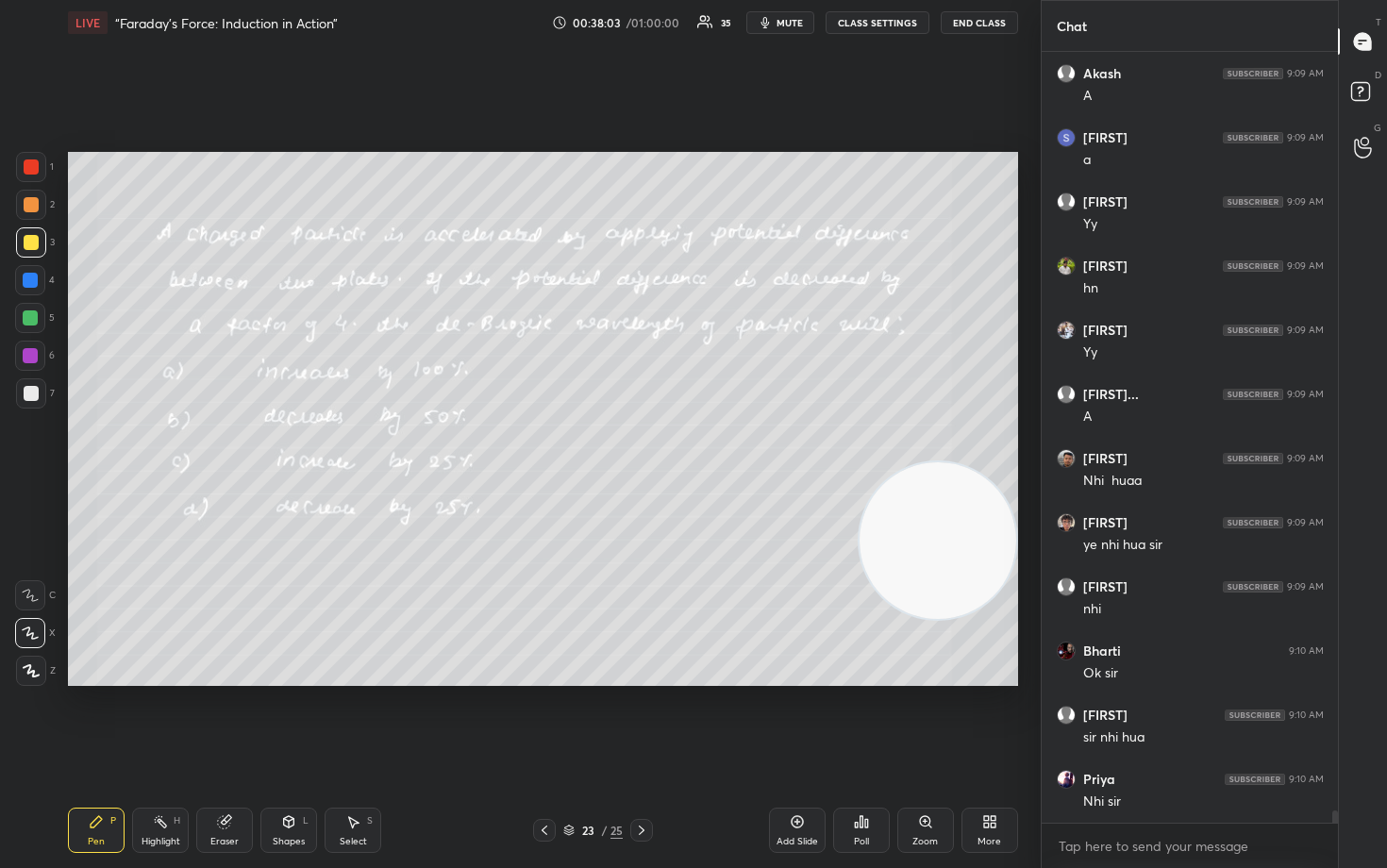 scroll, scrollTop: 46827, scrollLeft: 0, axis: vertical 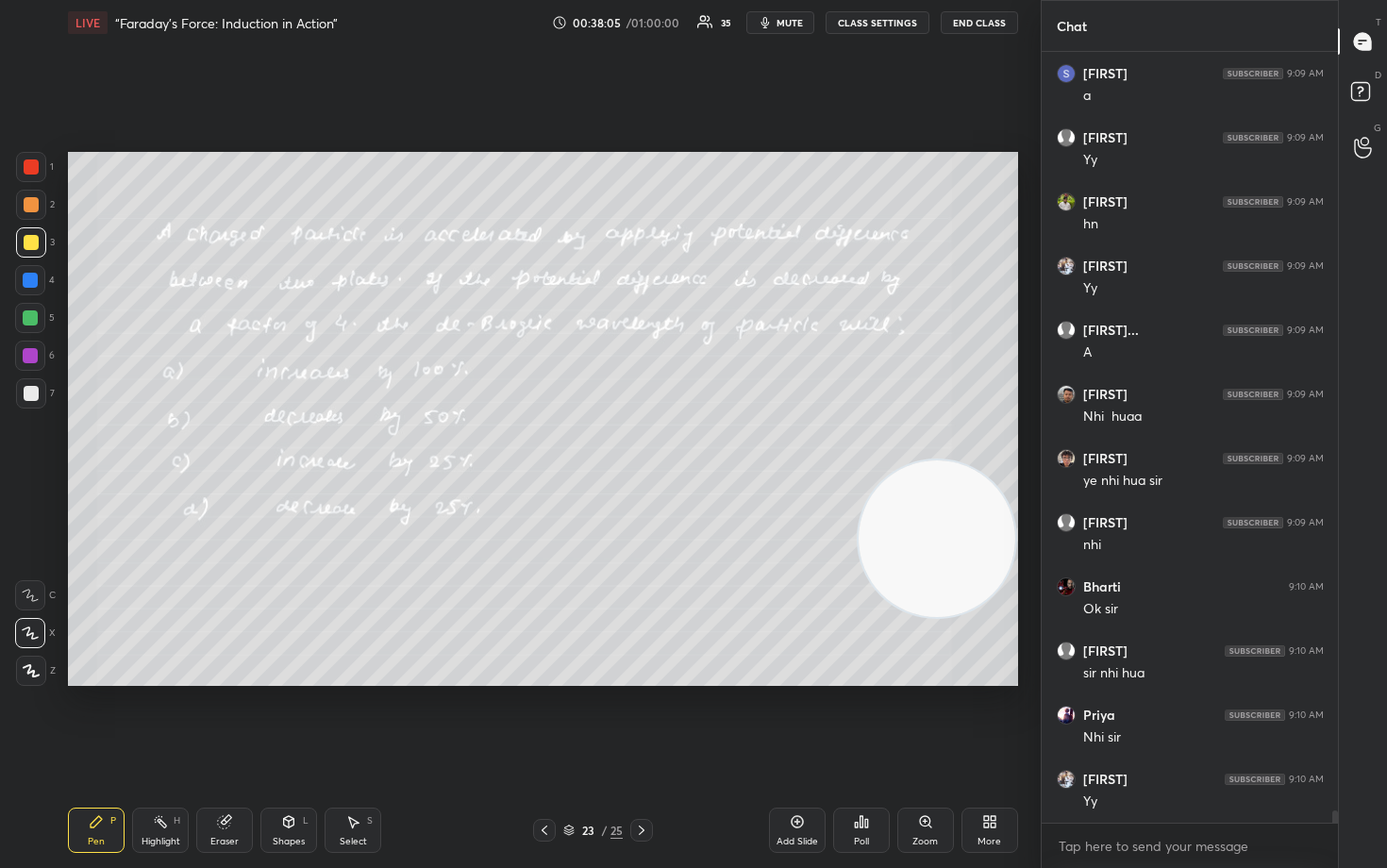 drag, startPoint x: 944, startPoint y: 569, endPoint x: 951, endPoint y: 204, distance: 365.0671 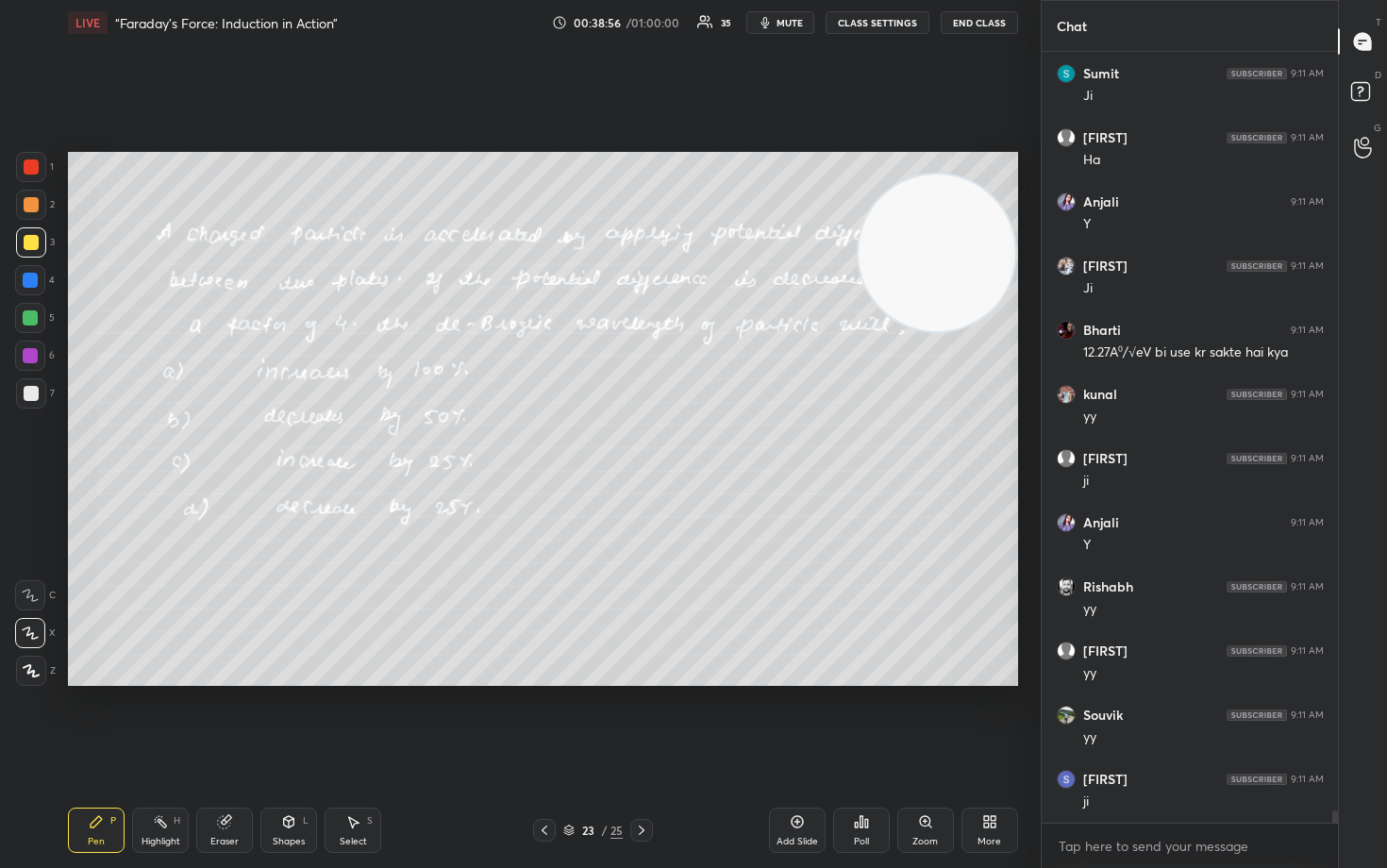 scroll, scrollTop: 48302, scrollLeft: 0, axis: vertical 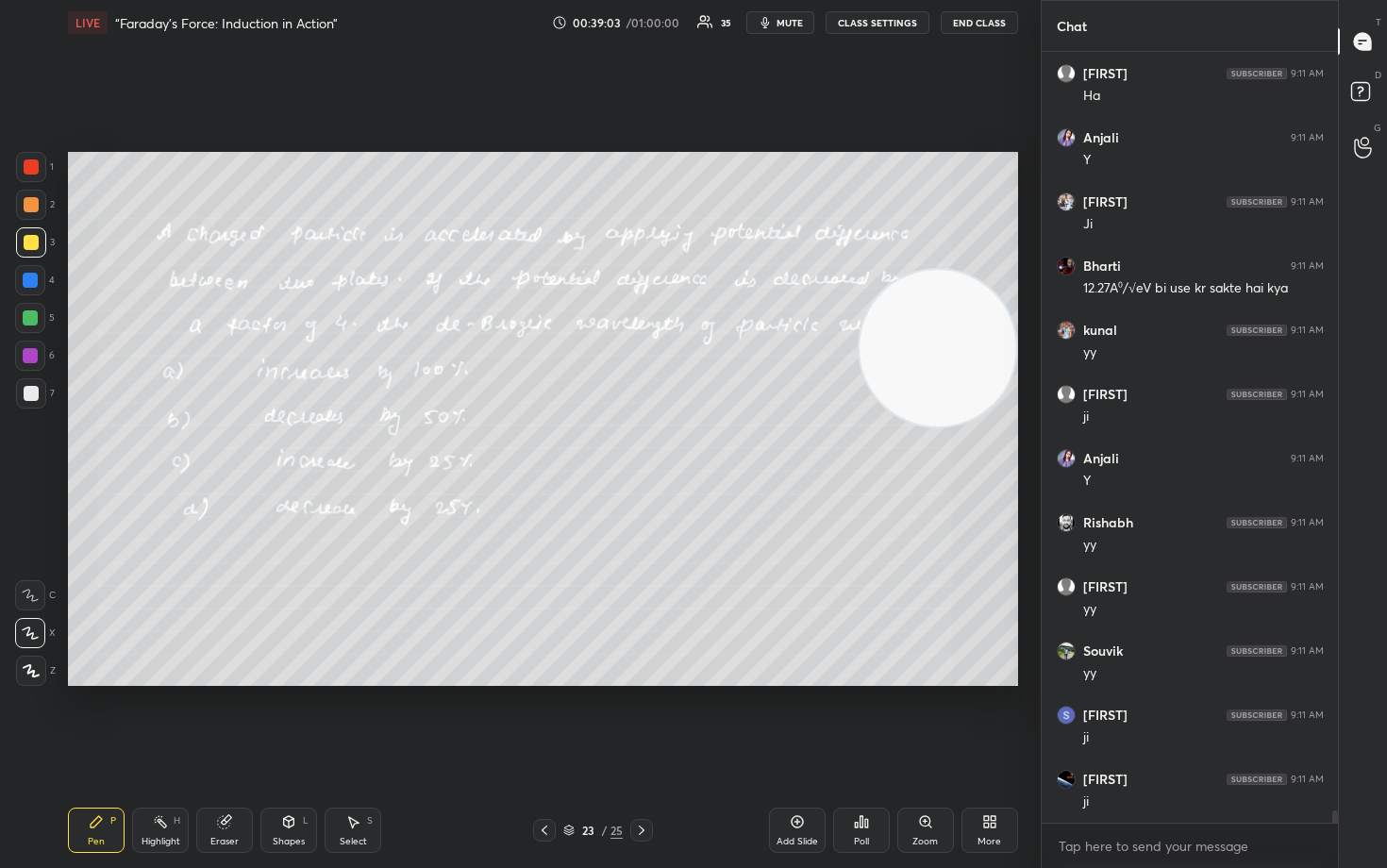 drag, startPoint x: 940, startPoint y: 283, endPoint x: 987, endPoint y: 326, distance: 63.702433 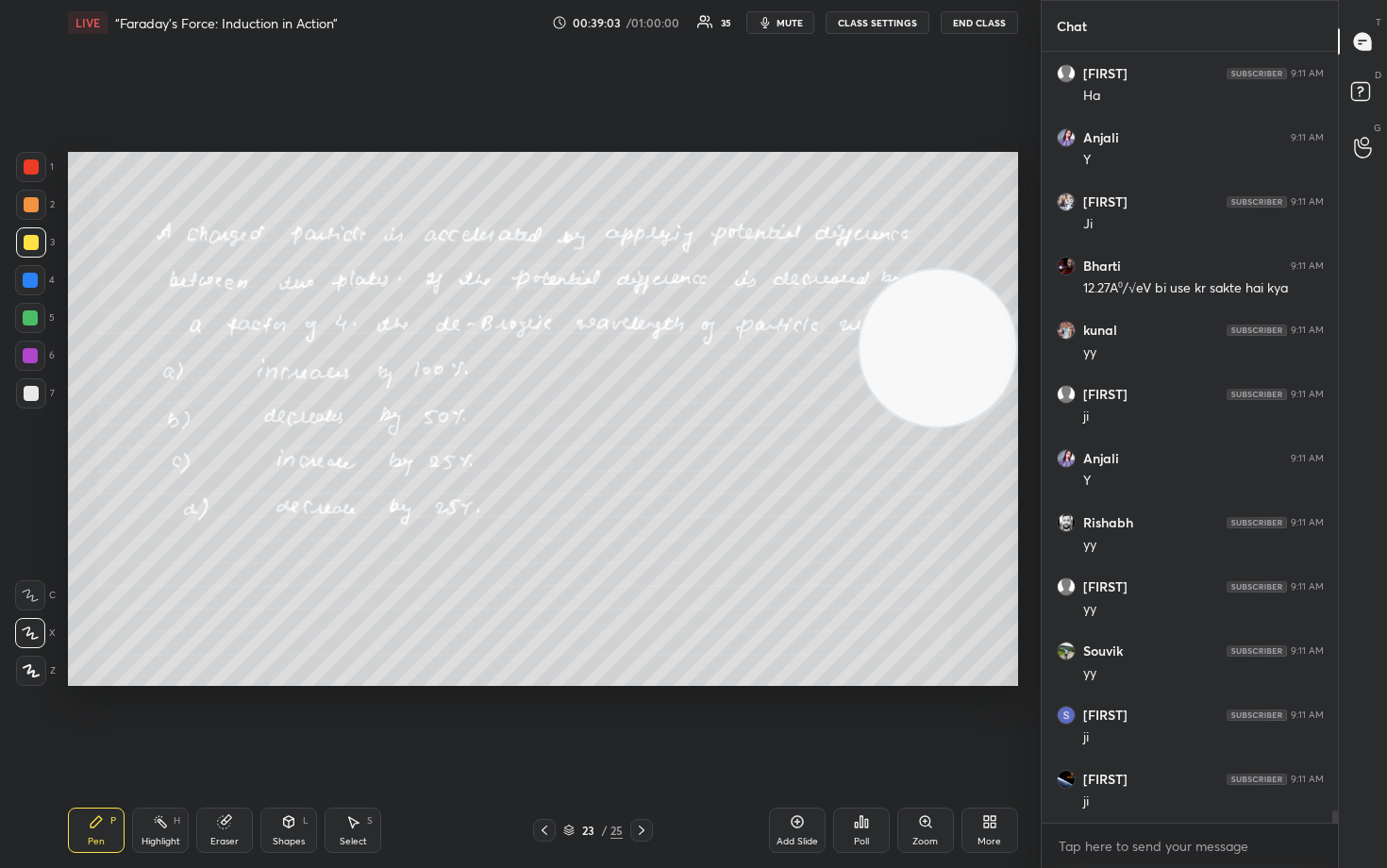 click at bounding box center [938, 348] 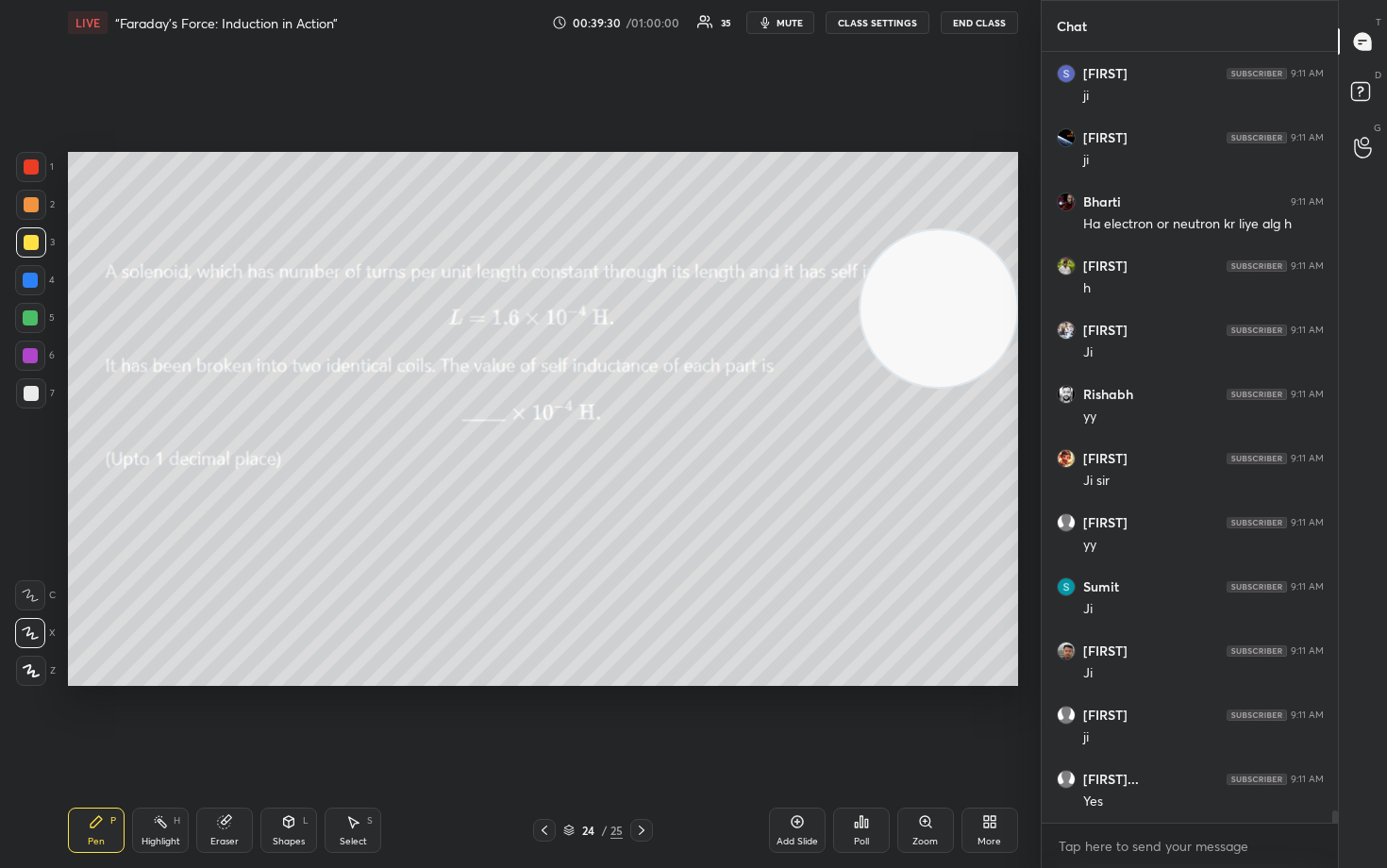 scroll, scrollTop: 49008, scrollLeft: 0, axis: vertical 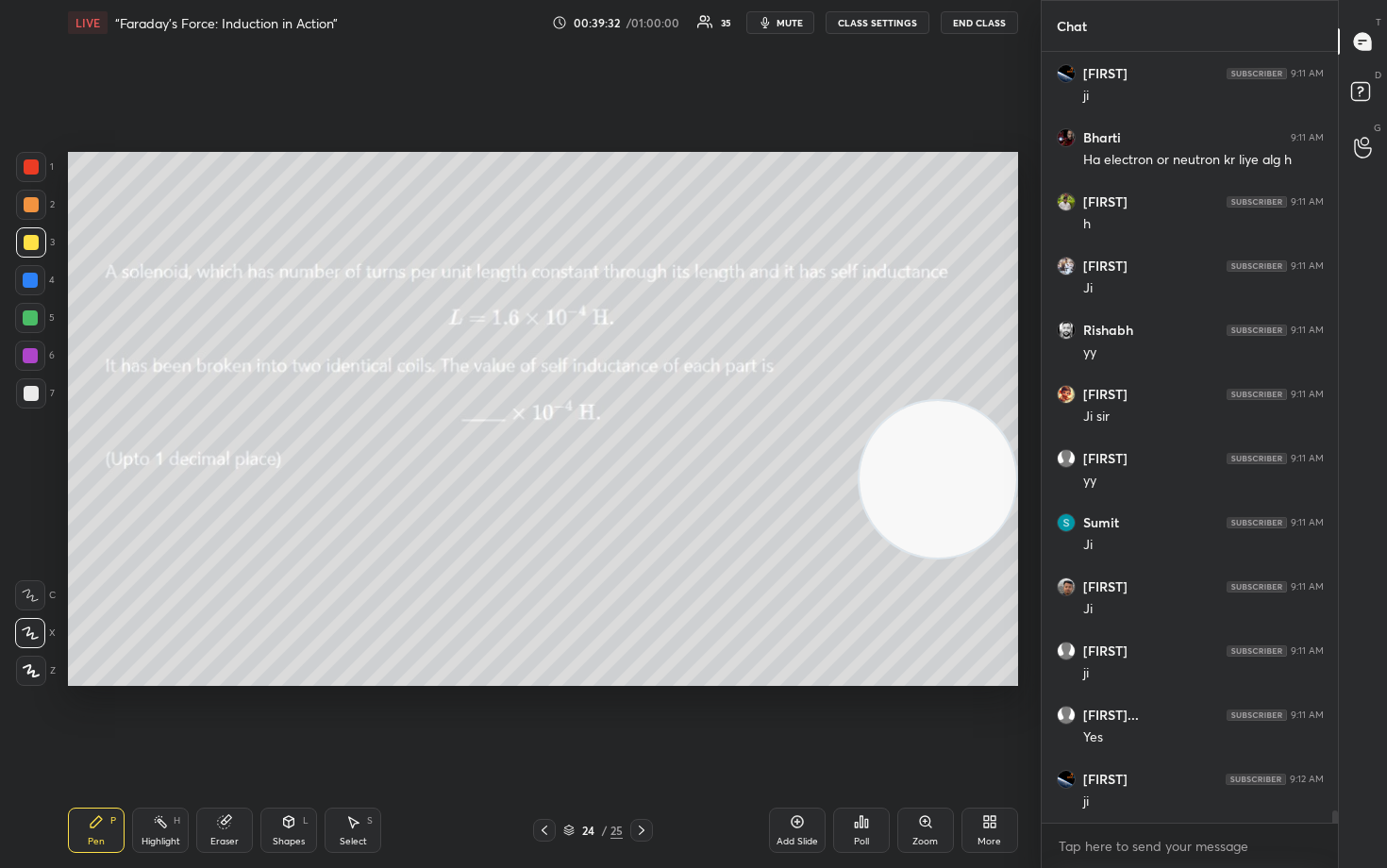 drag, startPoint x: 927, startPoint y: 301, endPoint x: 932, endPoint y: 473, distance: 172.07266 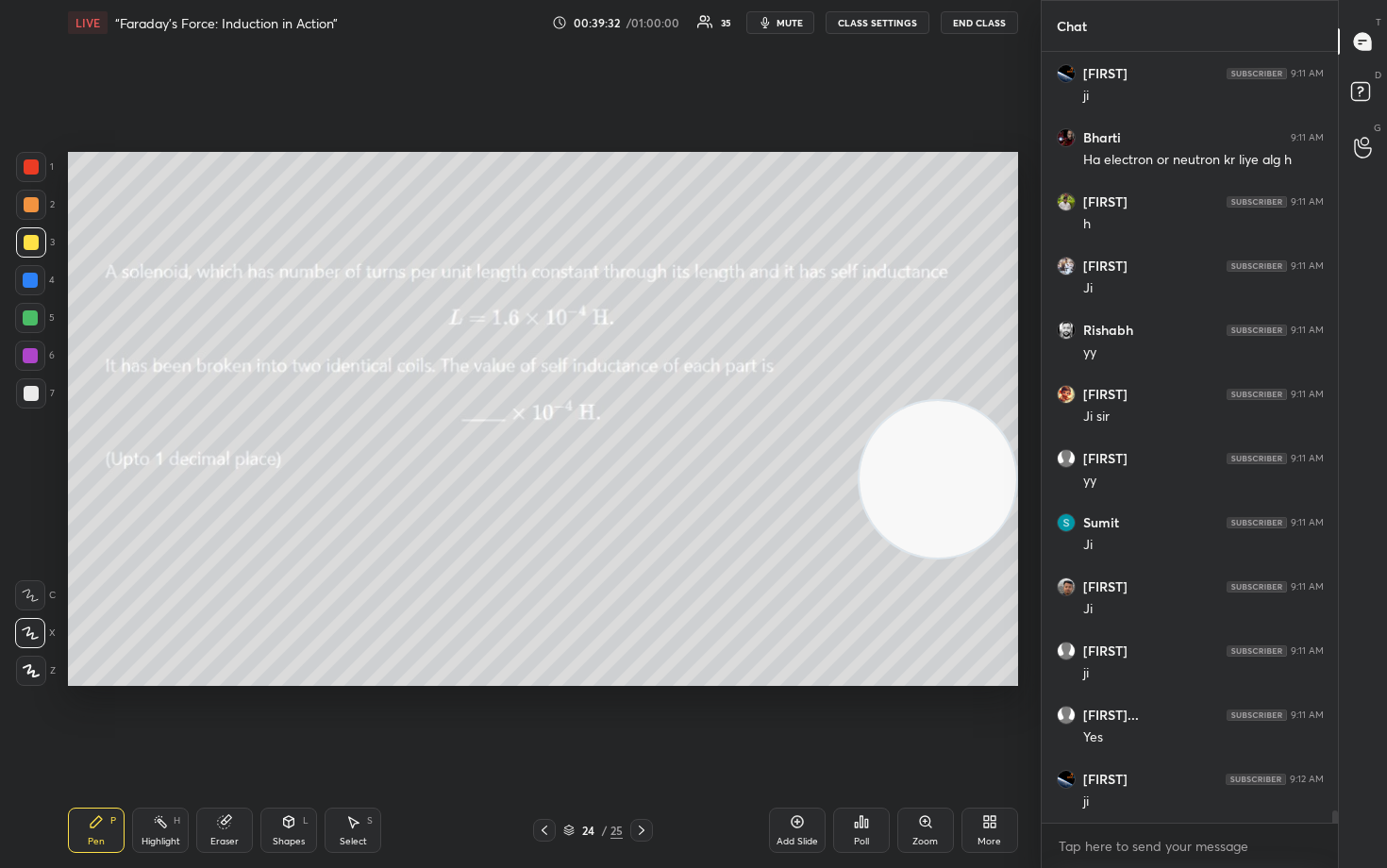 click at bounding box center (938, 479) 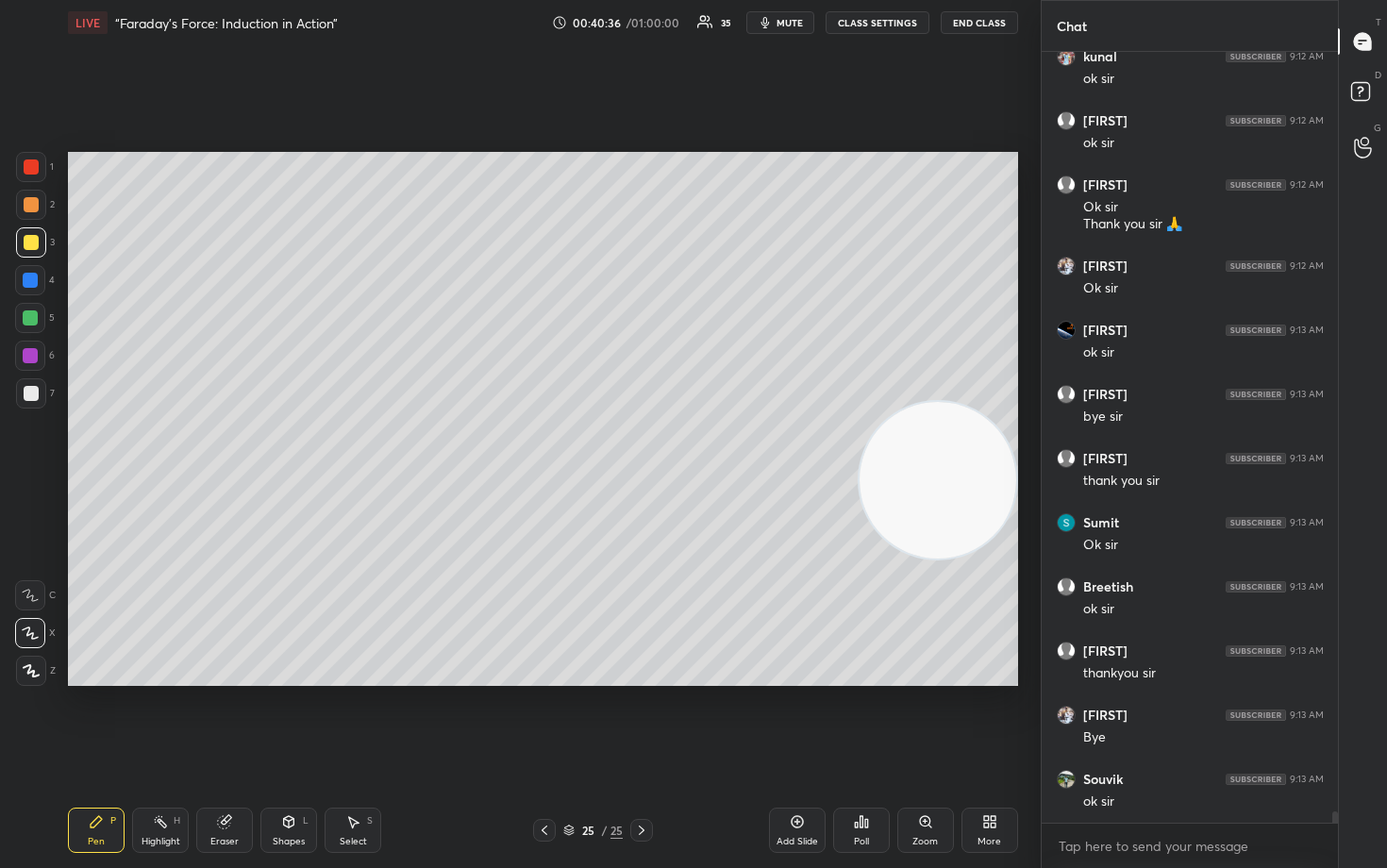 scroll, scrollTop: 51912, scrollLeft: 0, axis: vertical 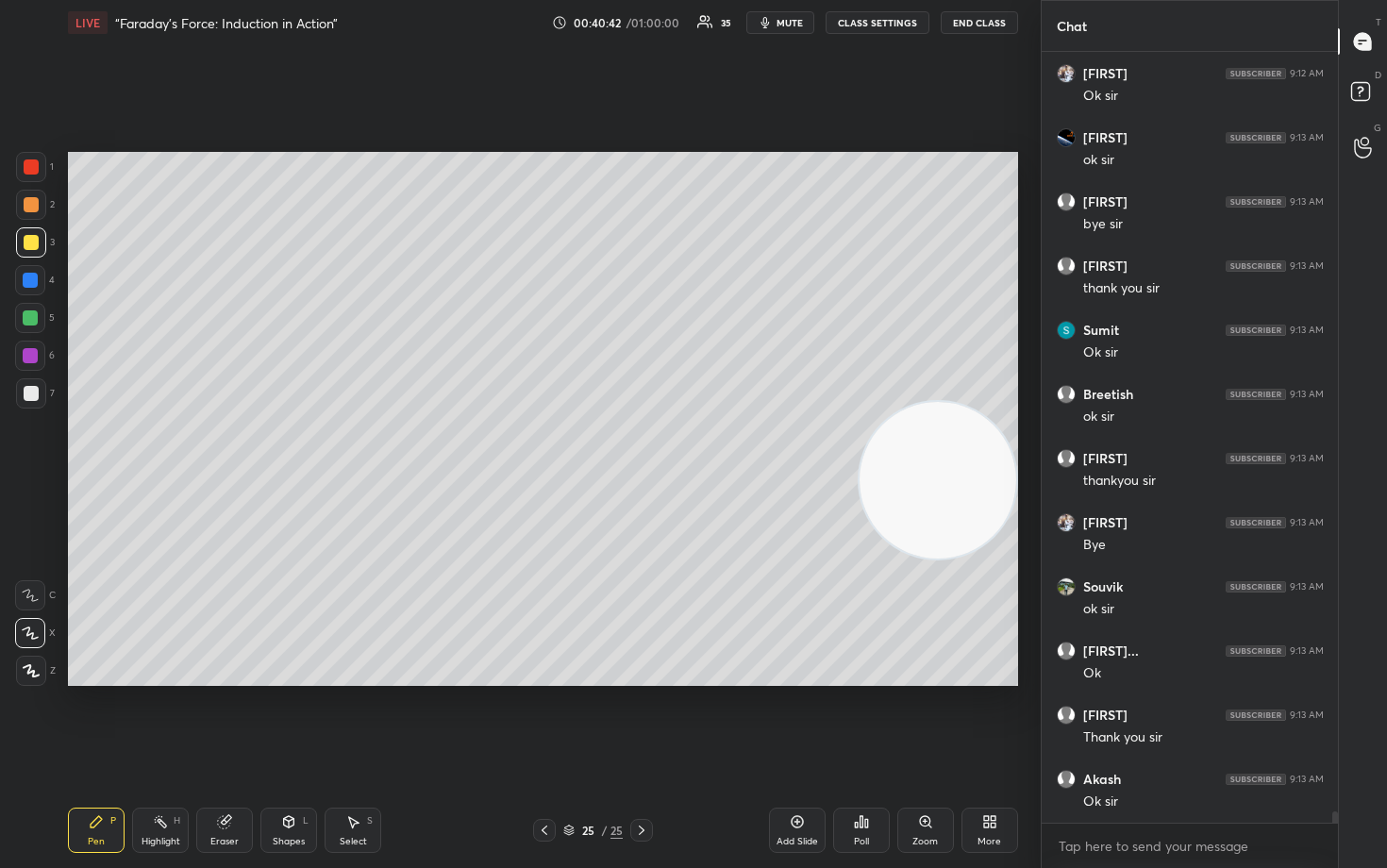 click on "End Class" at bounding box center [979, 23] 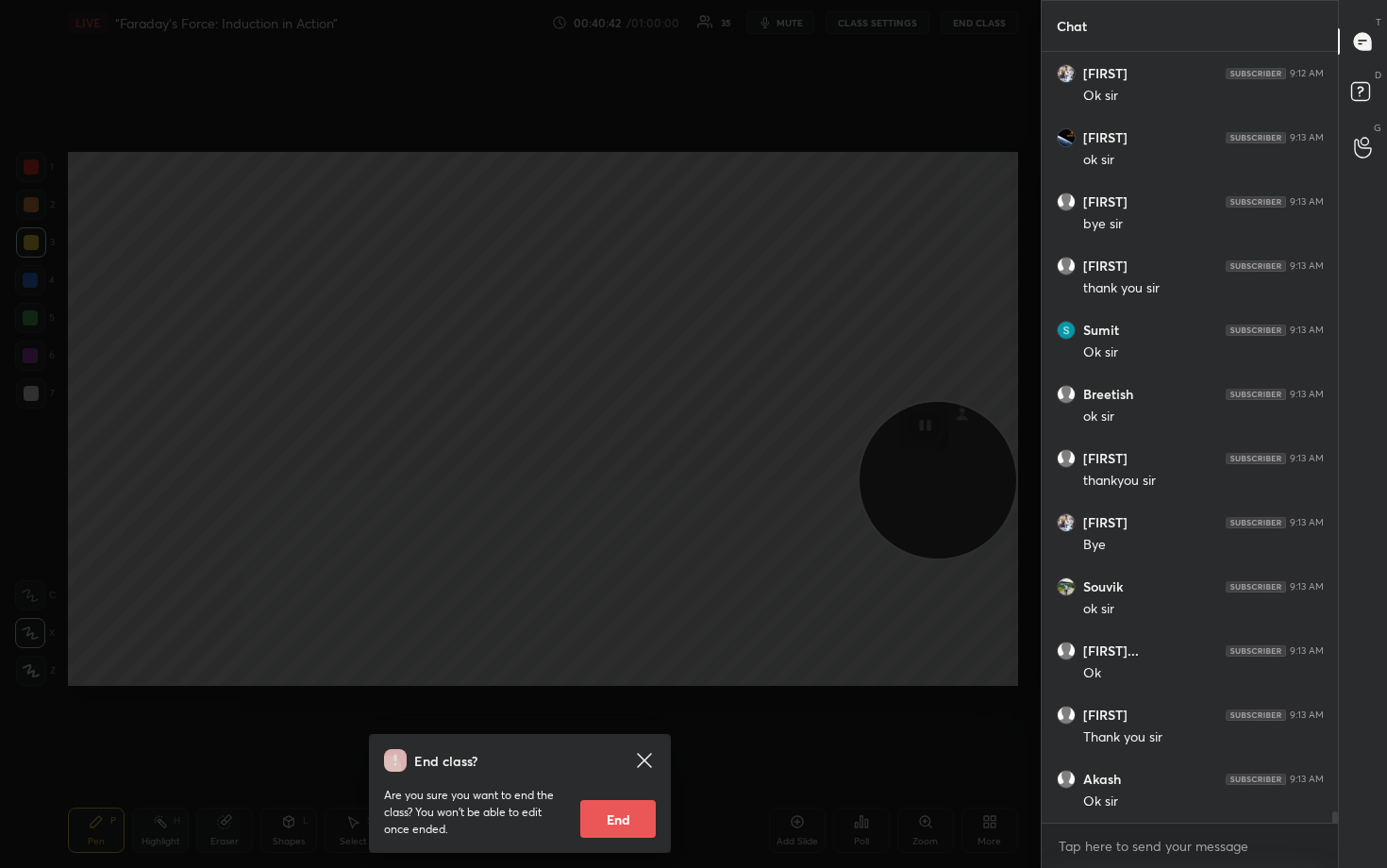 scroll, scrollTop: 52105, scrollLeft: 0, axis: vertical 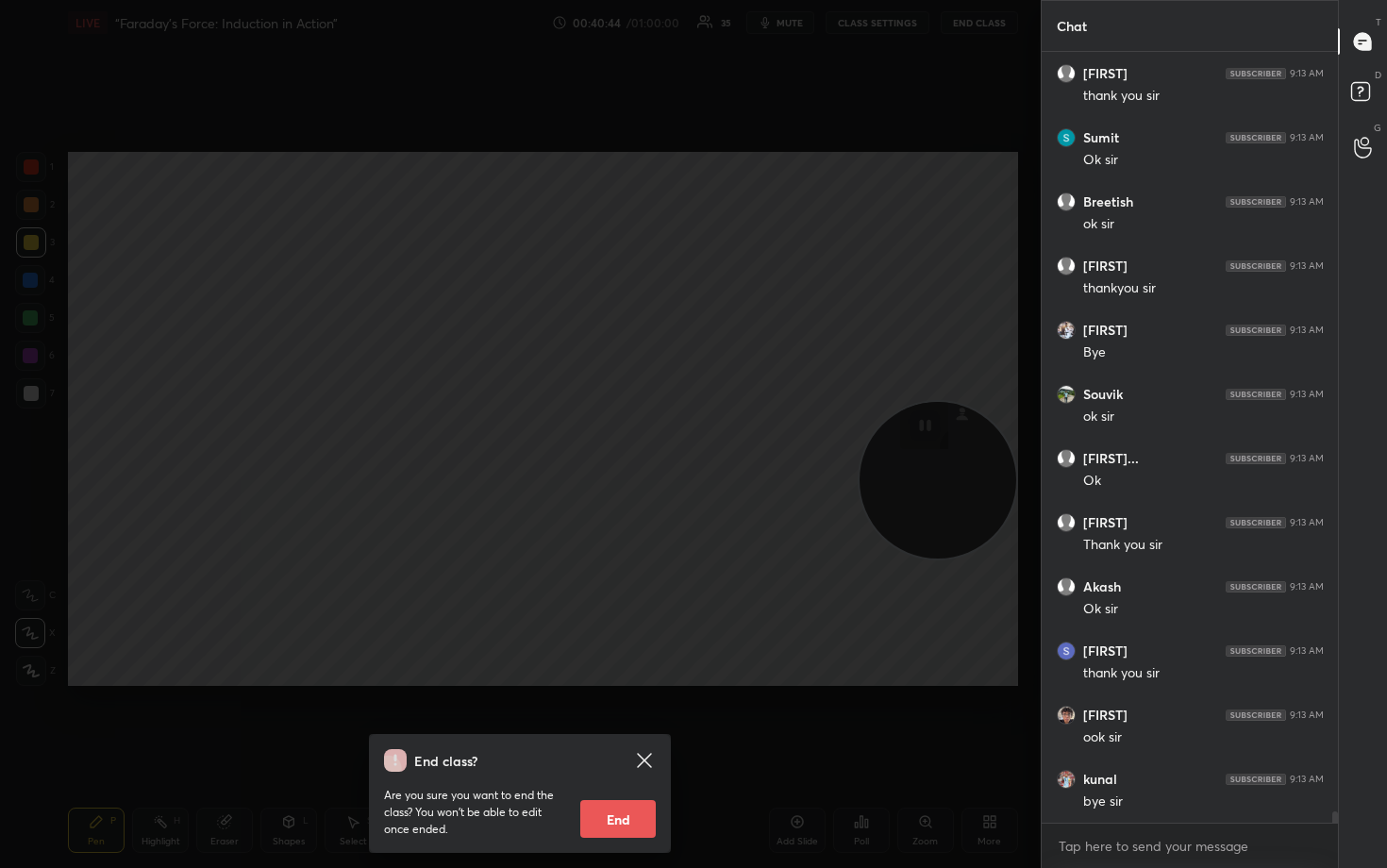 click on "End" at bounding box center (618, 819) 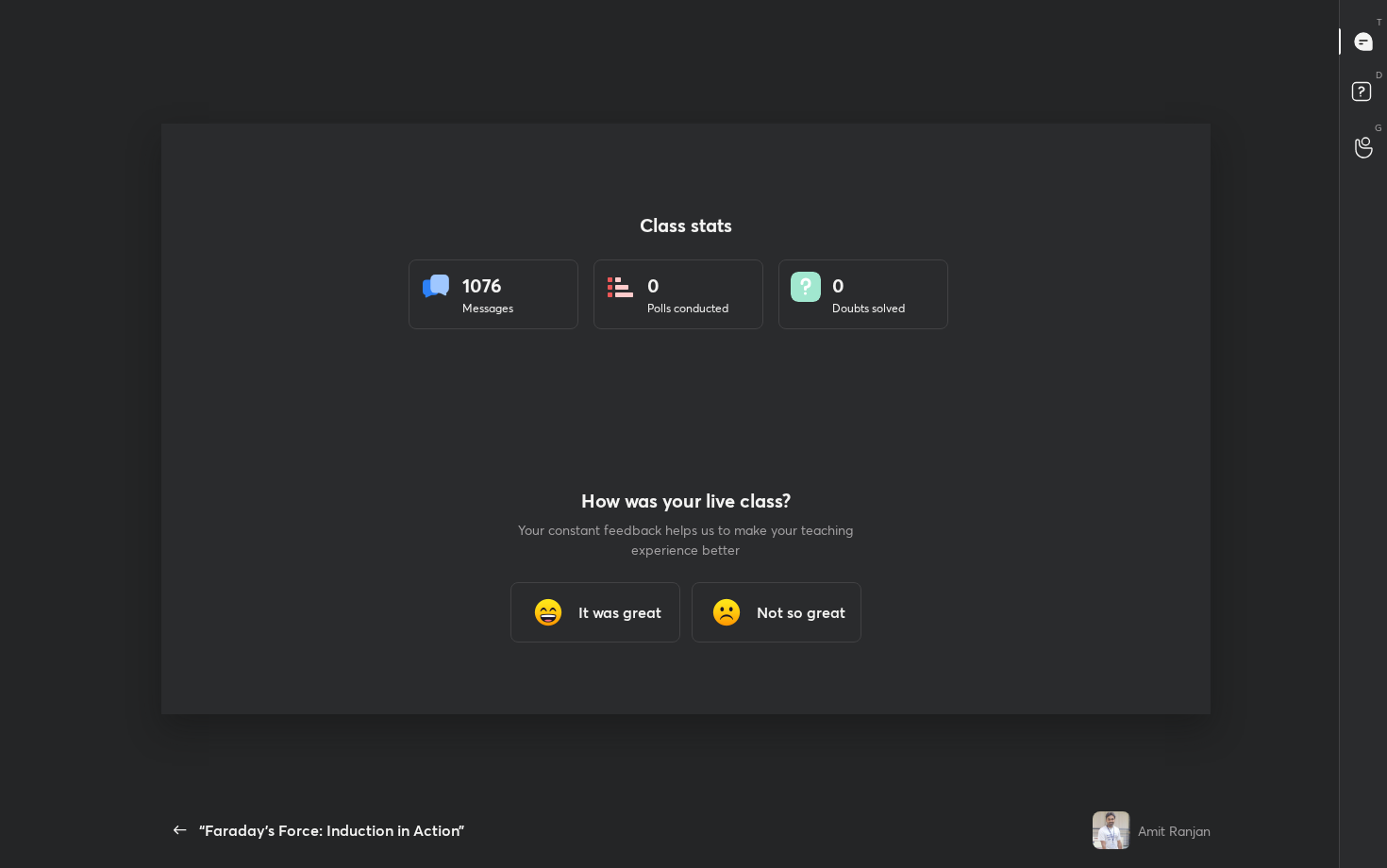 scroll, scrollTop: 93601, scrollLeft: 93194, axis: both 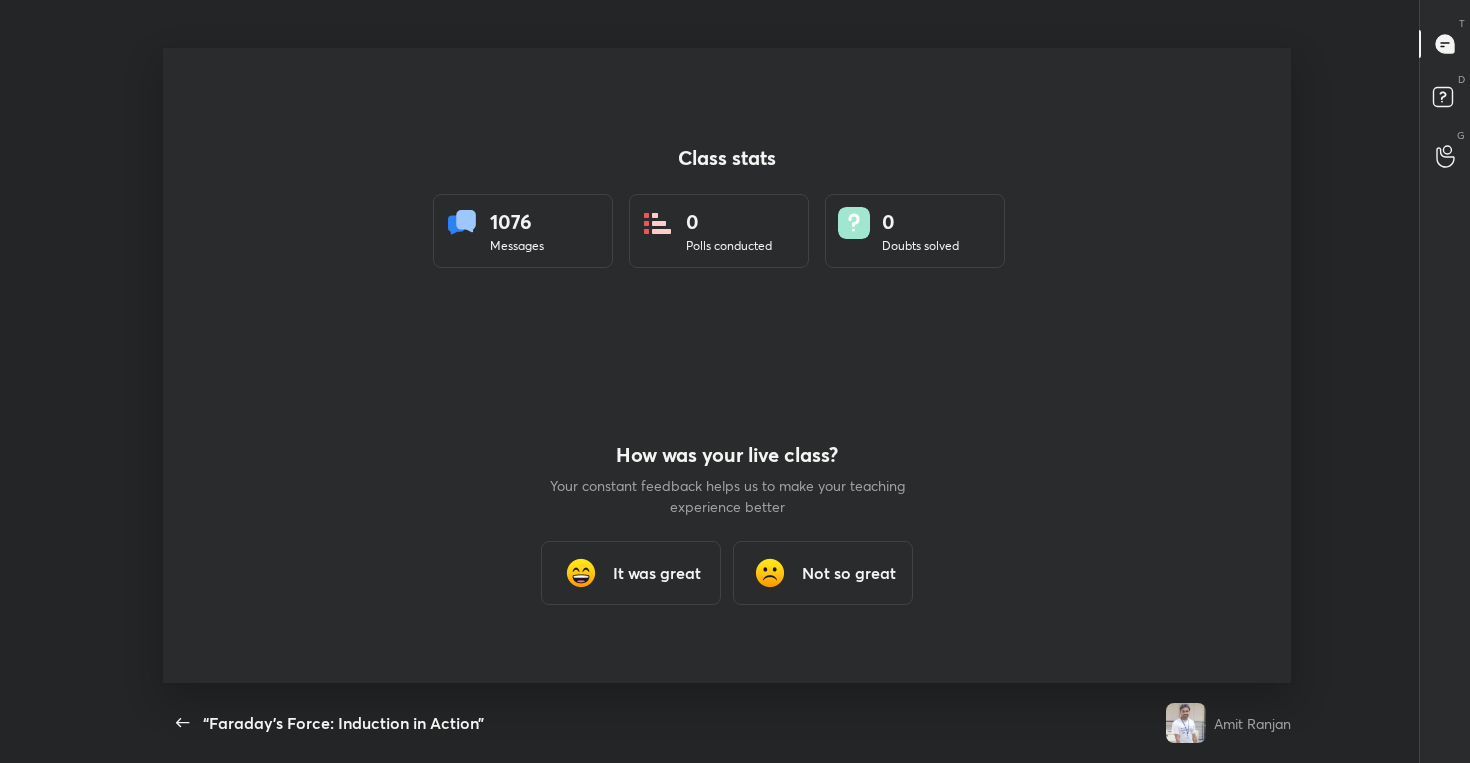 type on "x" 